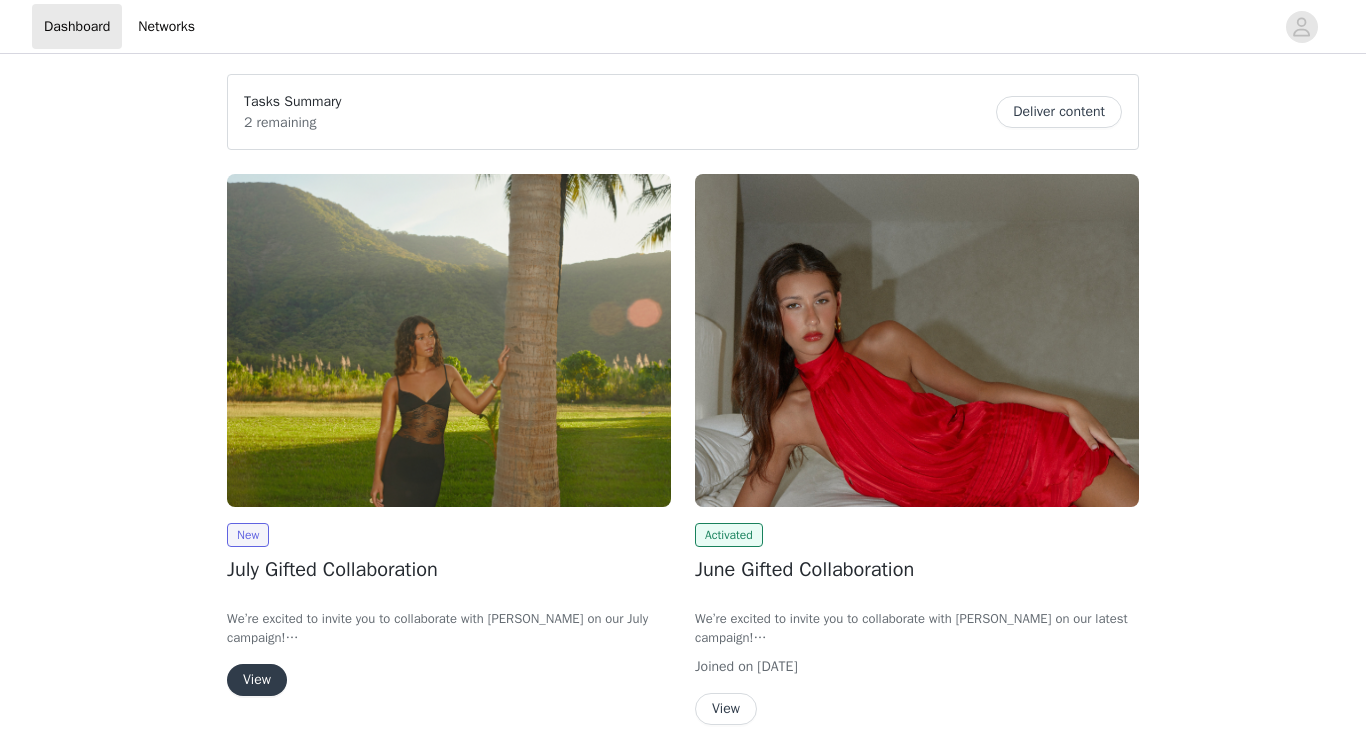 scroll, scrollTop: 0, scrollLeft: 0, axis: both 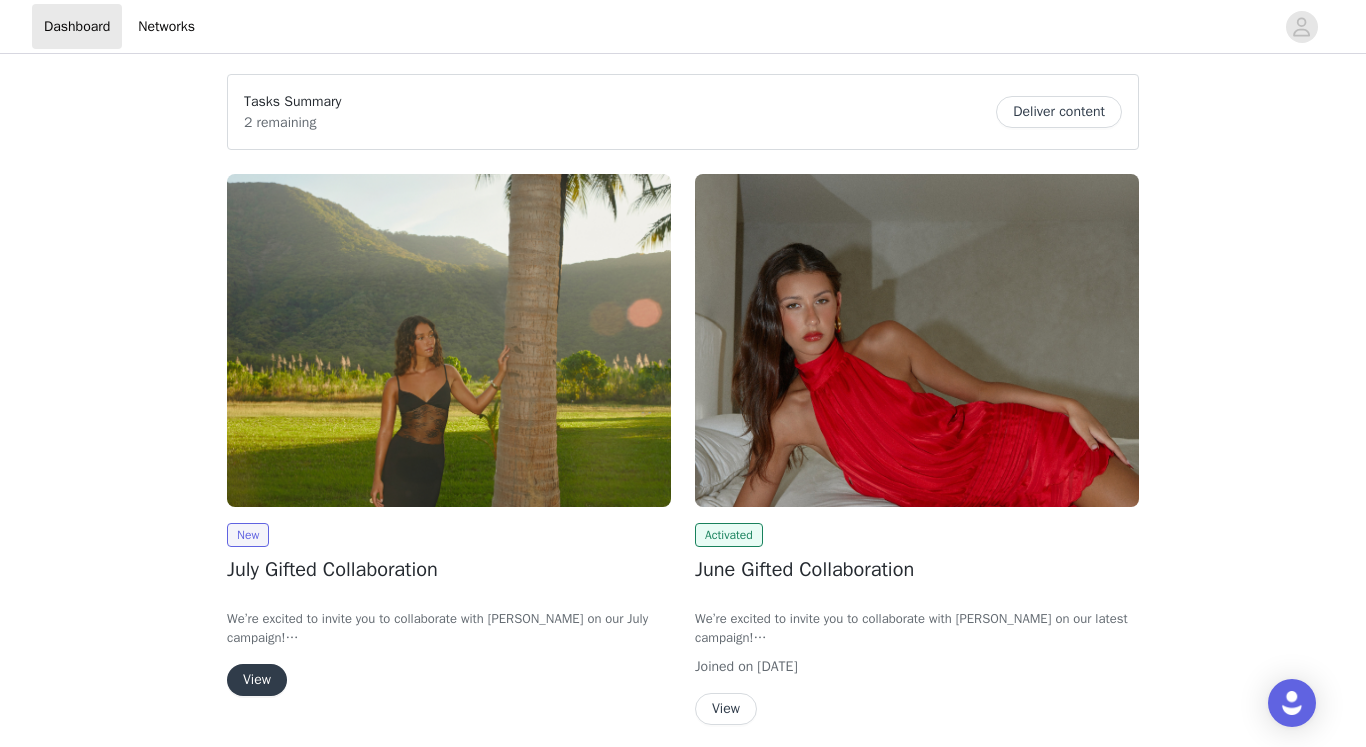 click on "View" at bounding box center (257, 680) 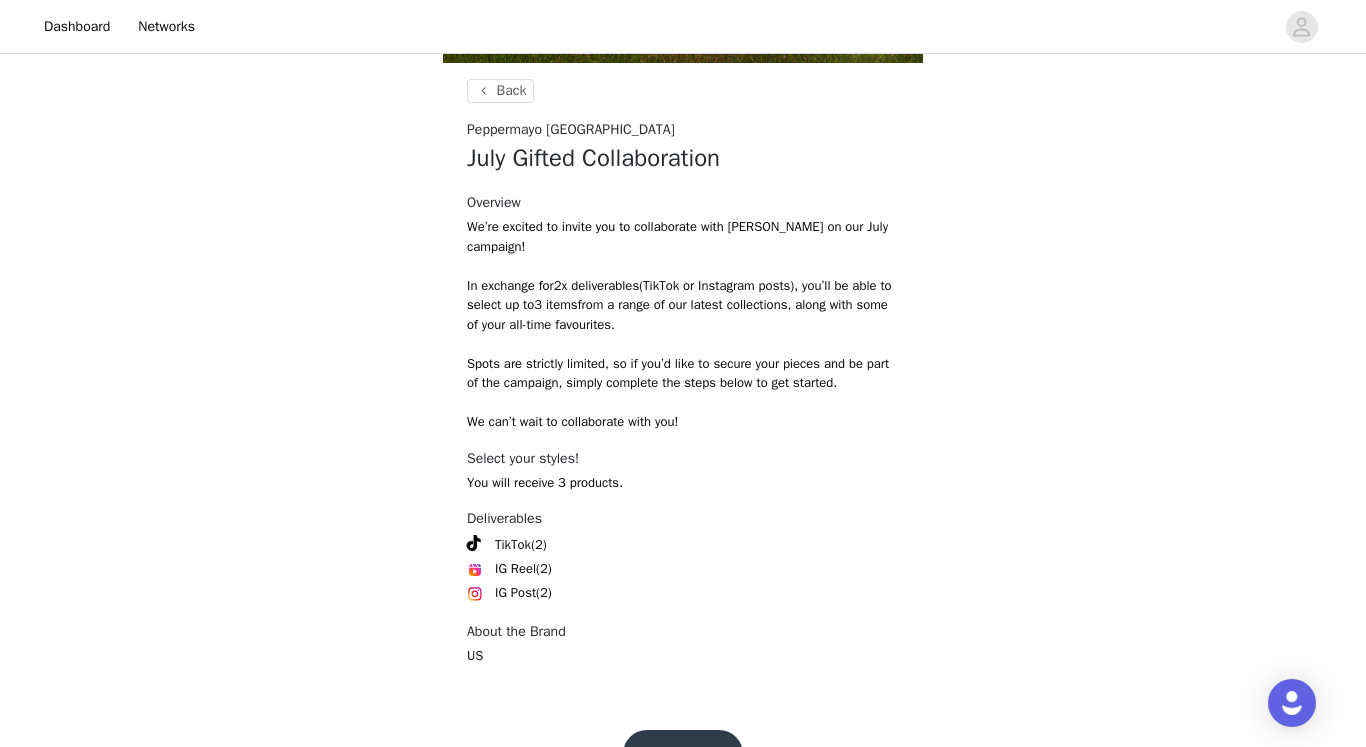 scroll, scrollTop: 769, scrollLeft: 0, axis: vertical 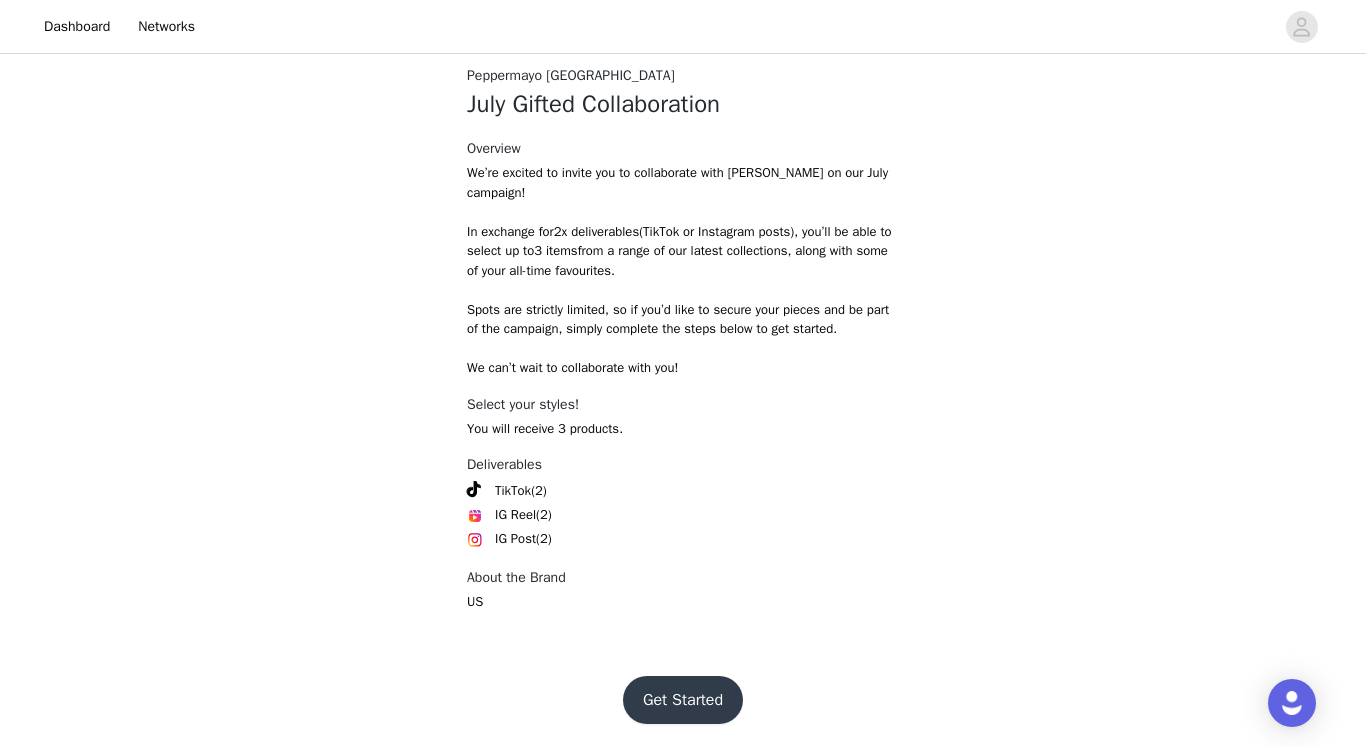 click on "Get Started" at bounding box center (683, 700) 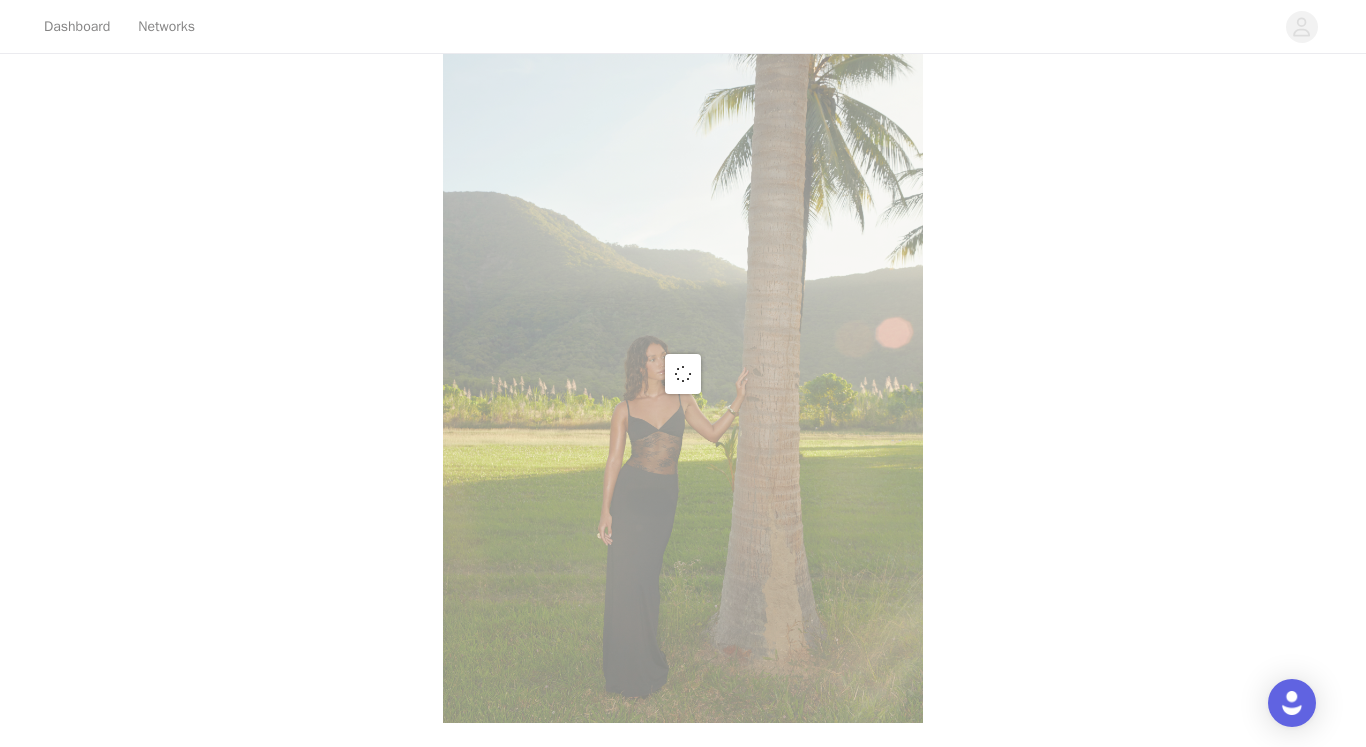 scroll, scrollTop: 769, scrollLeft: 0, axis: vertical 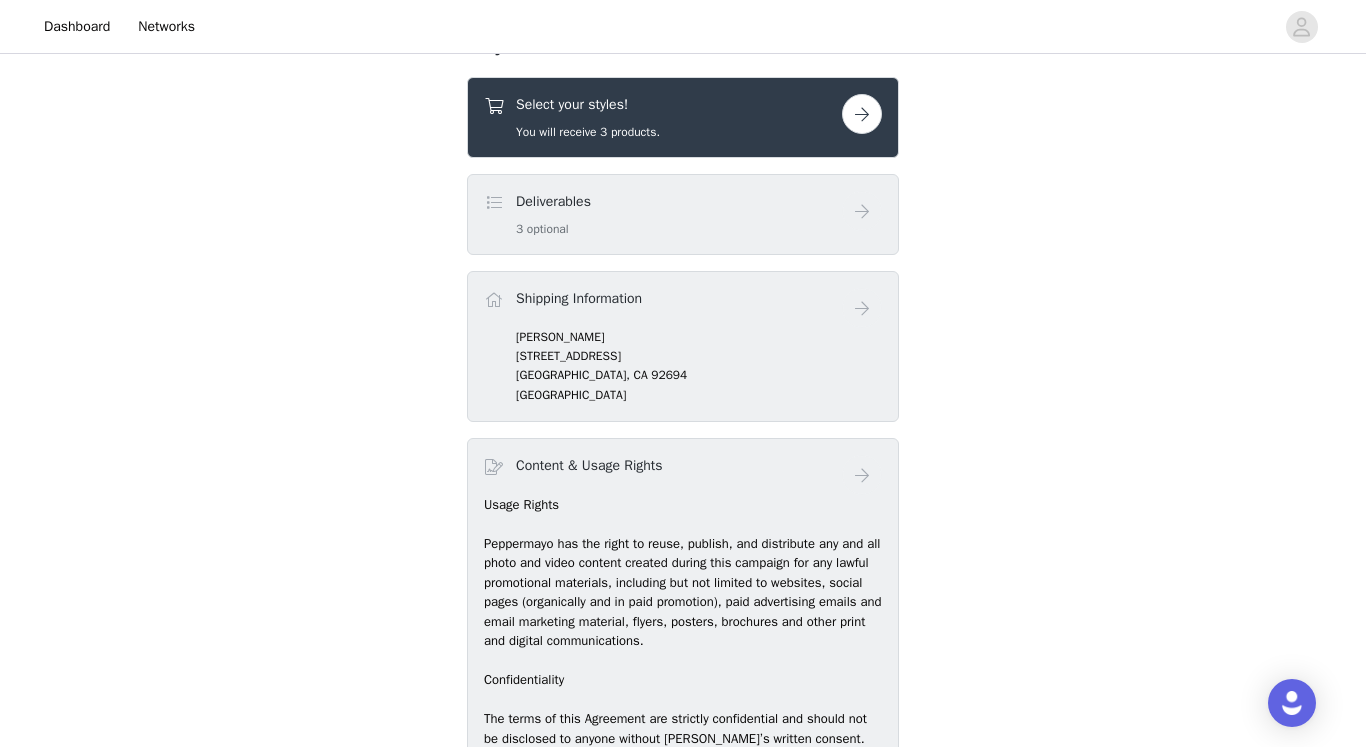 click at bounding box center (862, 114) 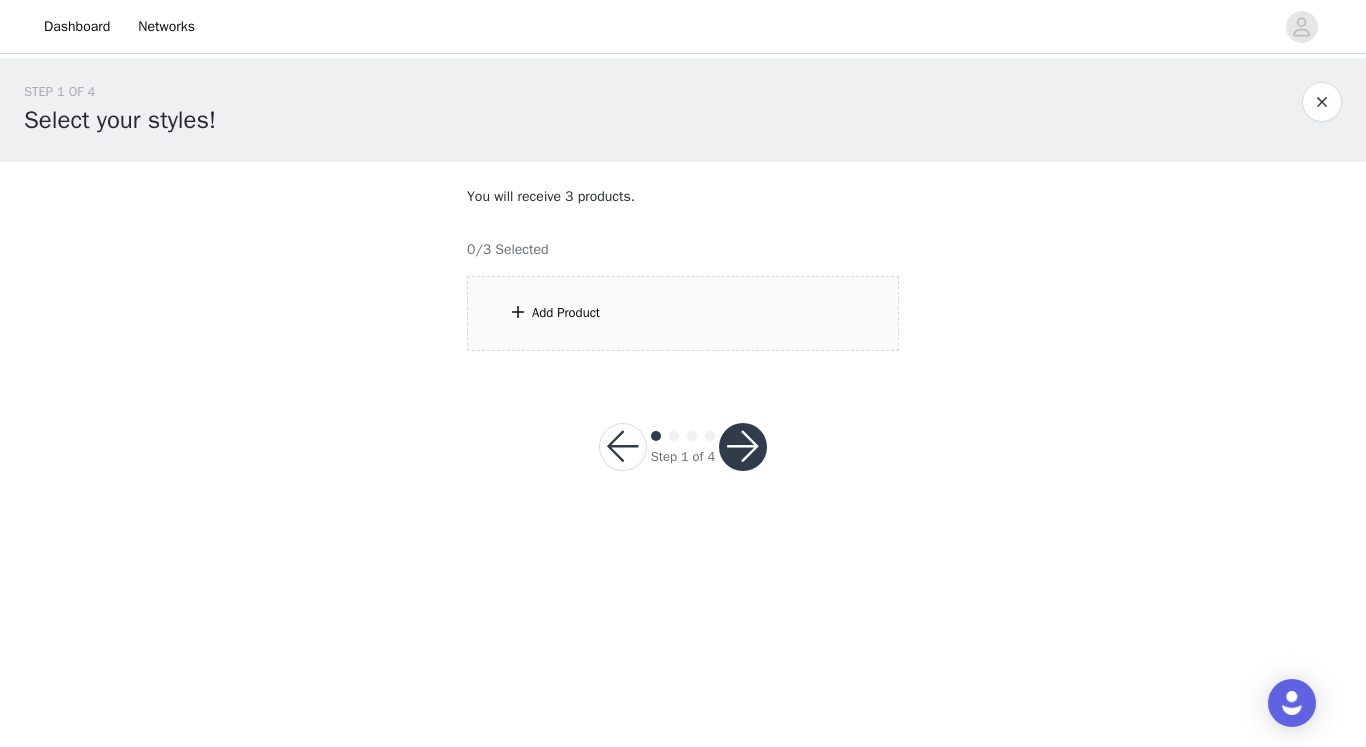 click on "Add Product" at bounding box center (683, 313) 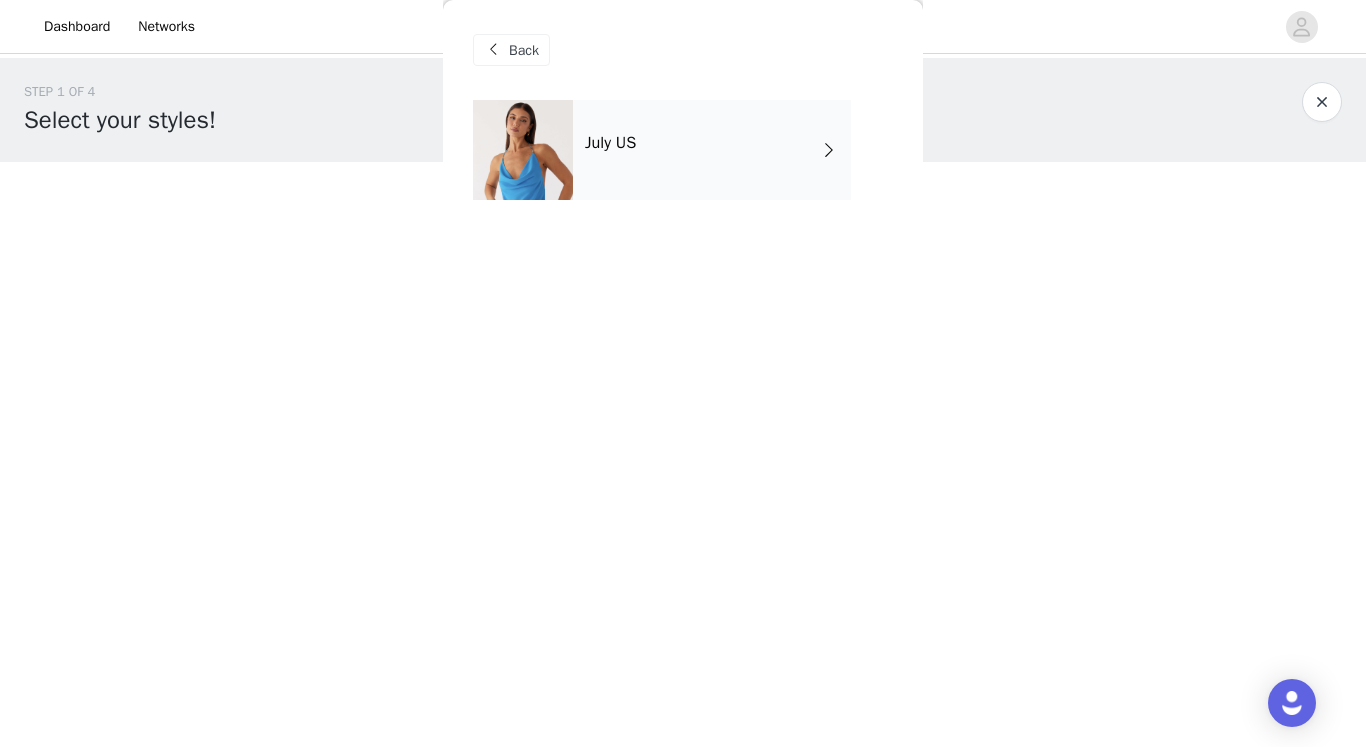 click on "July US" at bounding box center [610, 143] 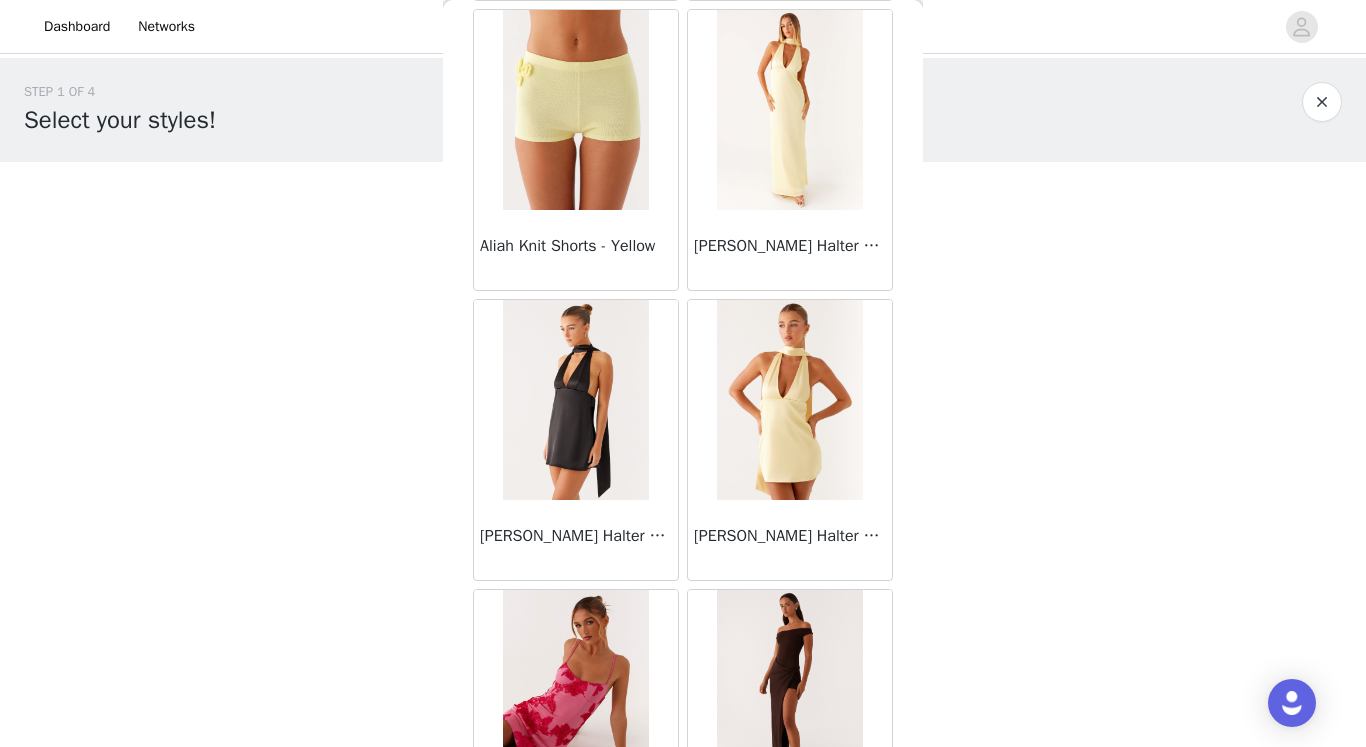 scroll, scrollTop: 2313, scrollLeft: 0, axis: vertical 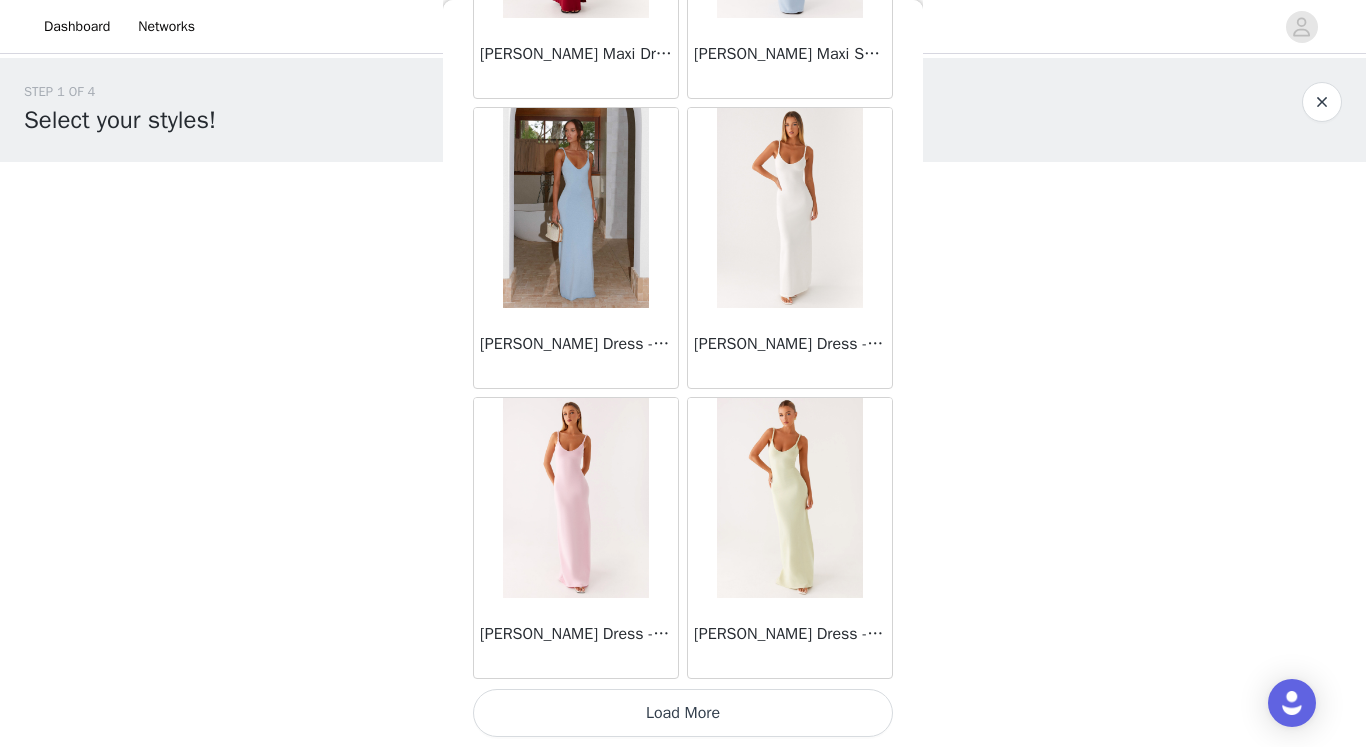 click on "Load More" at bounding box center (683, 713) 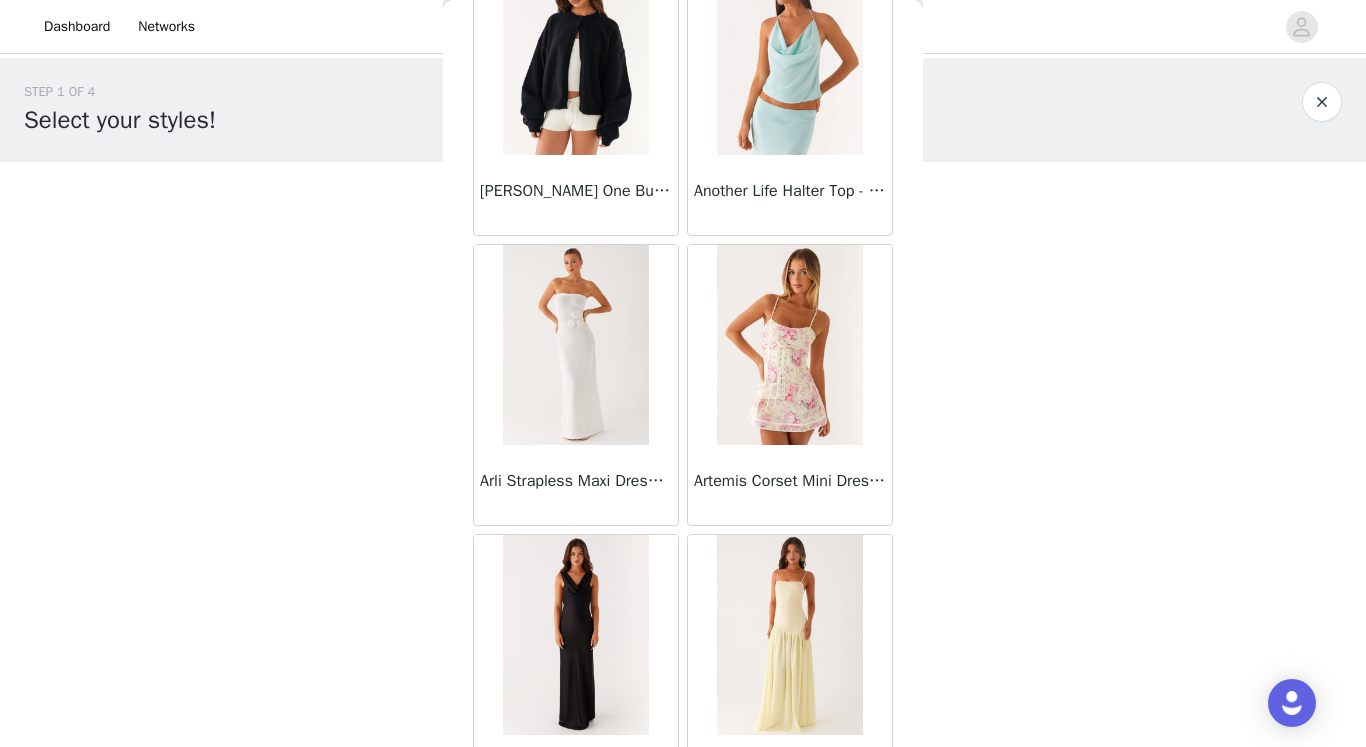 scroll, scrollTop: 5213, scrollLeft: 0, axis: vertical 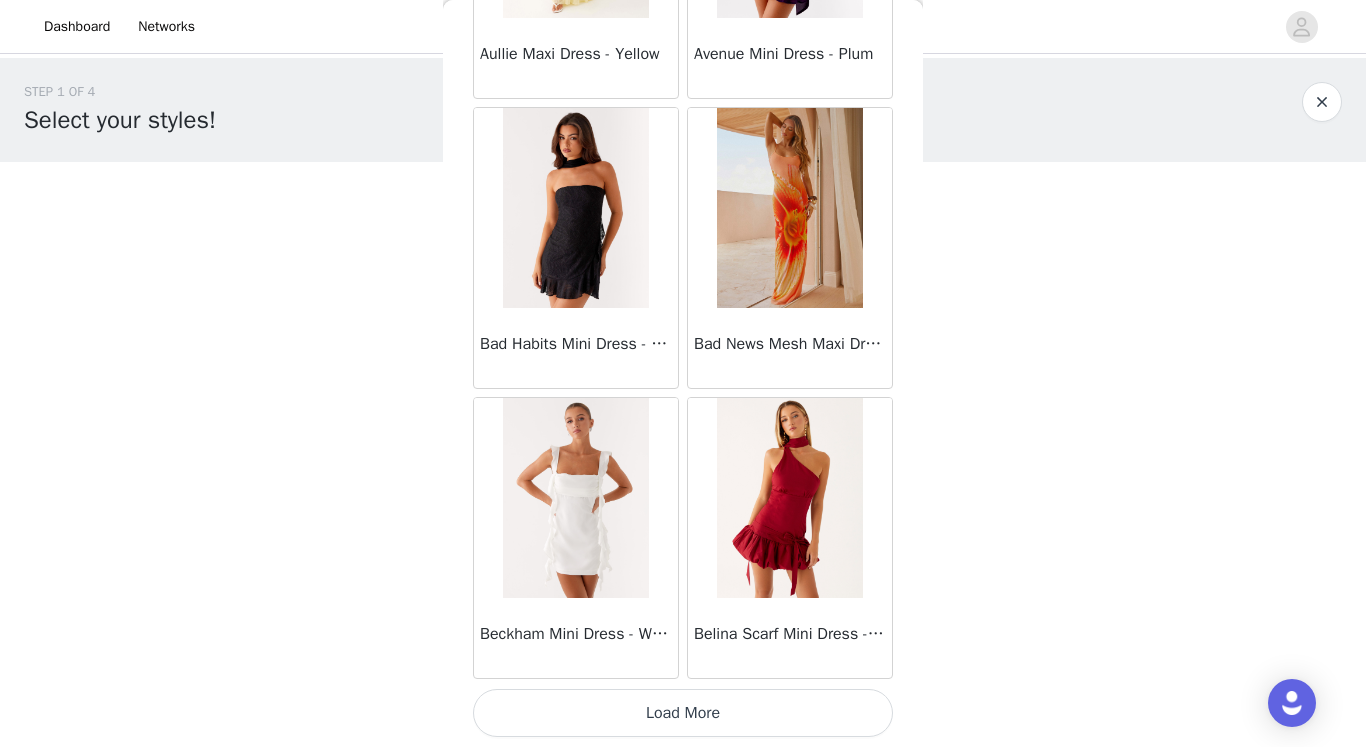 click on "Load More" at bounding box center [683, 713] 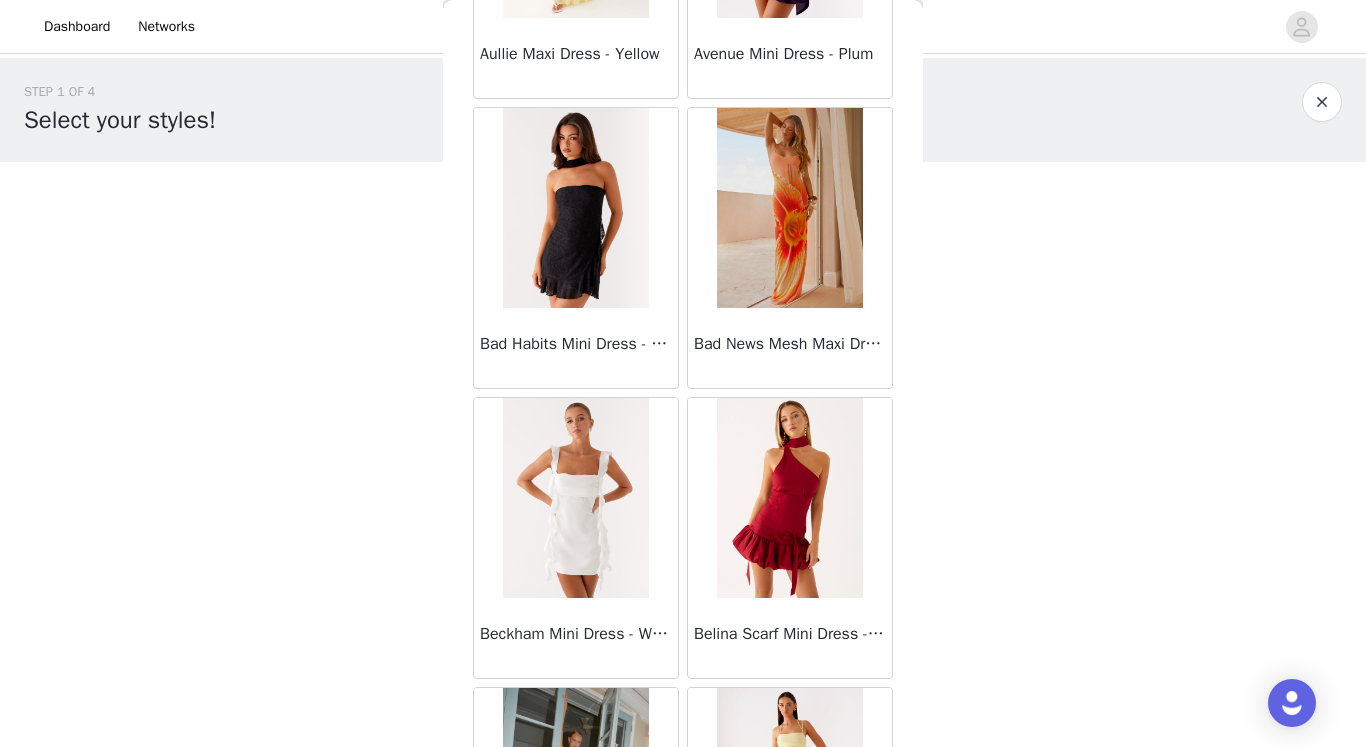 scroll, scrollTop: 8113, scrollLeft: 0, axis: vertical 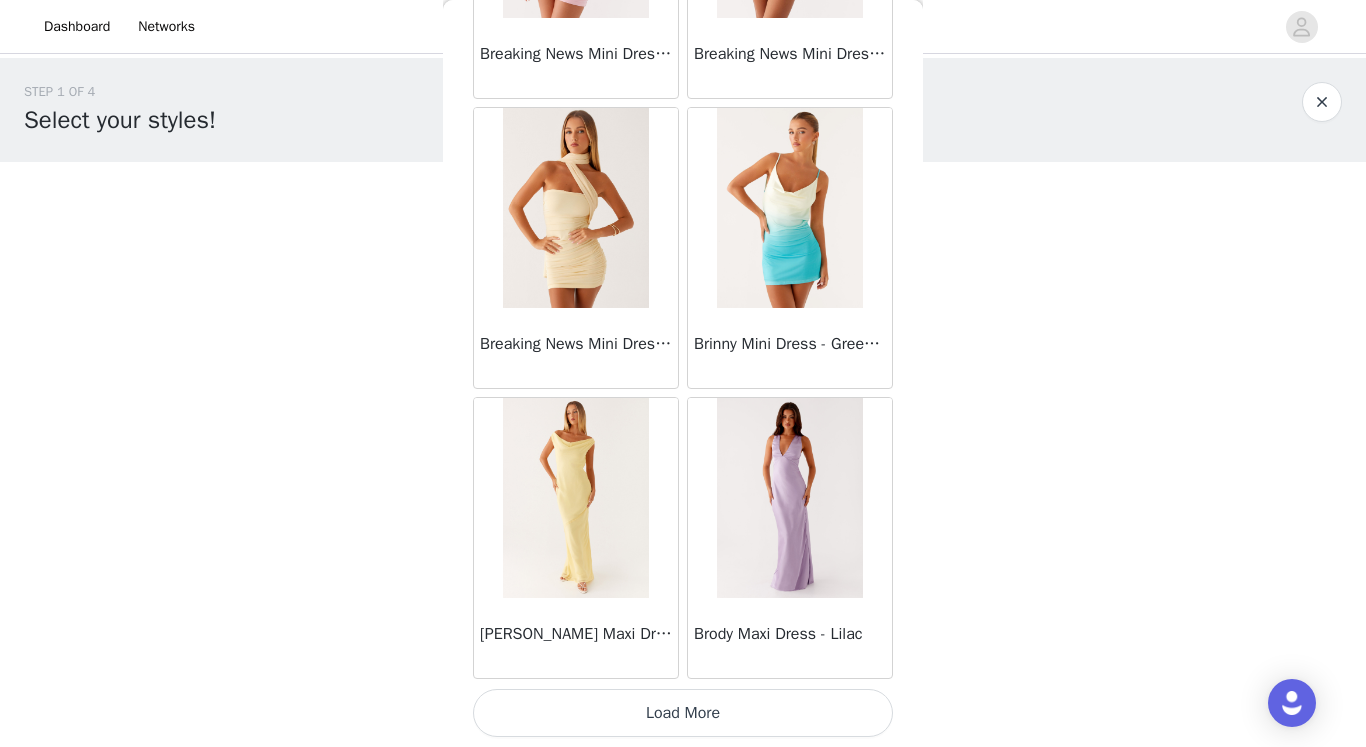 click on "Mariella Linen Maxi Skirt - Pink       Aamari Maxi Dress - Red       Abby Mini Dress - Floral Print       Adrina Ruffle Mini Dress - Pink Floral Print       Aiva Mini Dress - Yellow Floral       Alberta Maxi Dress - Mulberry       Alden Mini Dress - Floral Print       Alexia Knit Maxi Dress - Multi       Aliah Knit Shorts - Yellow       Alicia Satin Halter Maxi Dress - Yellow       Alicia Satin Halter Mini Dress - Black       Alicia Satin Halter Mini Dress - Pastel Yellow       Alivia Mini Dress - Pink       Amerie Maxi Dress - Chocolate       Amerie Maxi Dress - Maroon       Anastasia Knit Maxi Skirt - Blue       Anastasia Maxi Dress - Blue       Anastasia Maxi Dress - Ivory       Anastasia Maxi Dress - Pink       Anastasia Maxi Dress - Sage       Anastasia Maxi Dress - Yellow       Anastasia Mini Dress - Blue       Anetta Maxi Dress - Pale Blue       Anetta Maxi Dress - Yellow       Angie Maxi Dress - Yellow       Anna Sophia Maxi Dress - Blue       Annie One Button Cardigan - Black" at bounding box center [683, -3635] 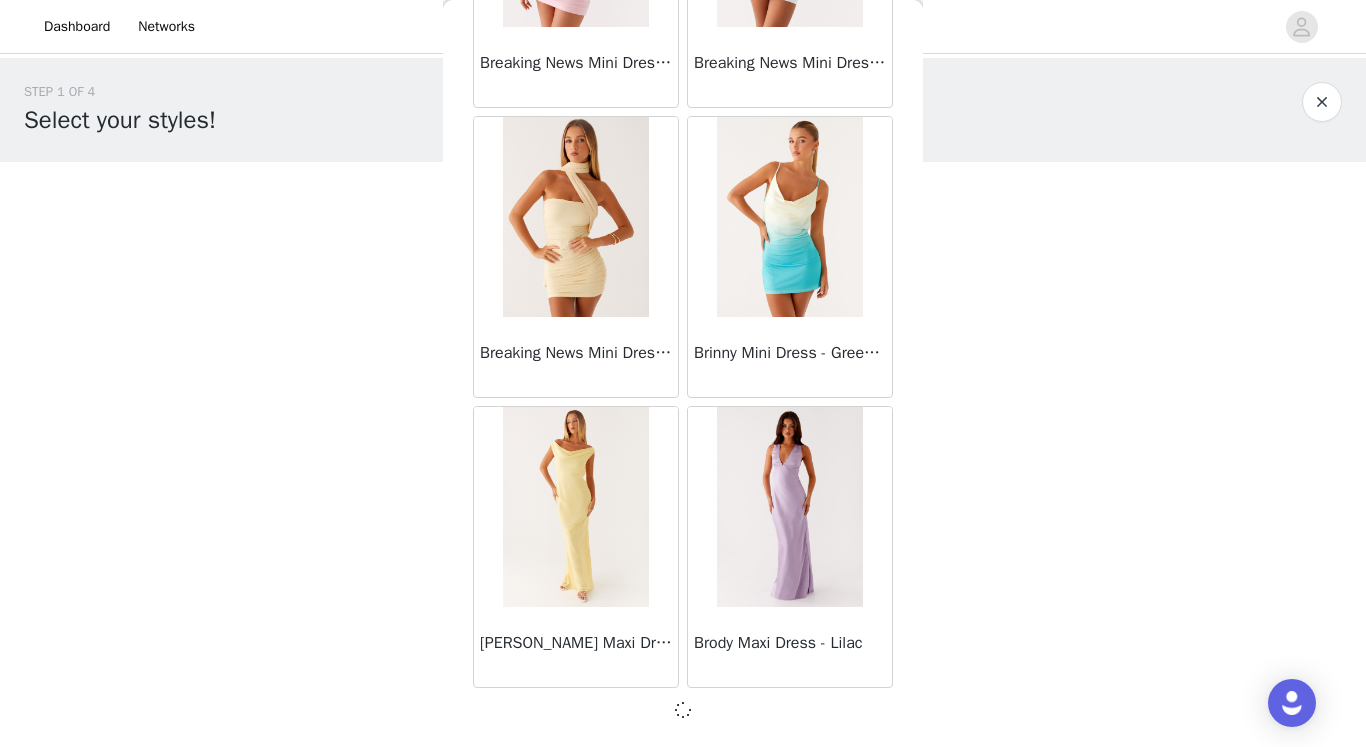 scroll, scrollTop: 8104, scrollLeft: 0, axis: vertical 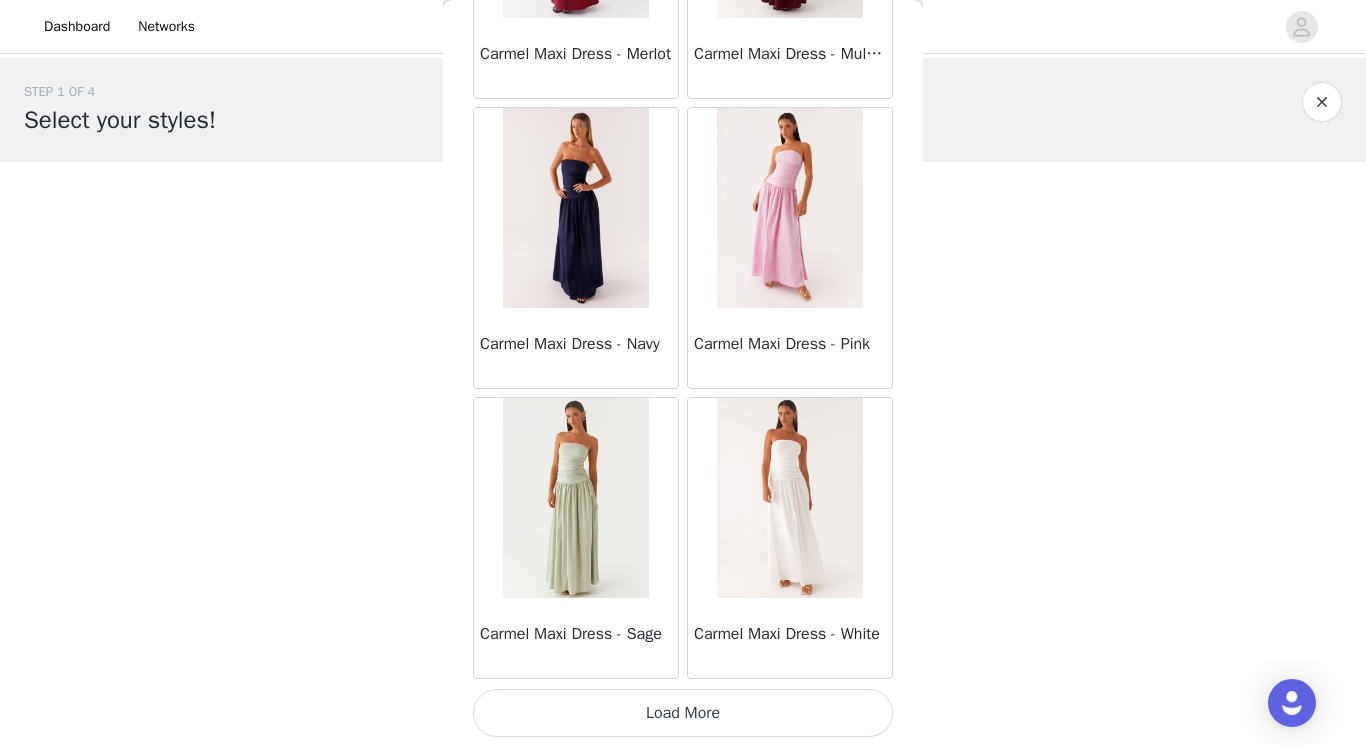 click on "Load More" at bounding box center [683, 713] 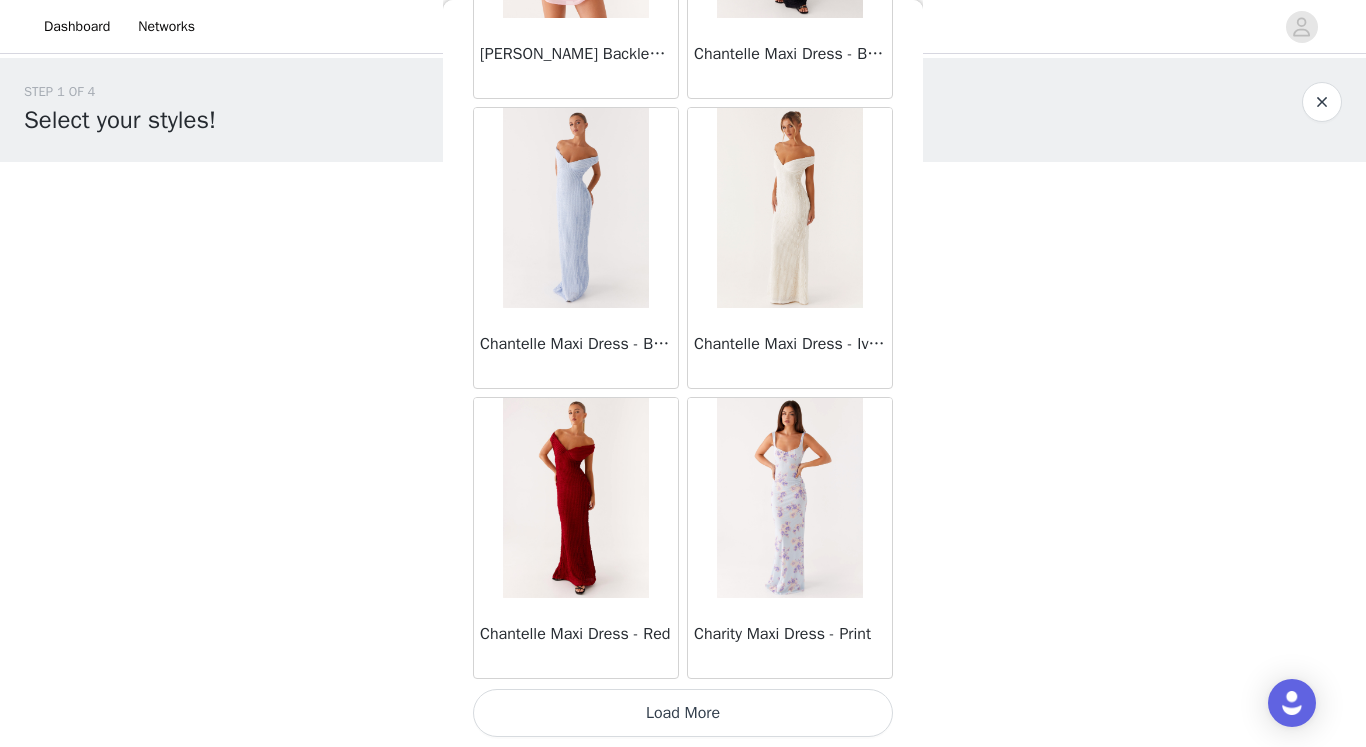 click on "Load More" at bounding box center (683, 713) 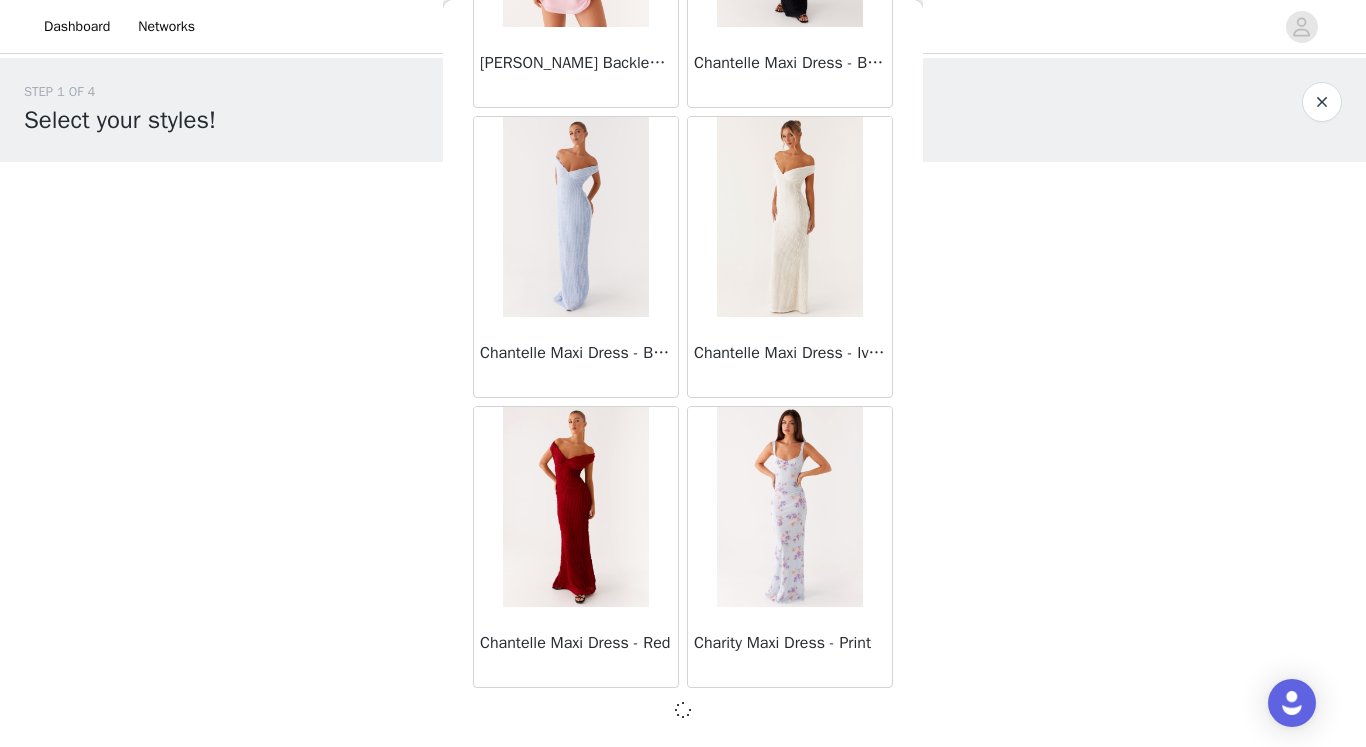 scroll, scrollTop: 13904, scrollLeft: 0, axis: vertical 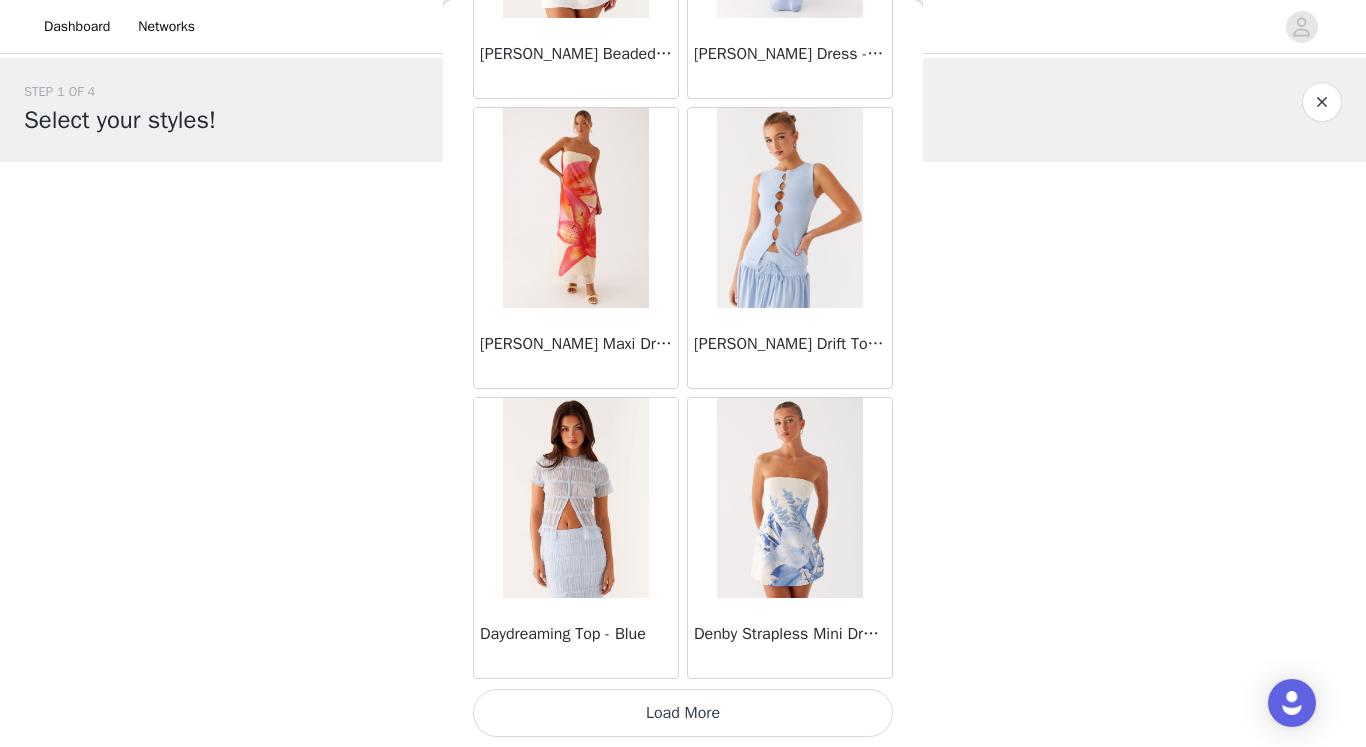 click on "Load More" at bounding box center [683, 713] 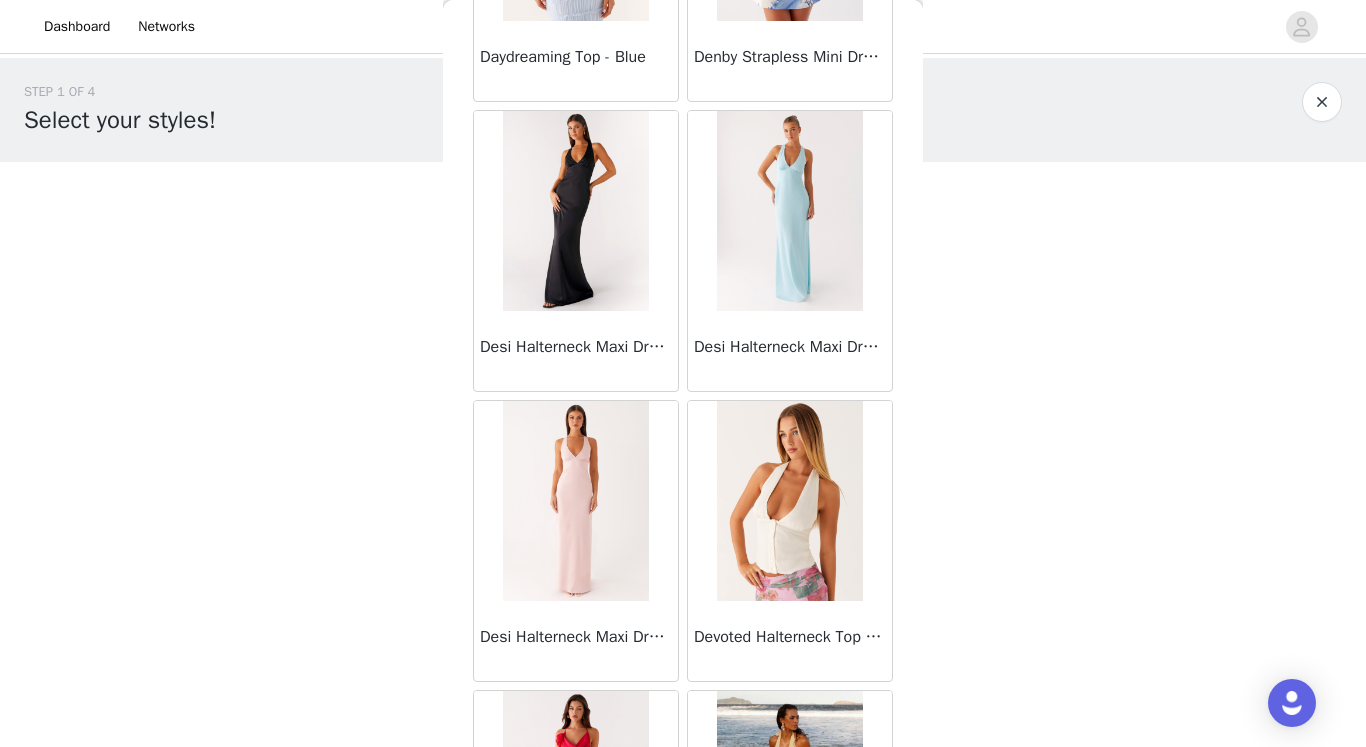 scroll, scrollTop: 19713, scrollLeft: 0, axis: vertical 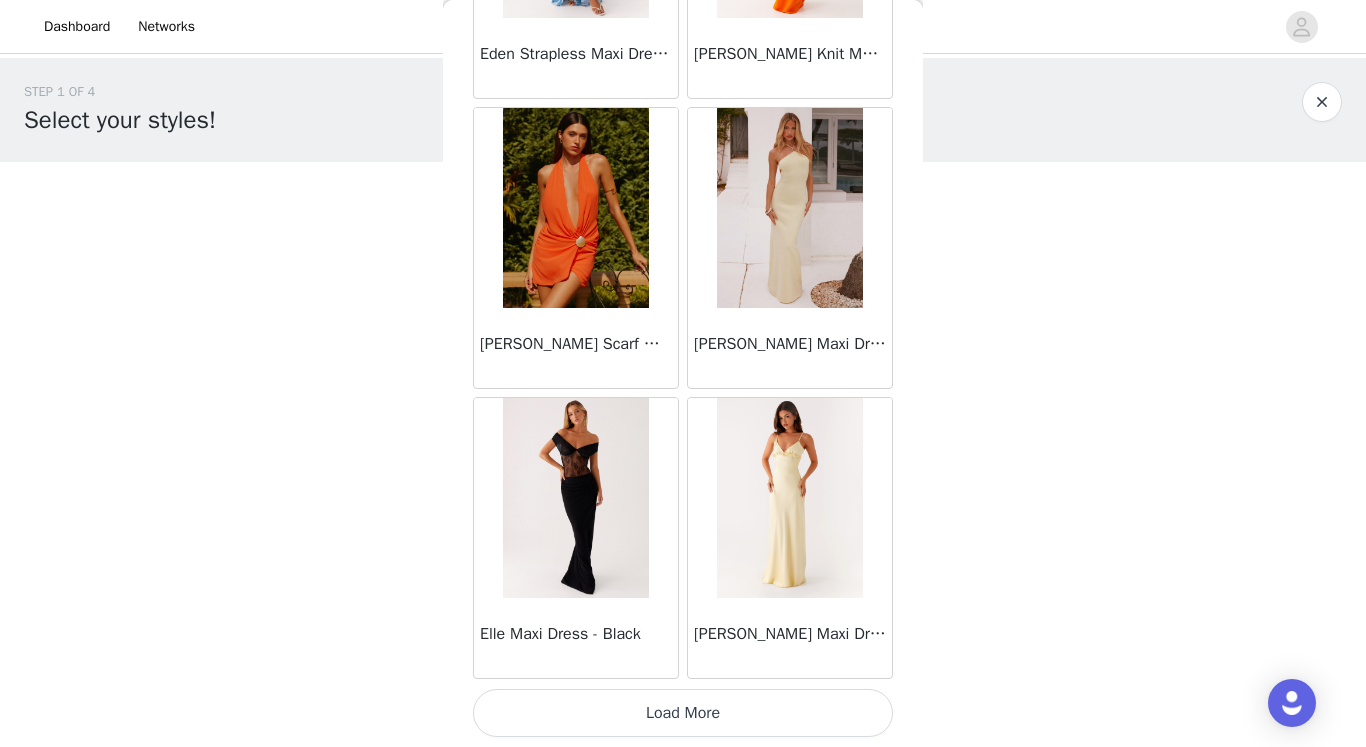 click on "Load More" at bounding box center (683, 713) 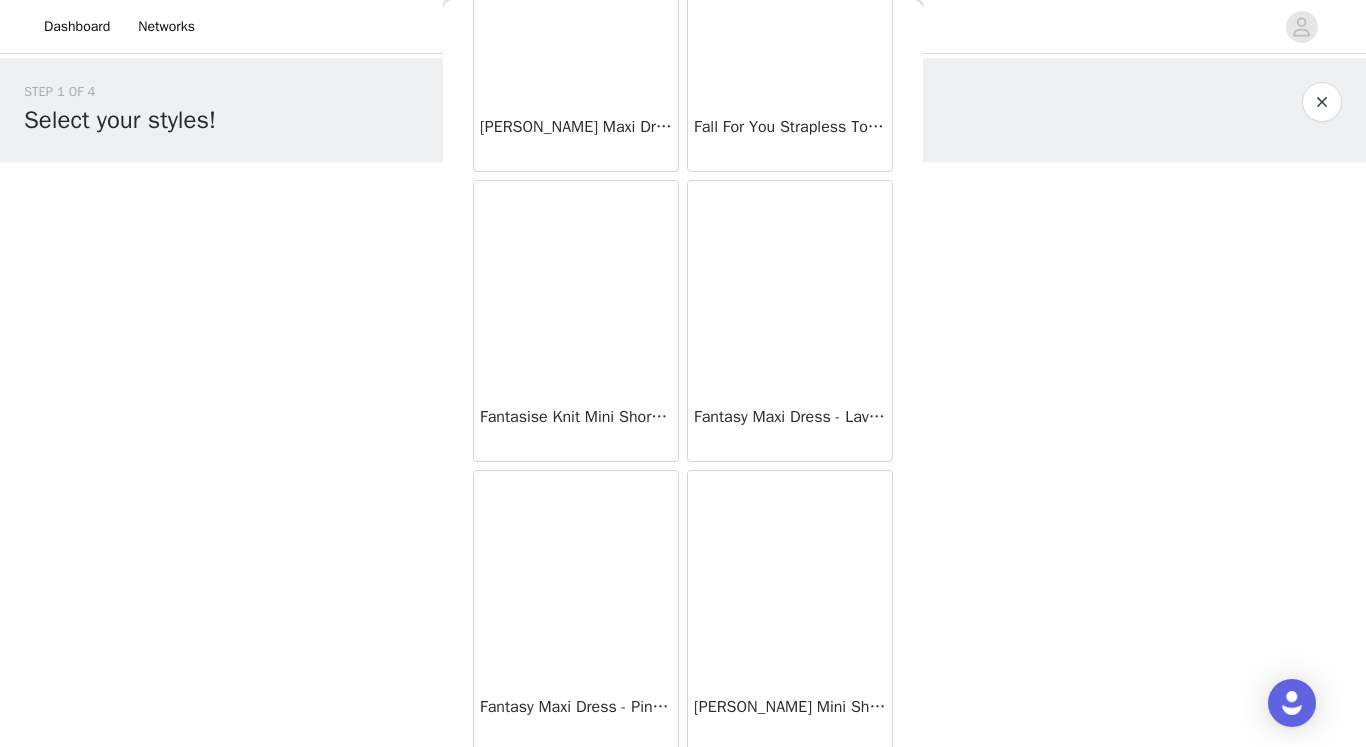 scroll, scrollTop: 22613, scrollLeft: 0, axis: vertical 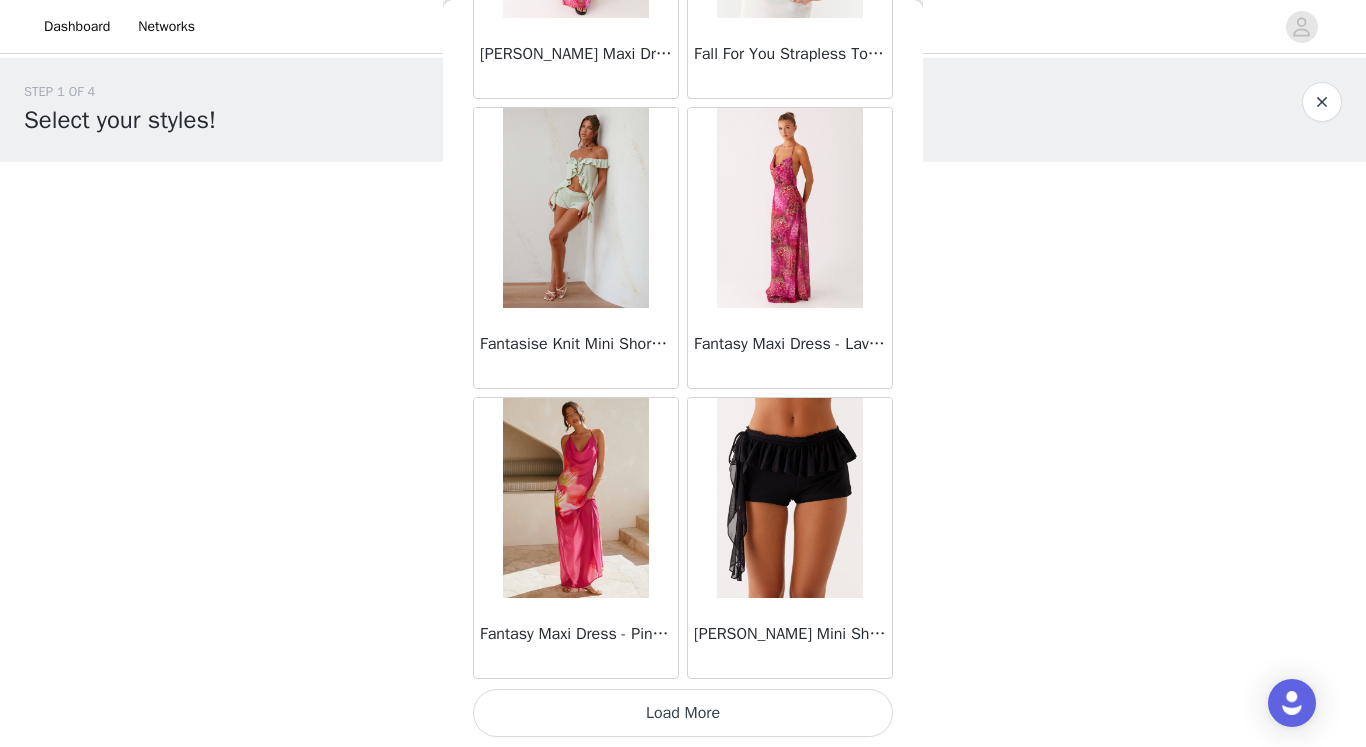 click on "Load More" at bounding box center (683, 713) 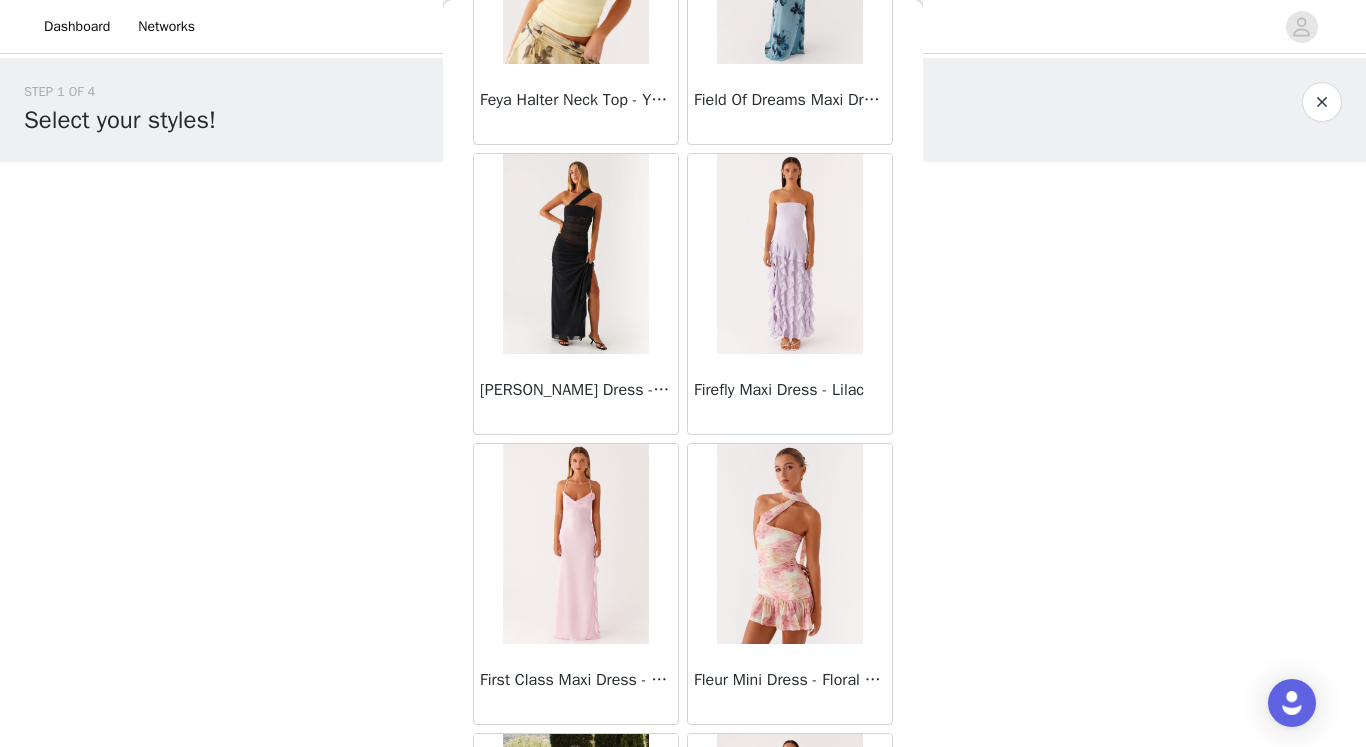 scroll, scrollTop: 25513, scrollLeft: 0, axis: vertical 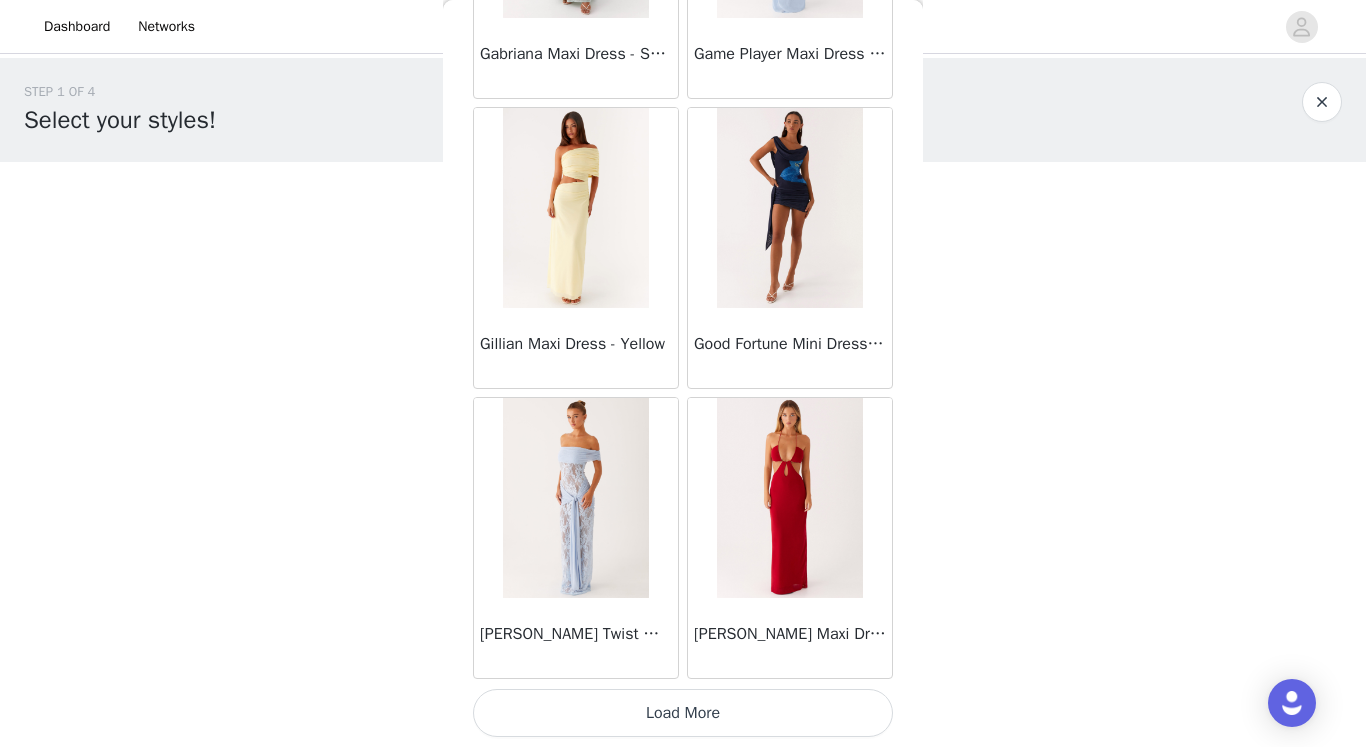 click on "Load More" at bounding box center [683, 713] 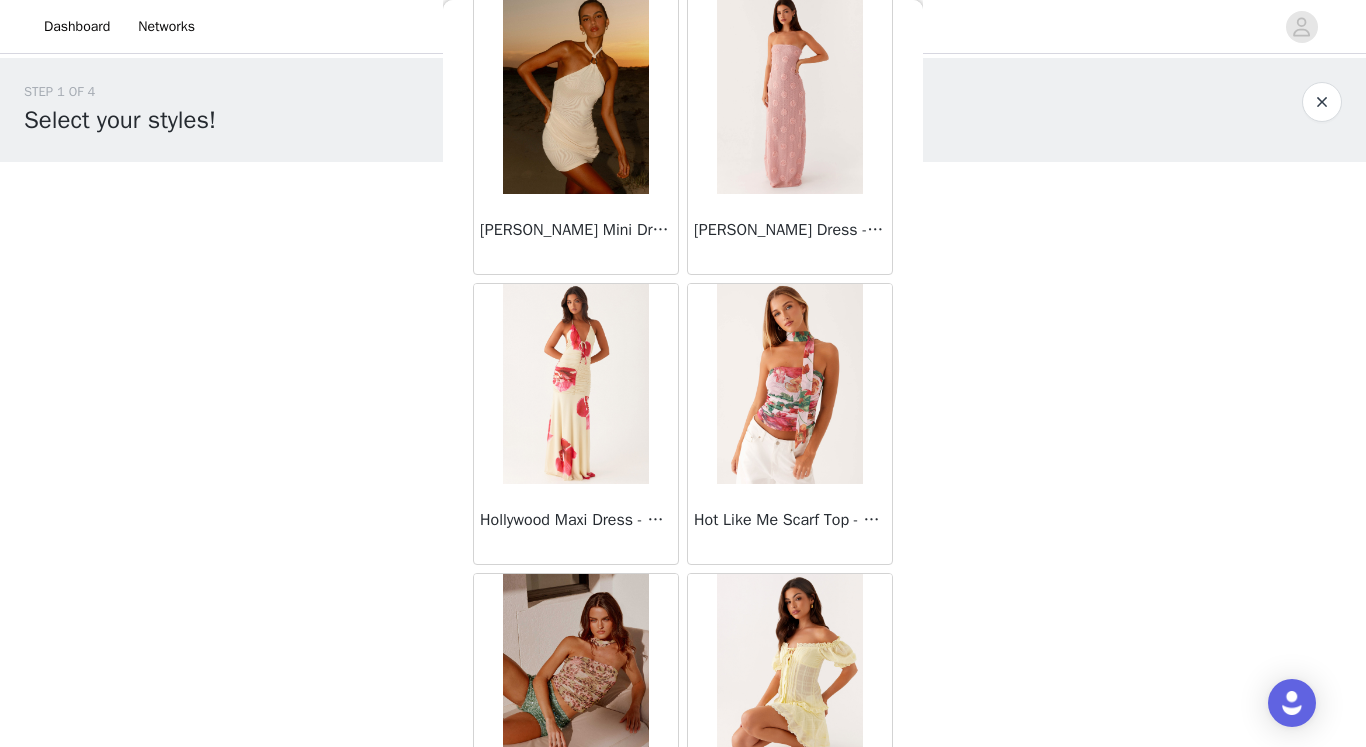 scroll, scrollTop: 28413, scrollLeft: 0, axis: vertical 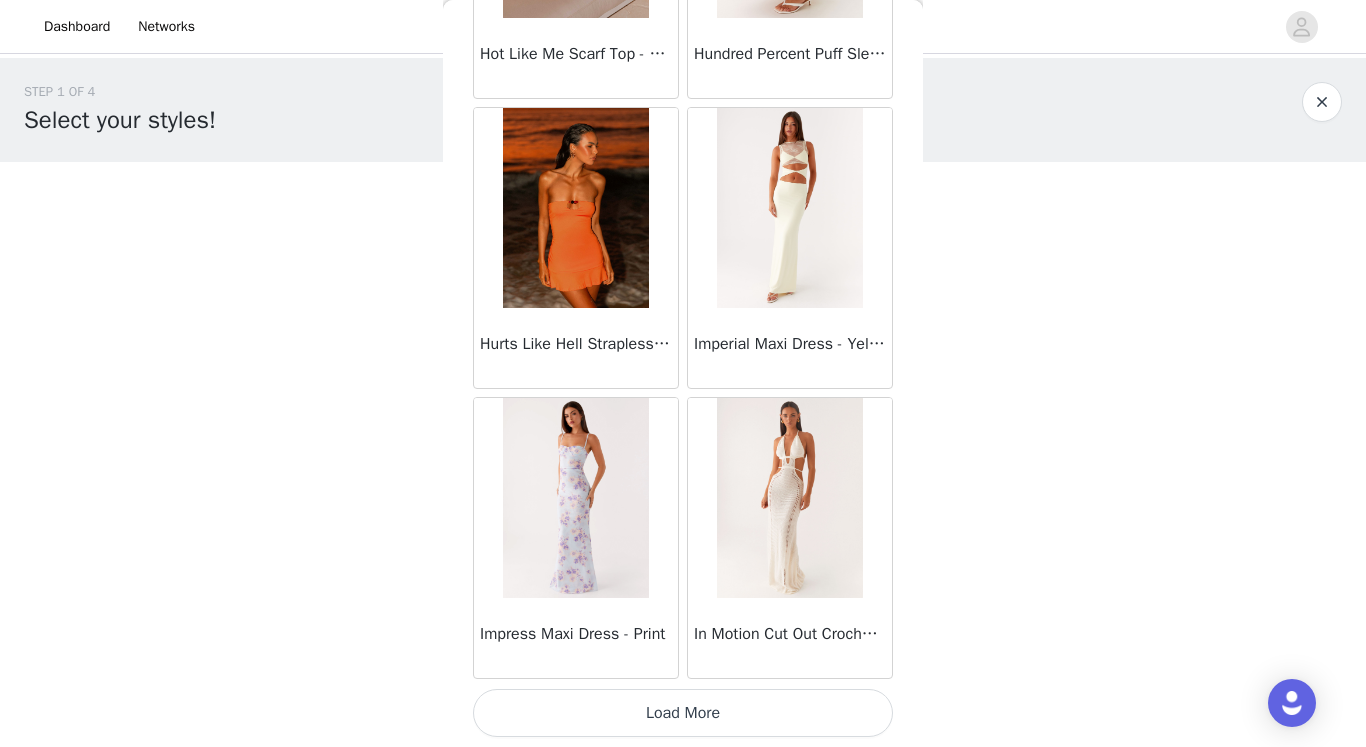 click on "Load More" at bounding box center (683, 713) 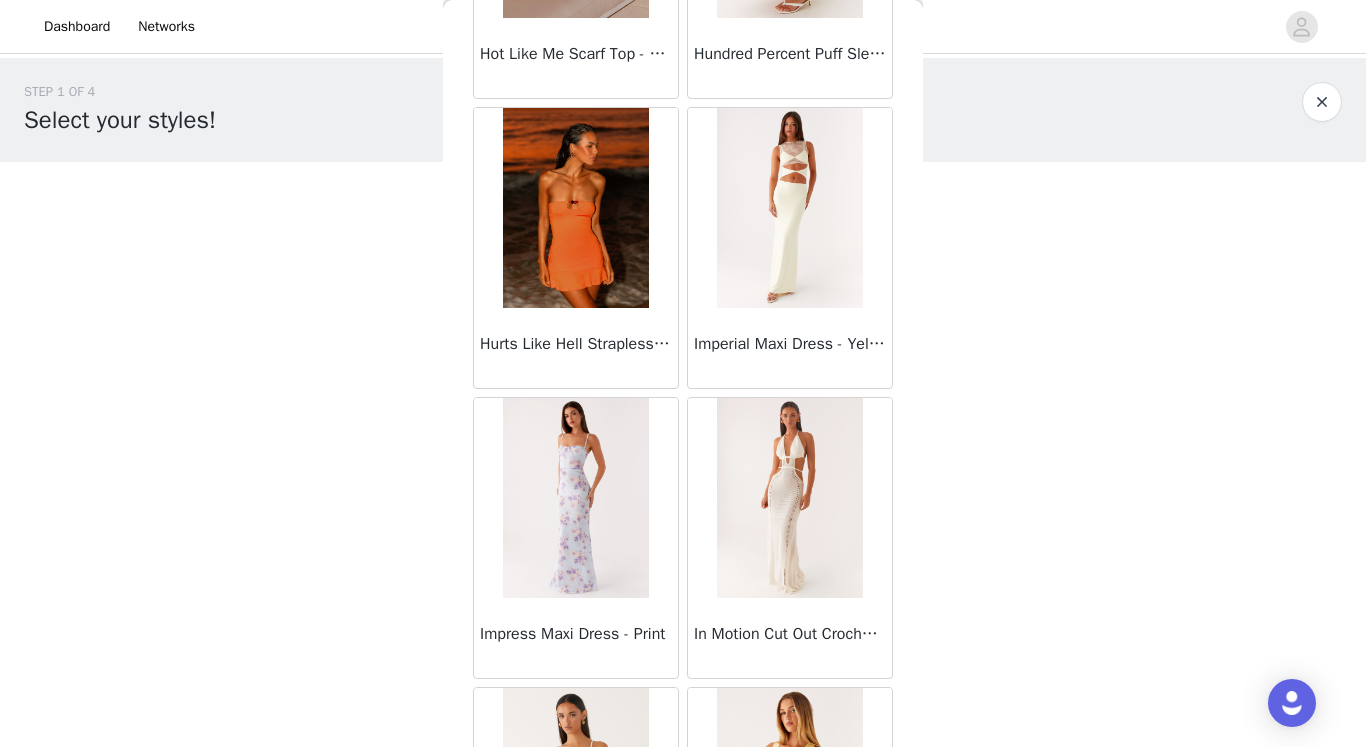 scroll, scrollTop: 31313, scrollLeft: 0, axis: vertical 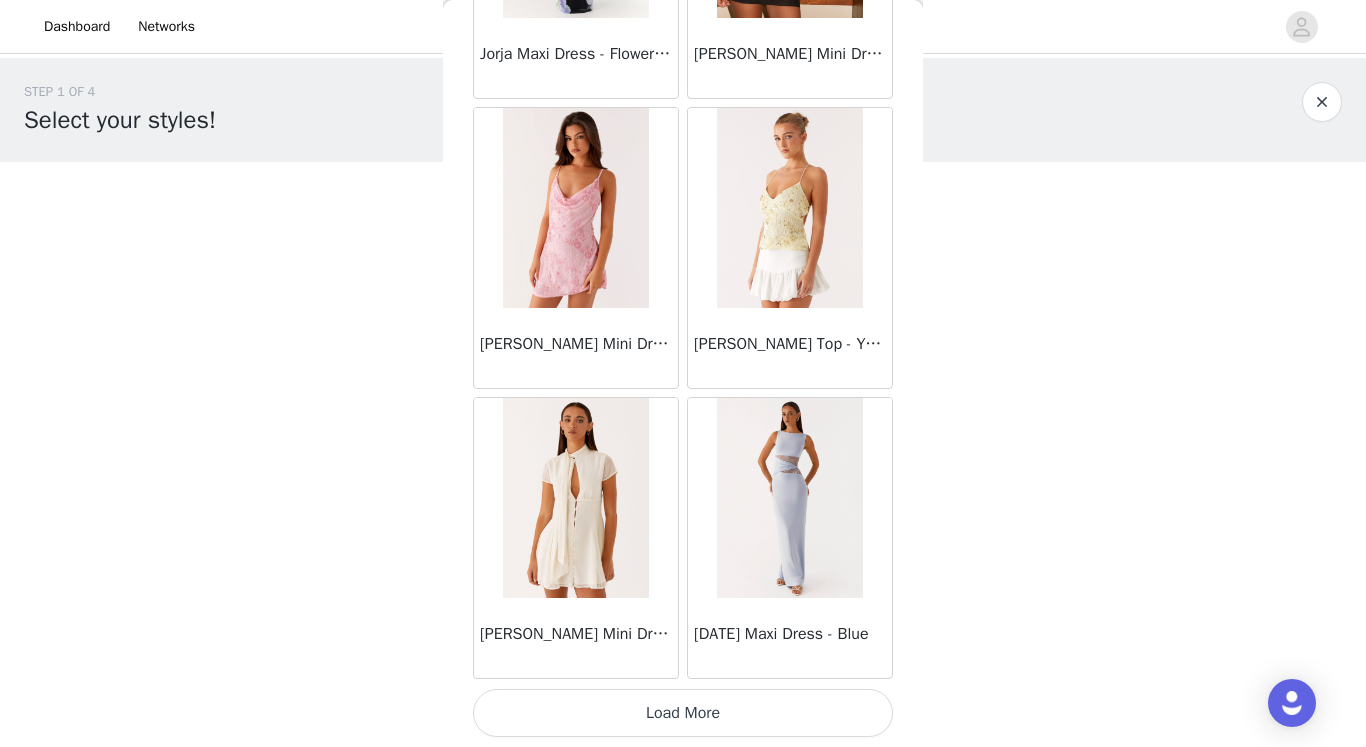 click on "Load More" at bounding box center (683, 713) 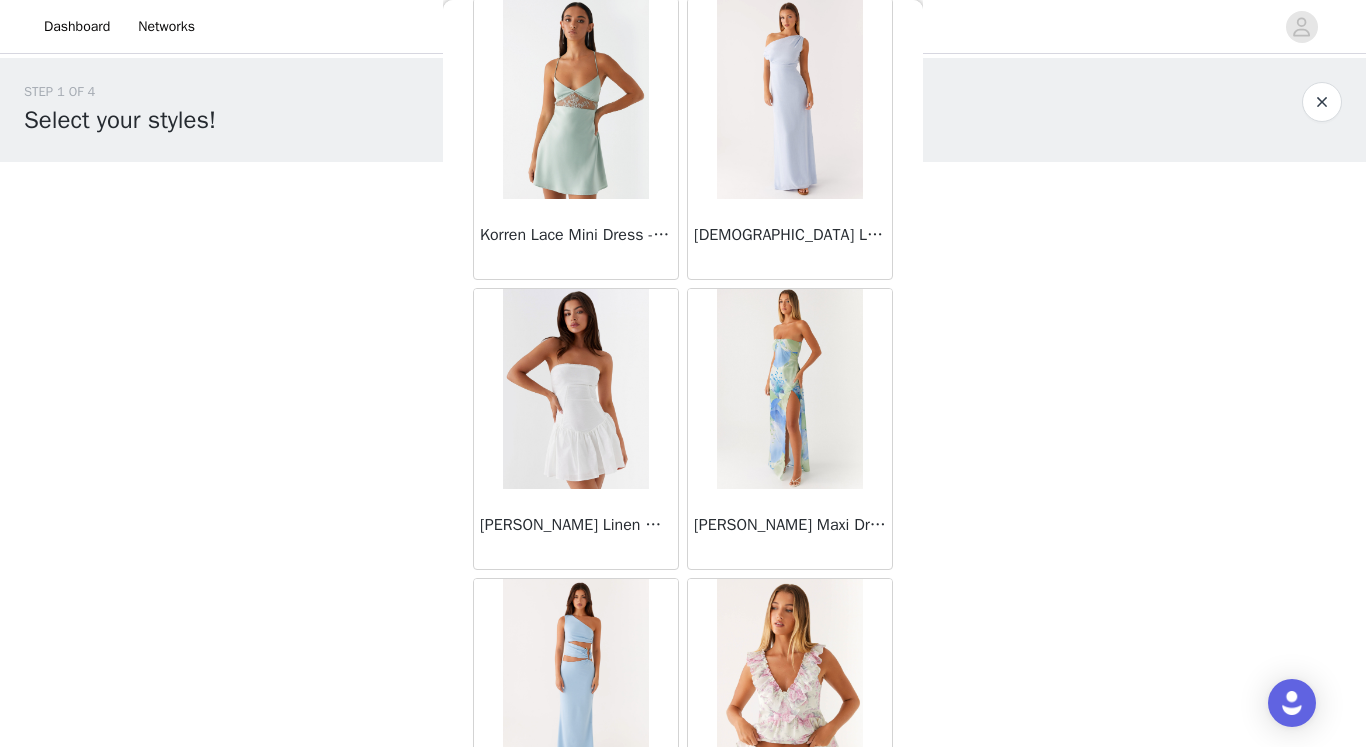 scroll, scrollTop: 34213, scrollLeft: 0, axis: vertical 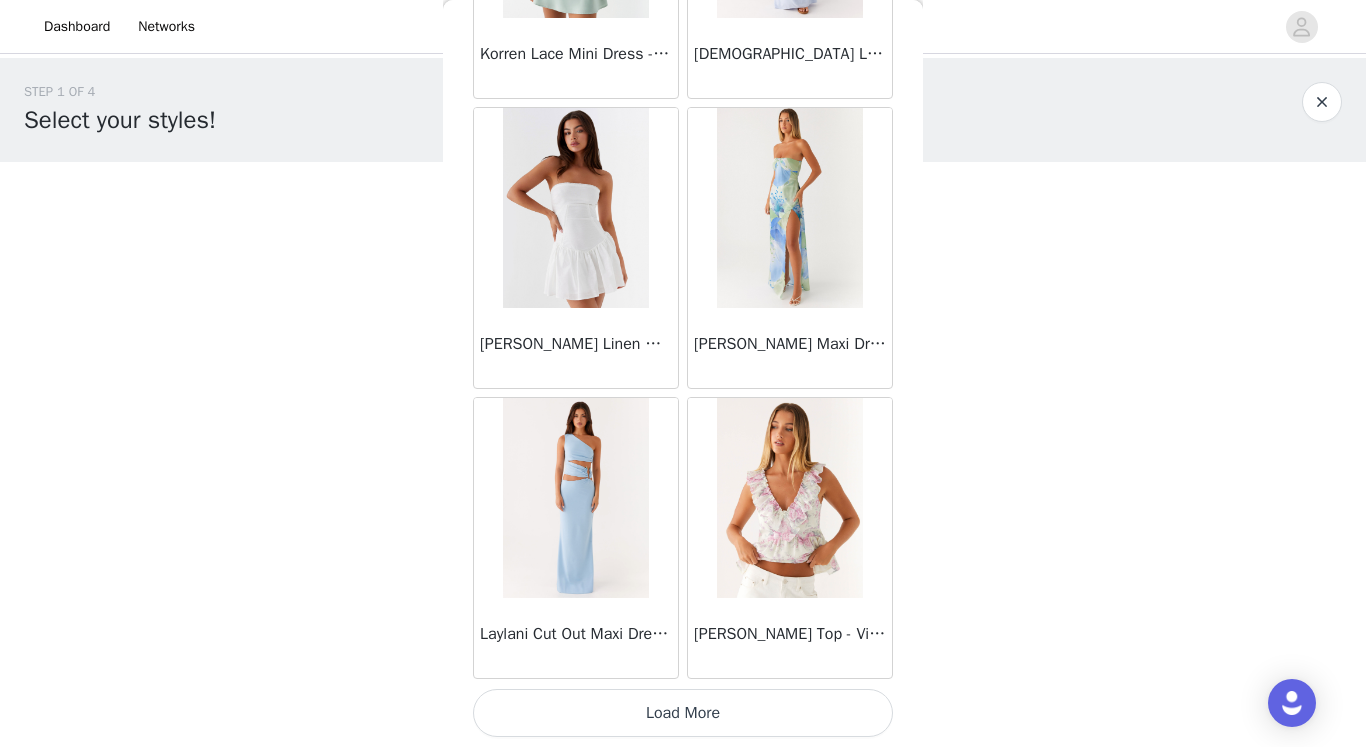 click on "Load More" at bounding box center [683, 713] 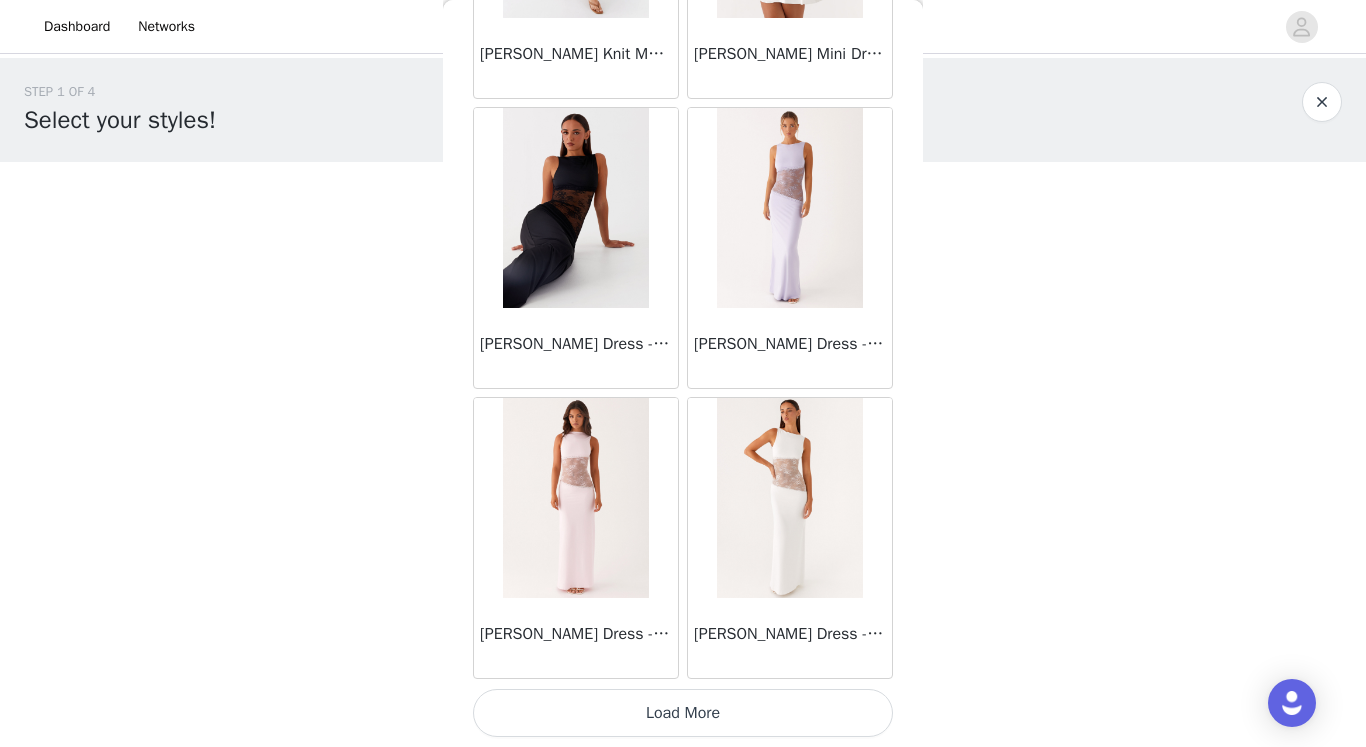 click on "Load More" at bounding box center [683, 713] 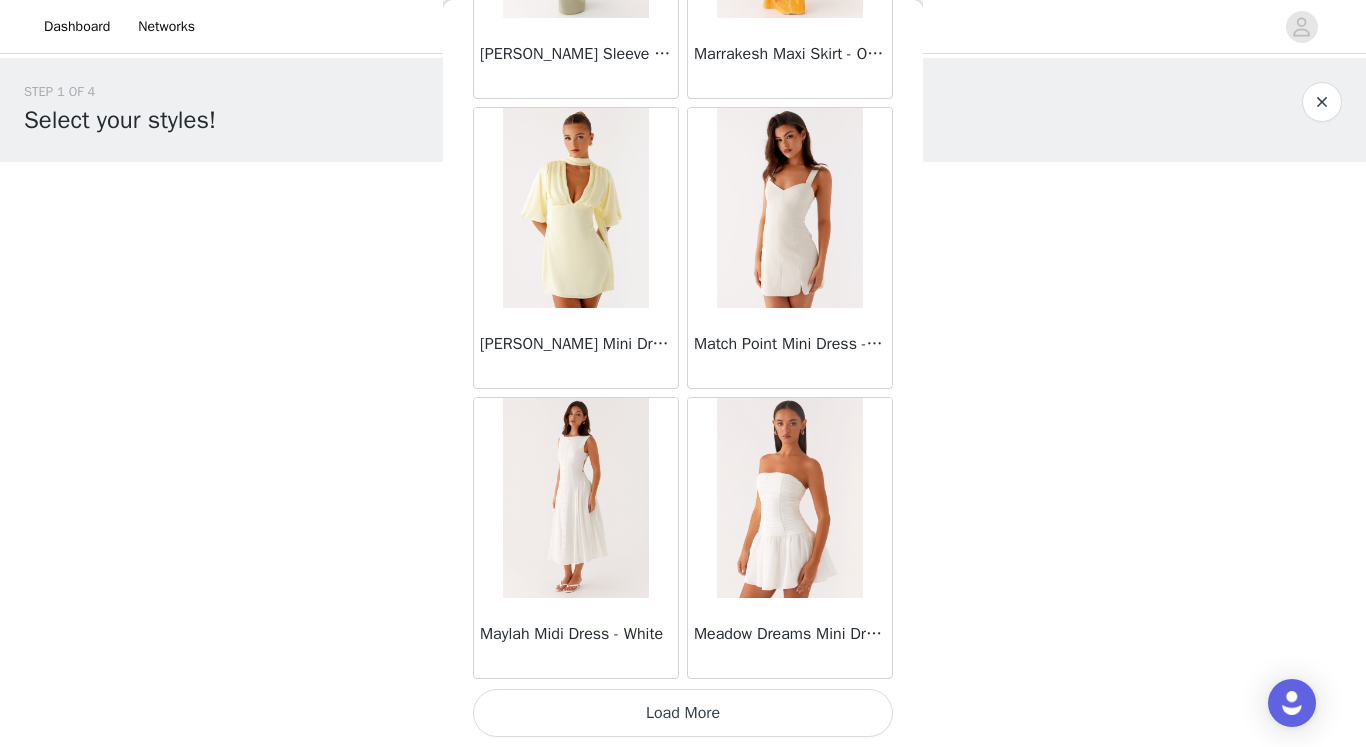 click on "Load More" at bounding box center (683, 713) 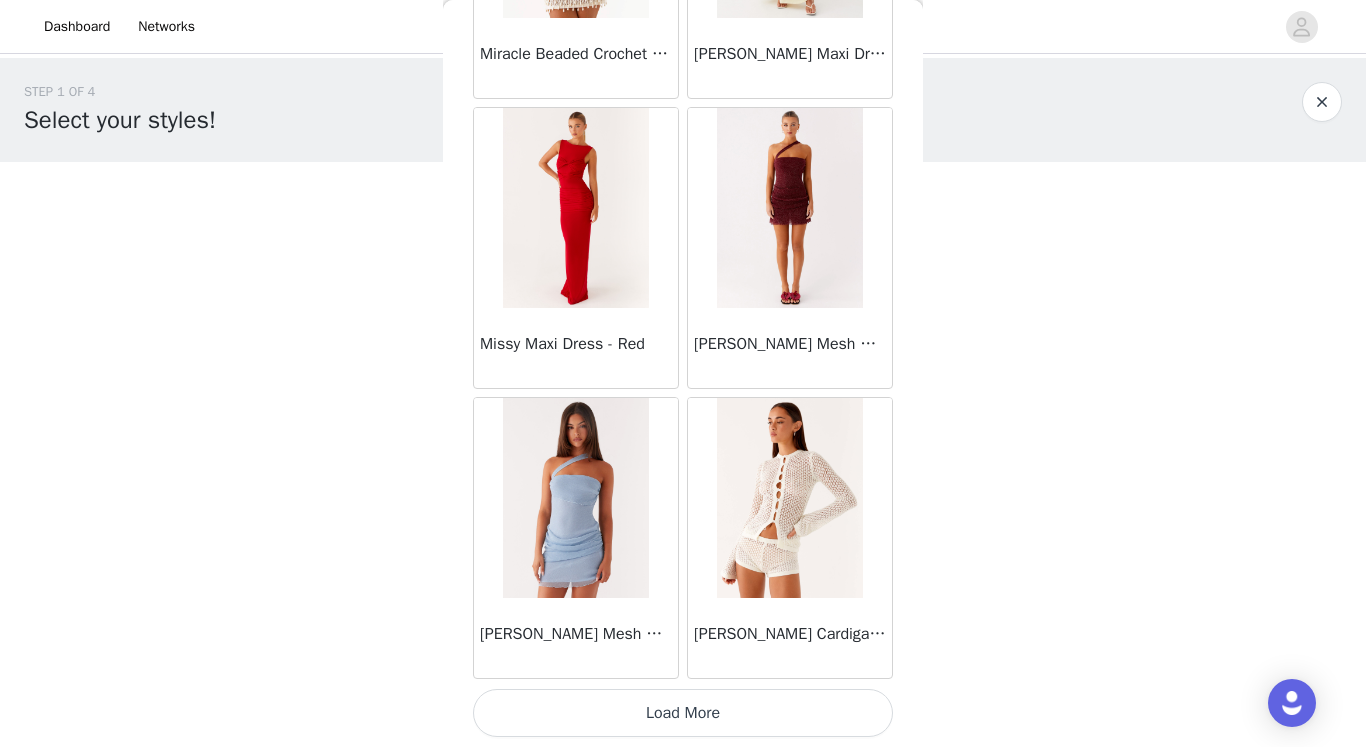 click on "Load More" at bounding box center (683, 713) 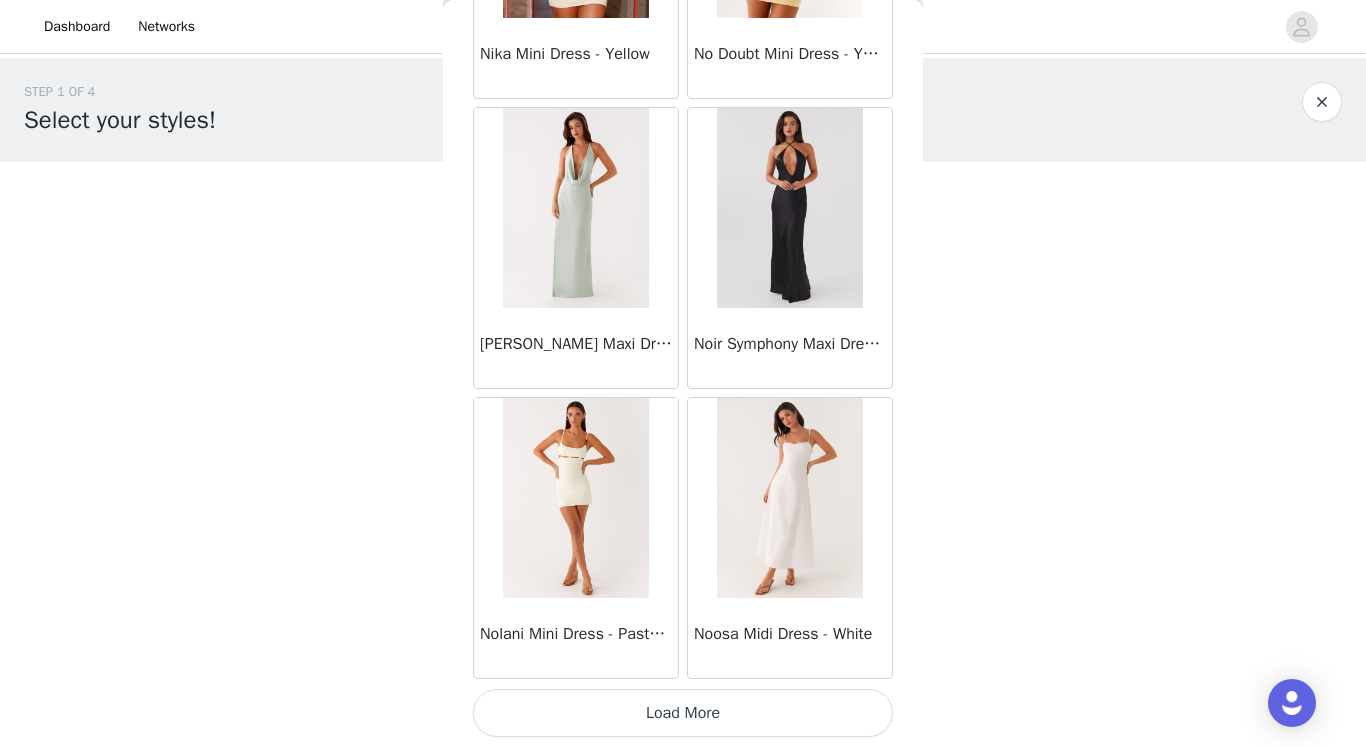click on "Load More" at bounding box center [683, 713] 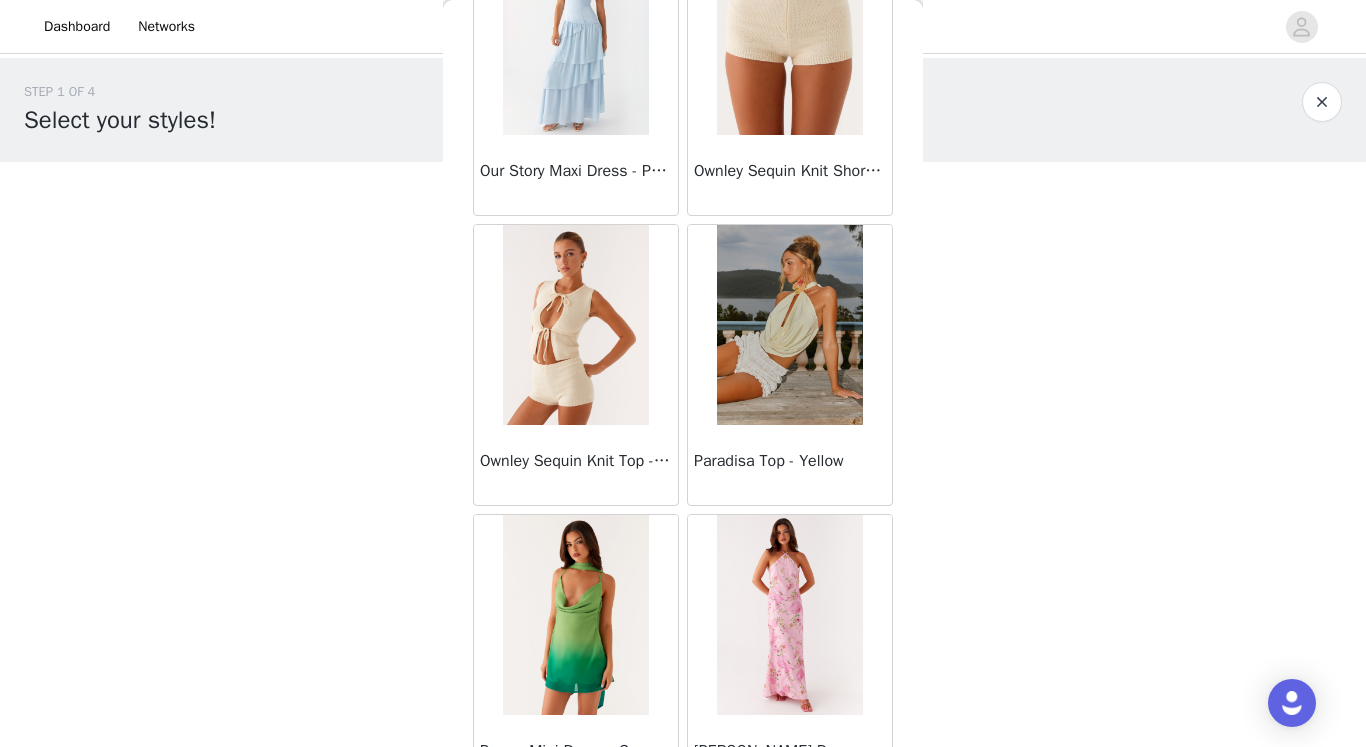 scroll, scrollTop: 48713, scrollLeft: 0, axis: vertical 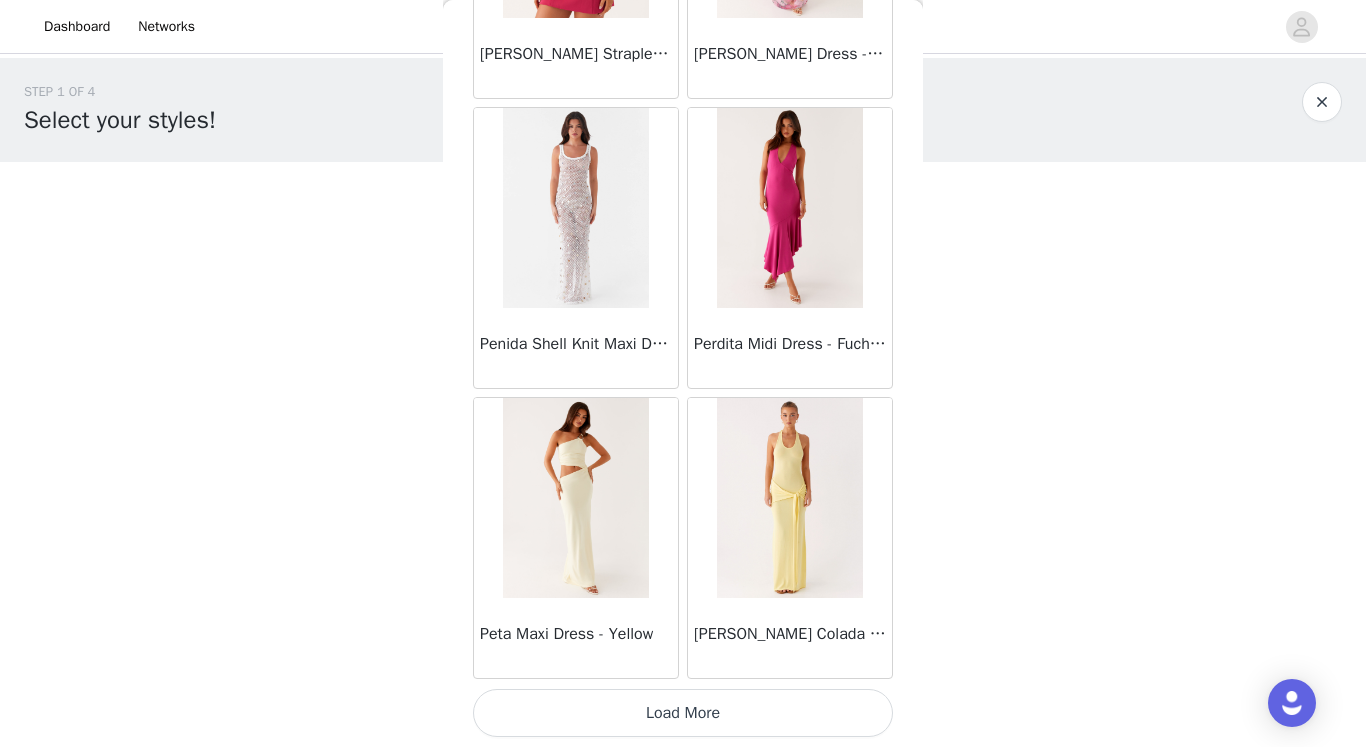 click on "Load More" at bounding box center [683, 713] 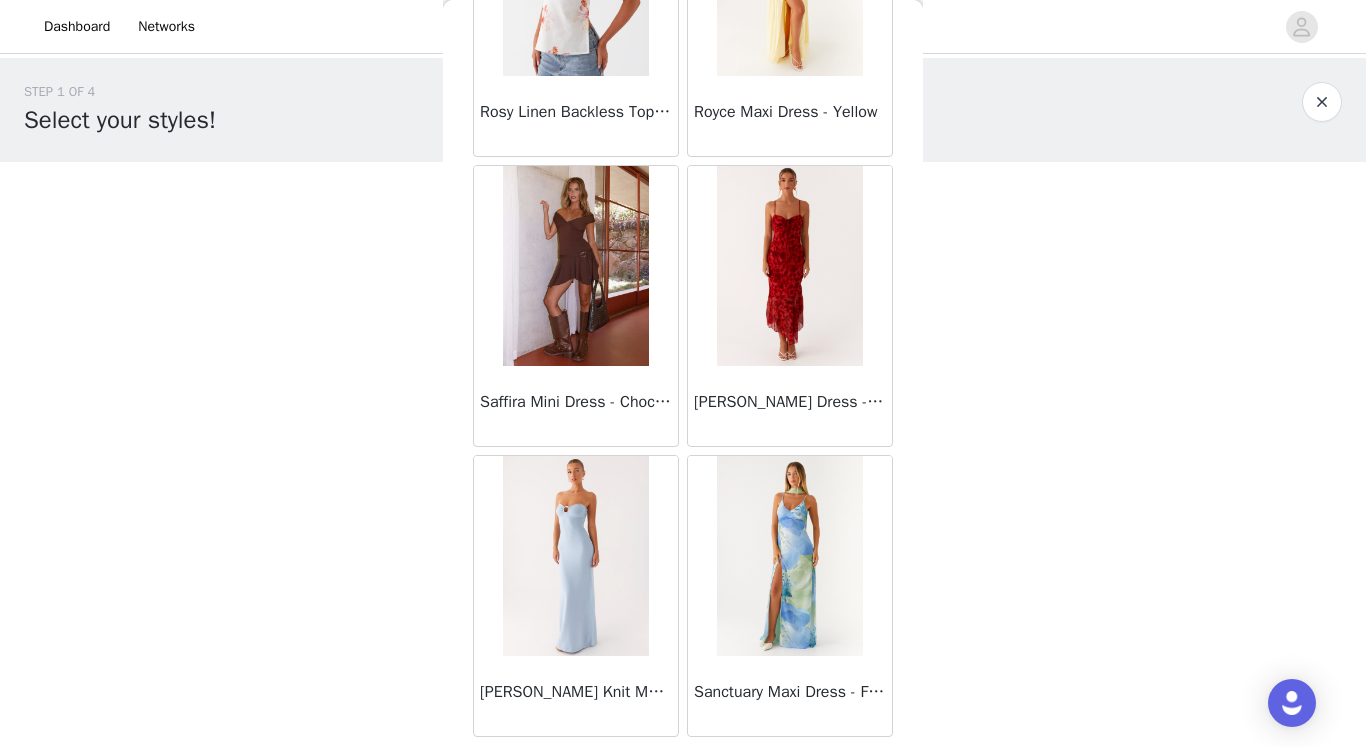 scroll, scrollTop: 51613, scrollLeft: 0, axis: vertical 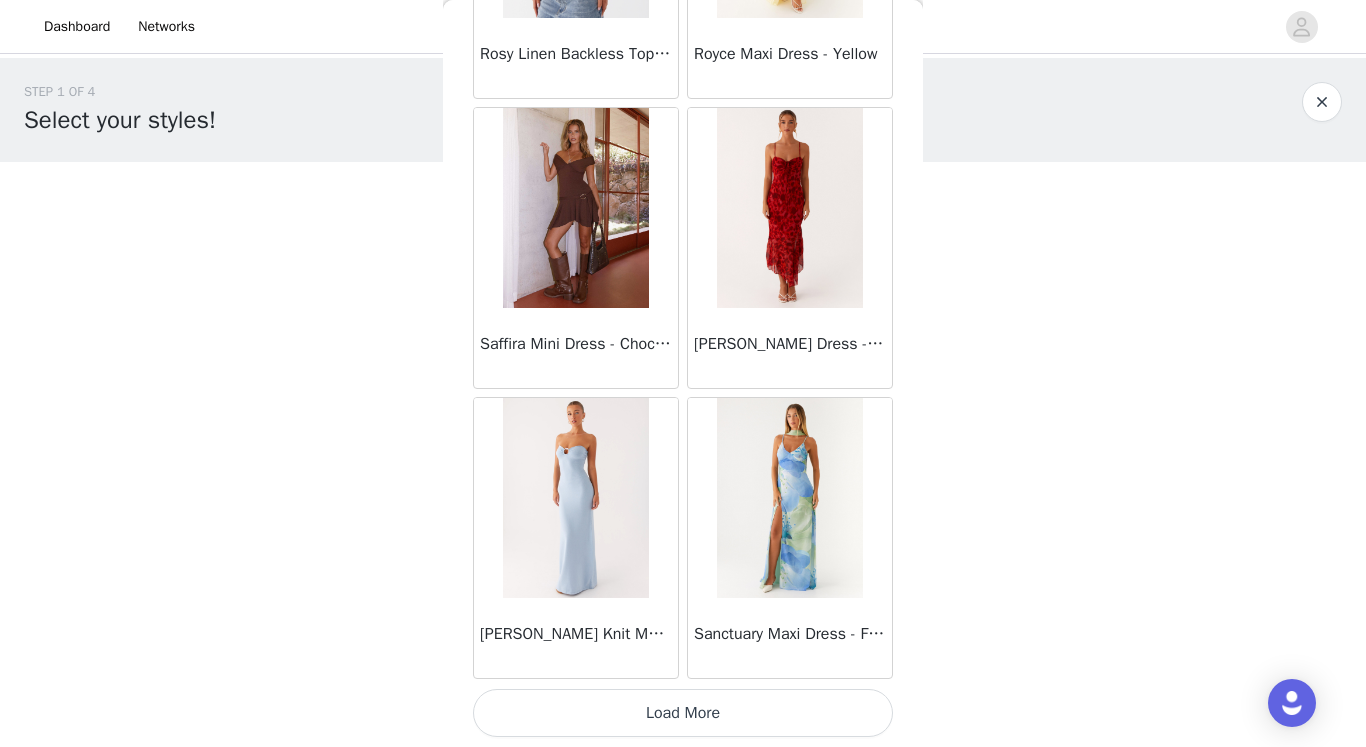 click on "Load More" at bounding box center (683, 713) 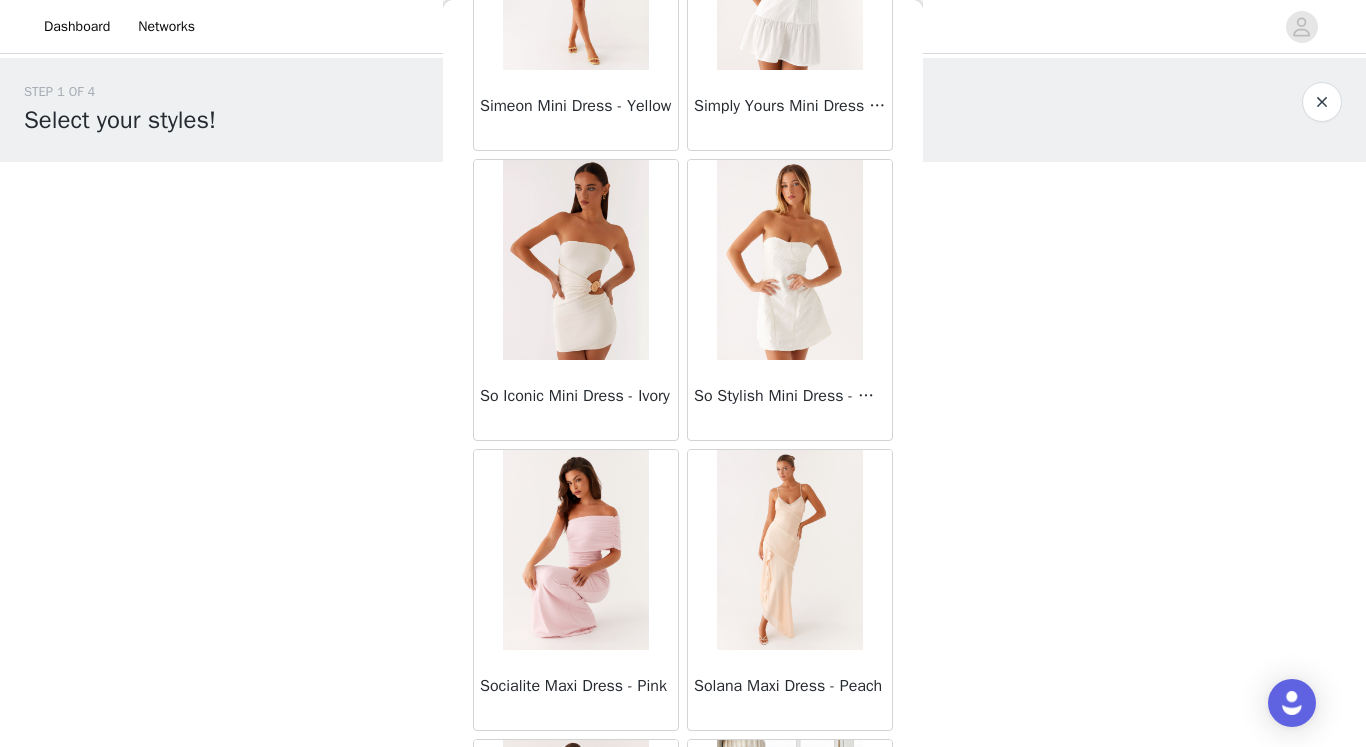 scroll, scrollTop: 54513, scrollLeft: 0, axis: vertical 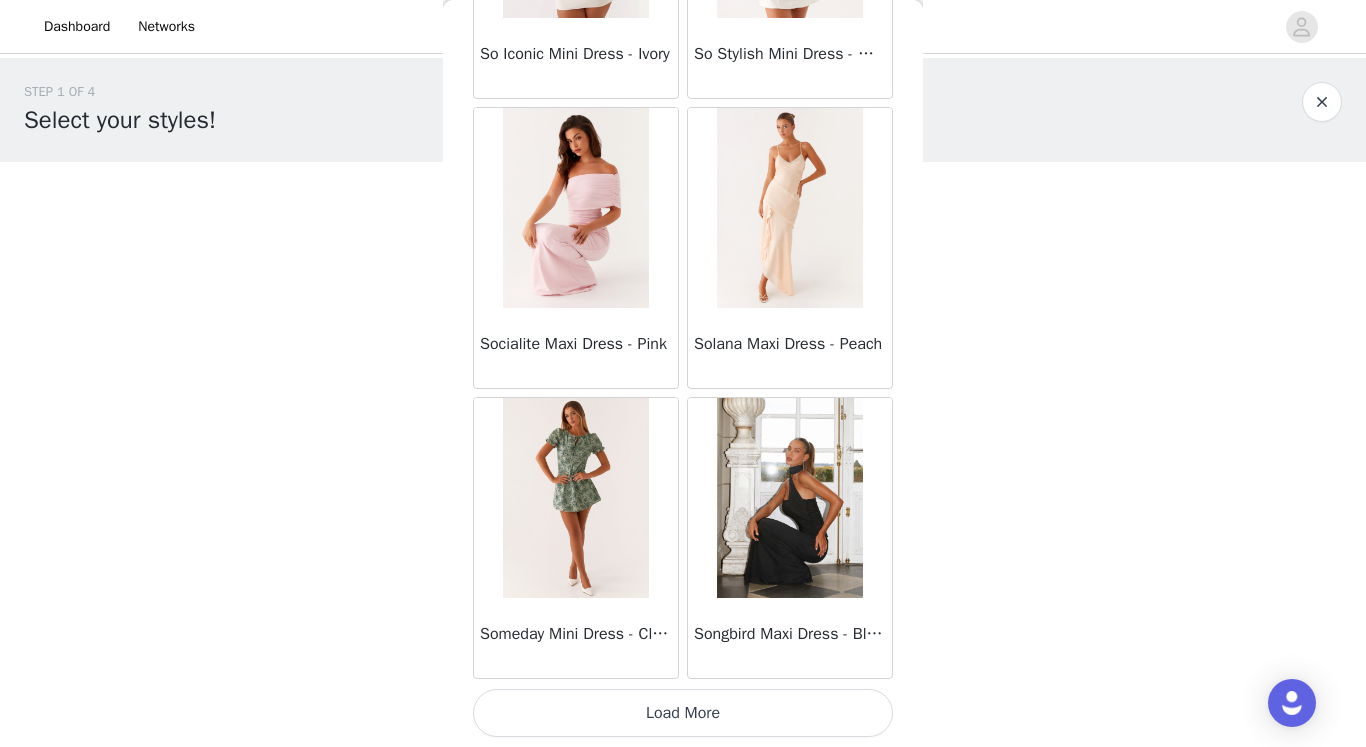 click on "Load More" at bounding box center (683, 713) 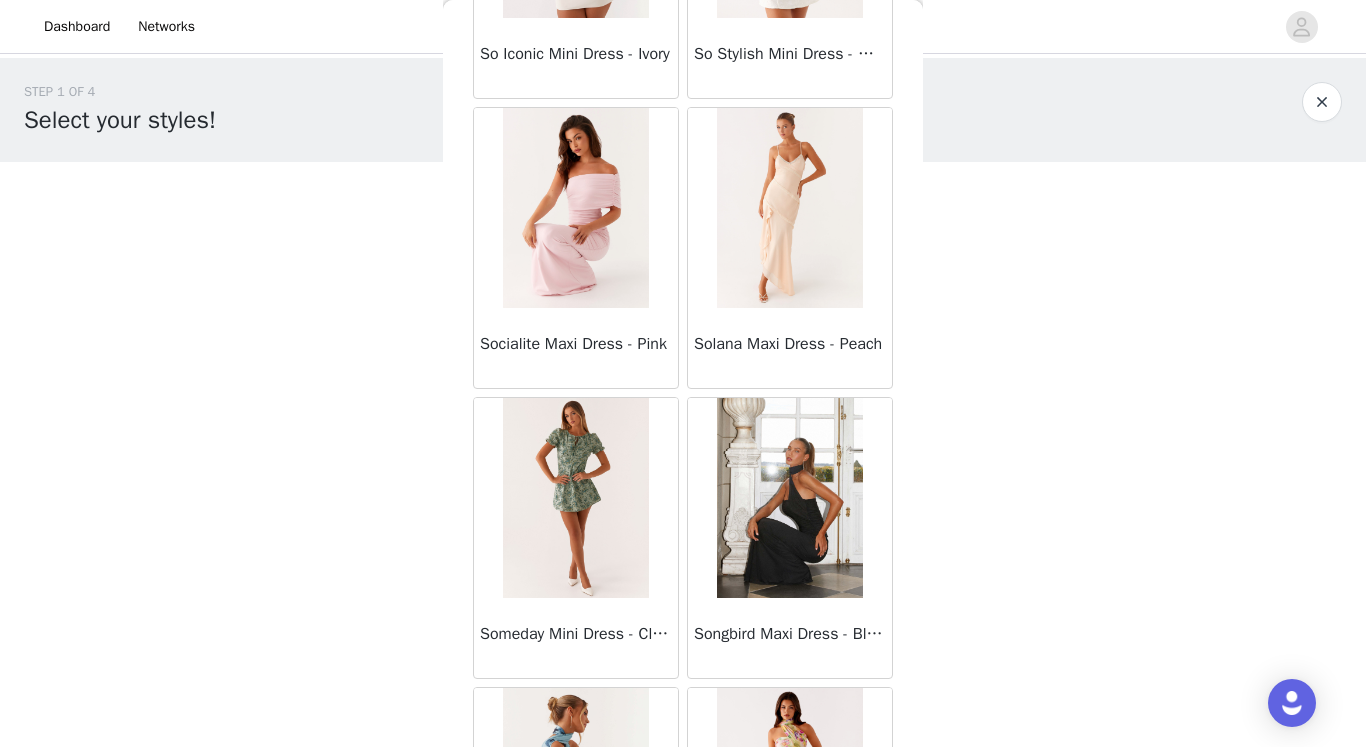 scroll, scrollTop: 57413, scrollLeft: 0, axis: vertical 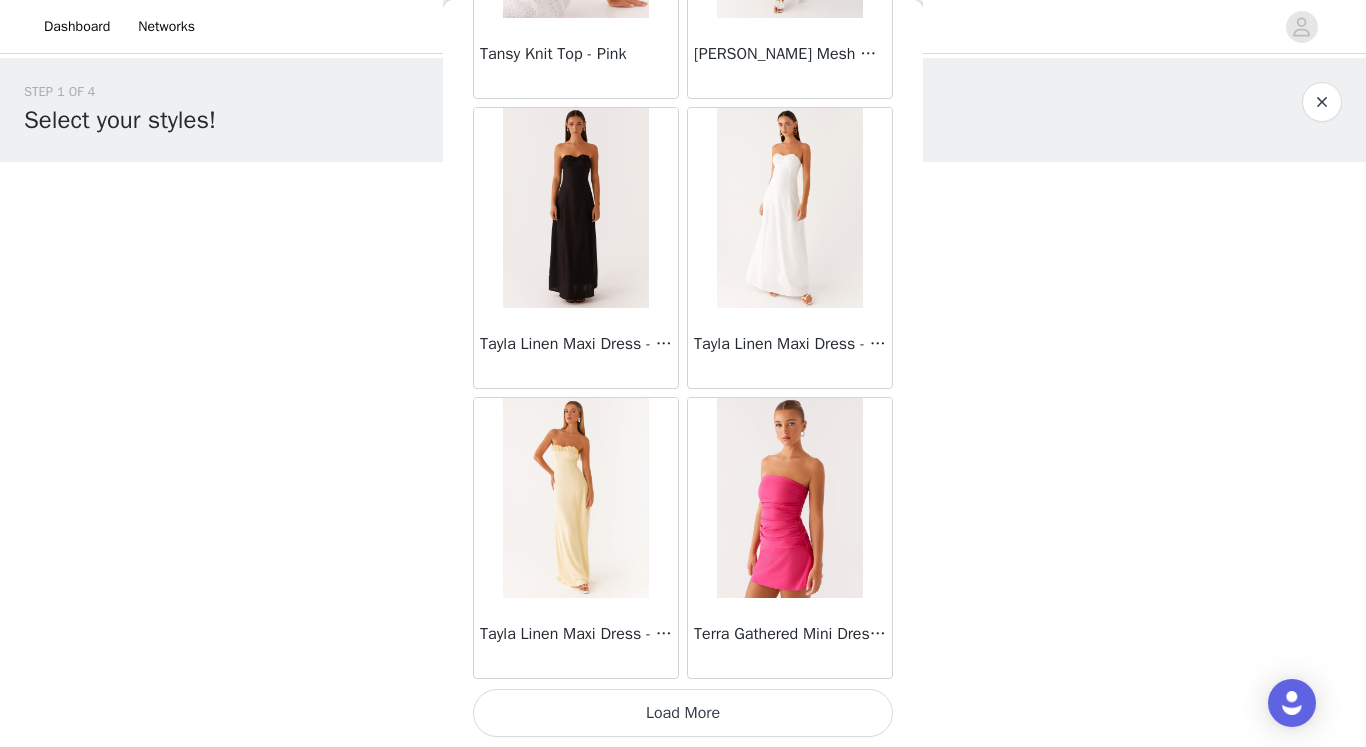 click on "Load More" at bounding box center [683, 713] 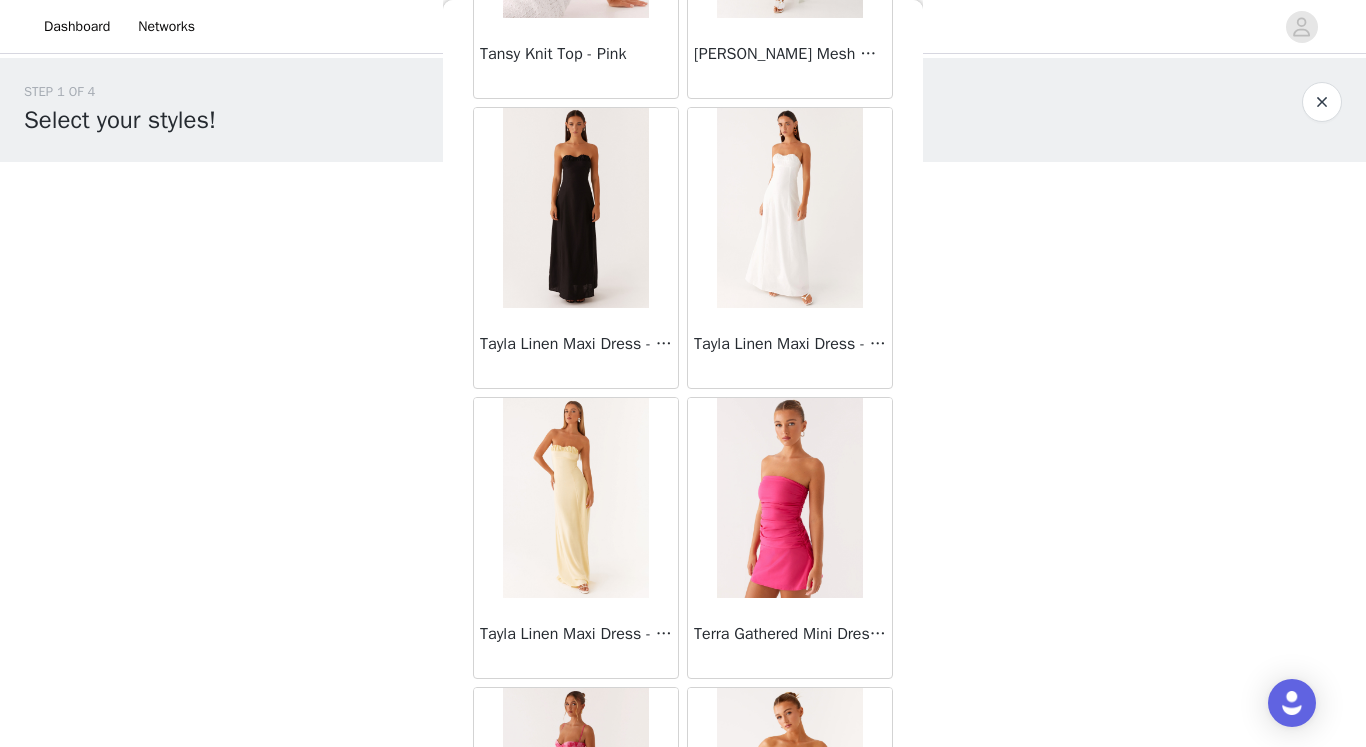 scroll, scrollTop: 60313, scrollLeft: 0, axis: vertical 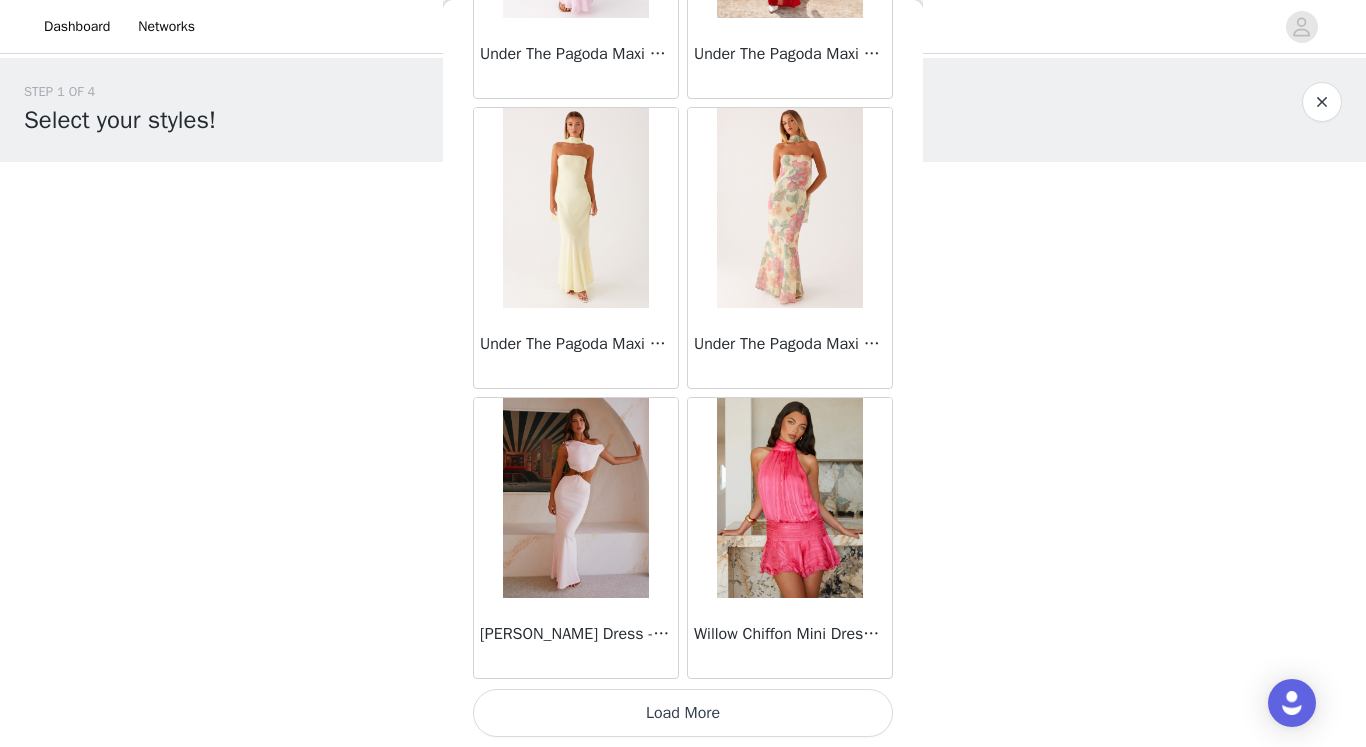 click on "Load More" at bounding box center [683, 713] 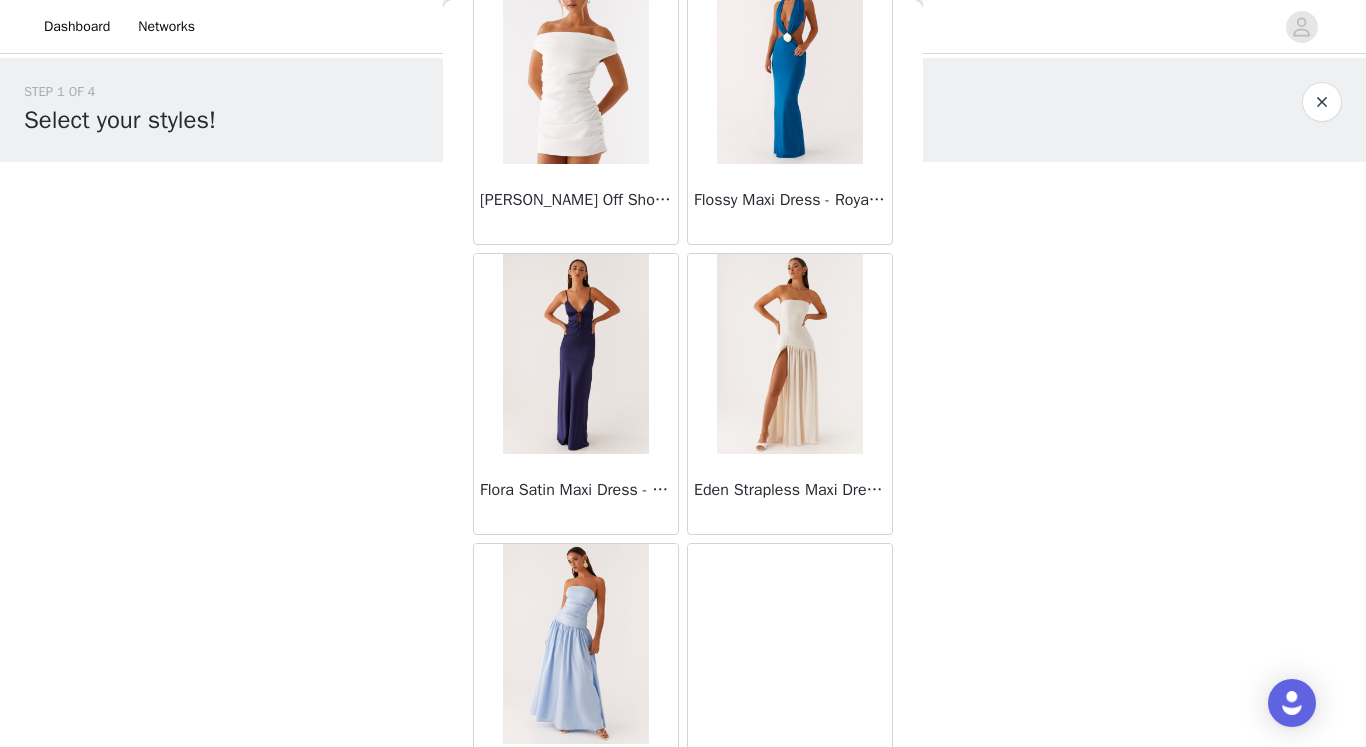 scroll, scrollTop: 63213, scrollLeft: 0, axis: vertical 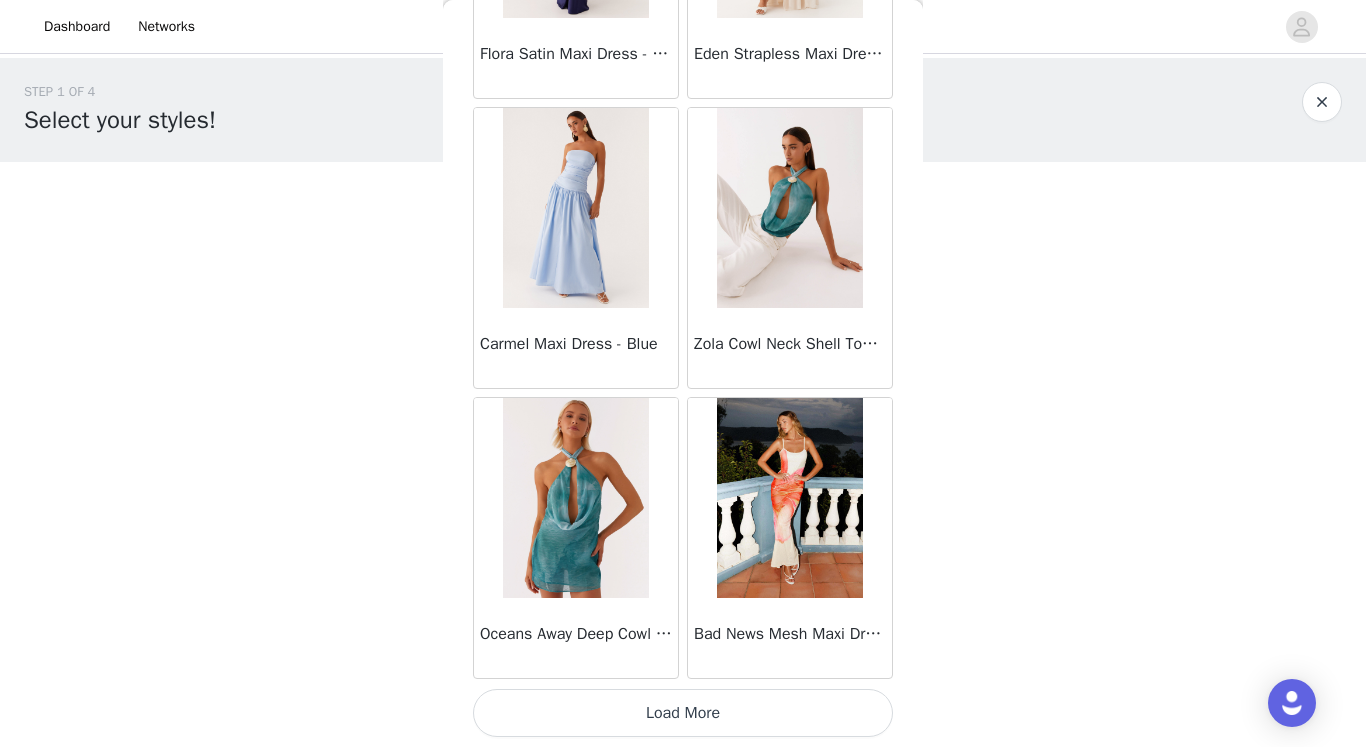 click on "Load More" at bounding box center [683, 713] 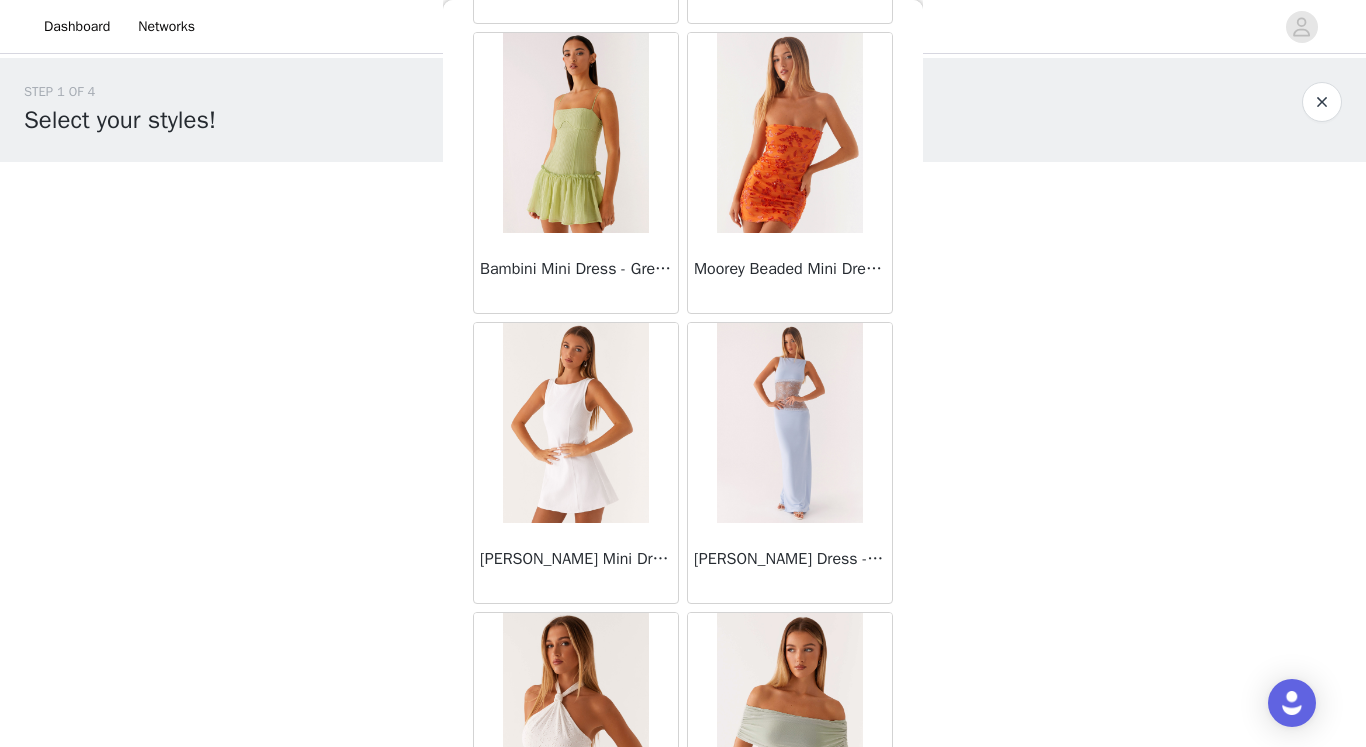 scroll, scrollTop: 66113, scrollLeft: 0, axis: vertical 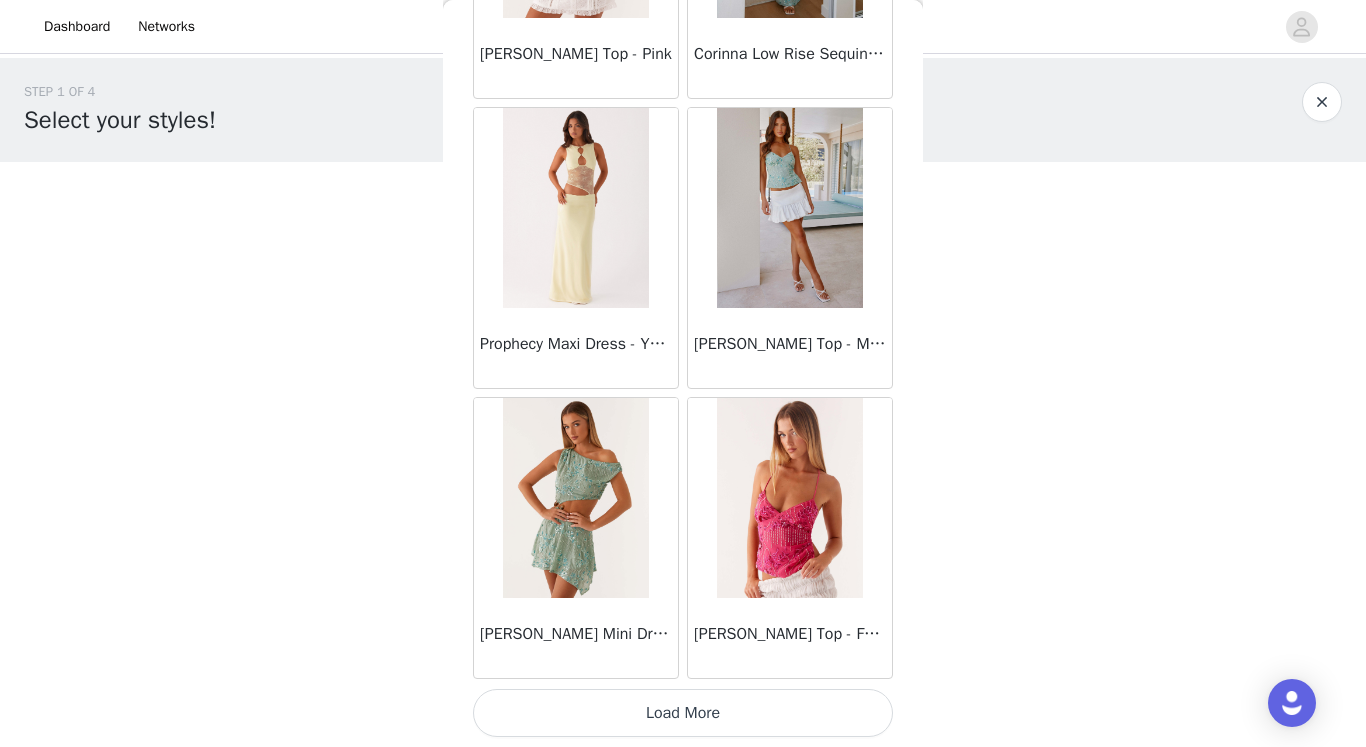 click on "Load More" at bounding box center [683, 713] 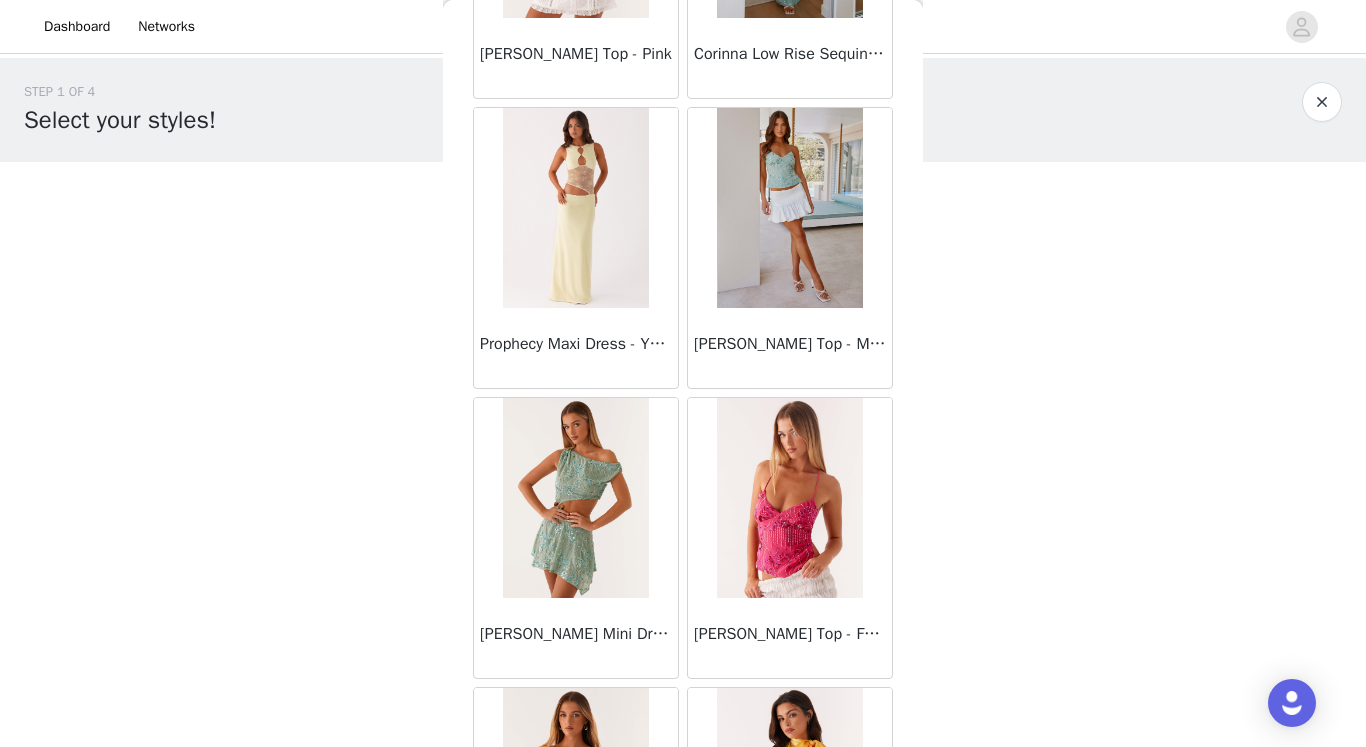 scroll, scrollTop: 69013, scrollLeft: 0, axis: vertical 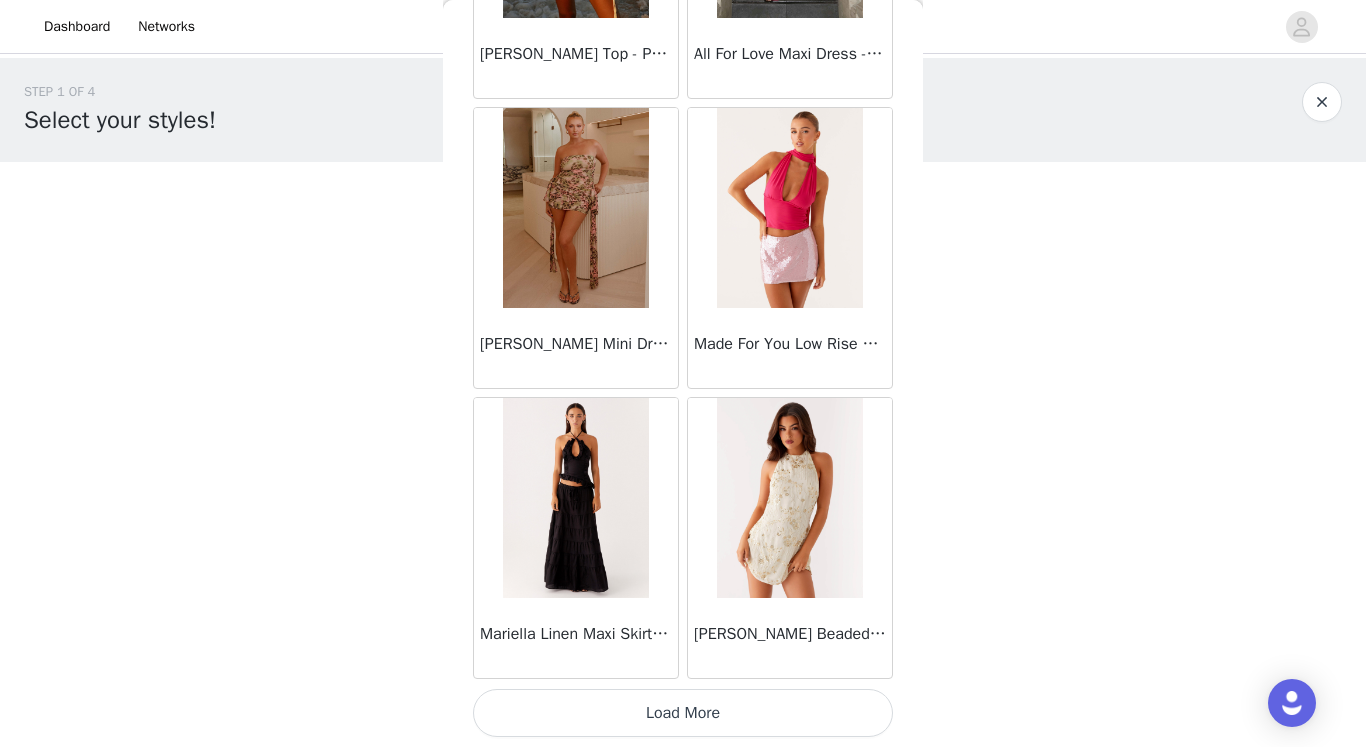 click on "Load More" at bounding box center (683, 713) 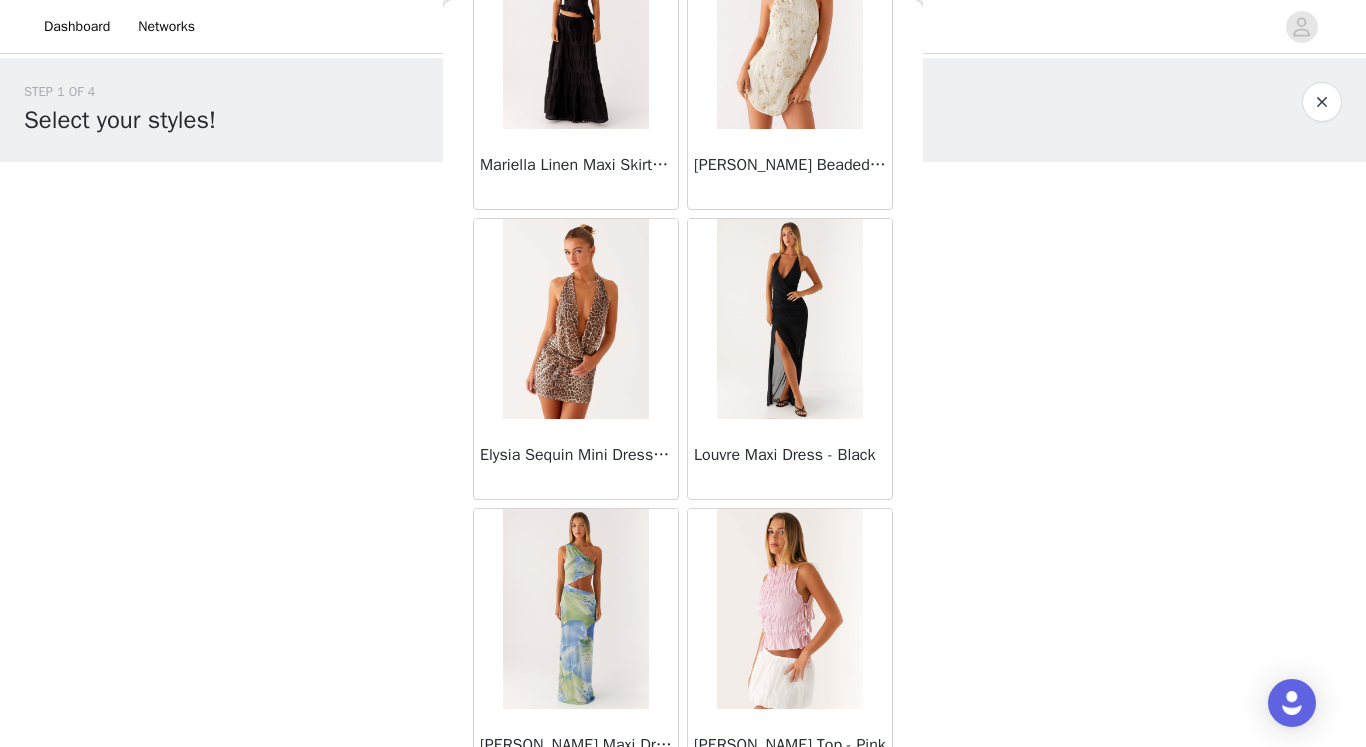 scroll, scrollTop: 71913, scrollLeft: 0, axis: vertical 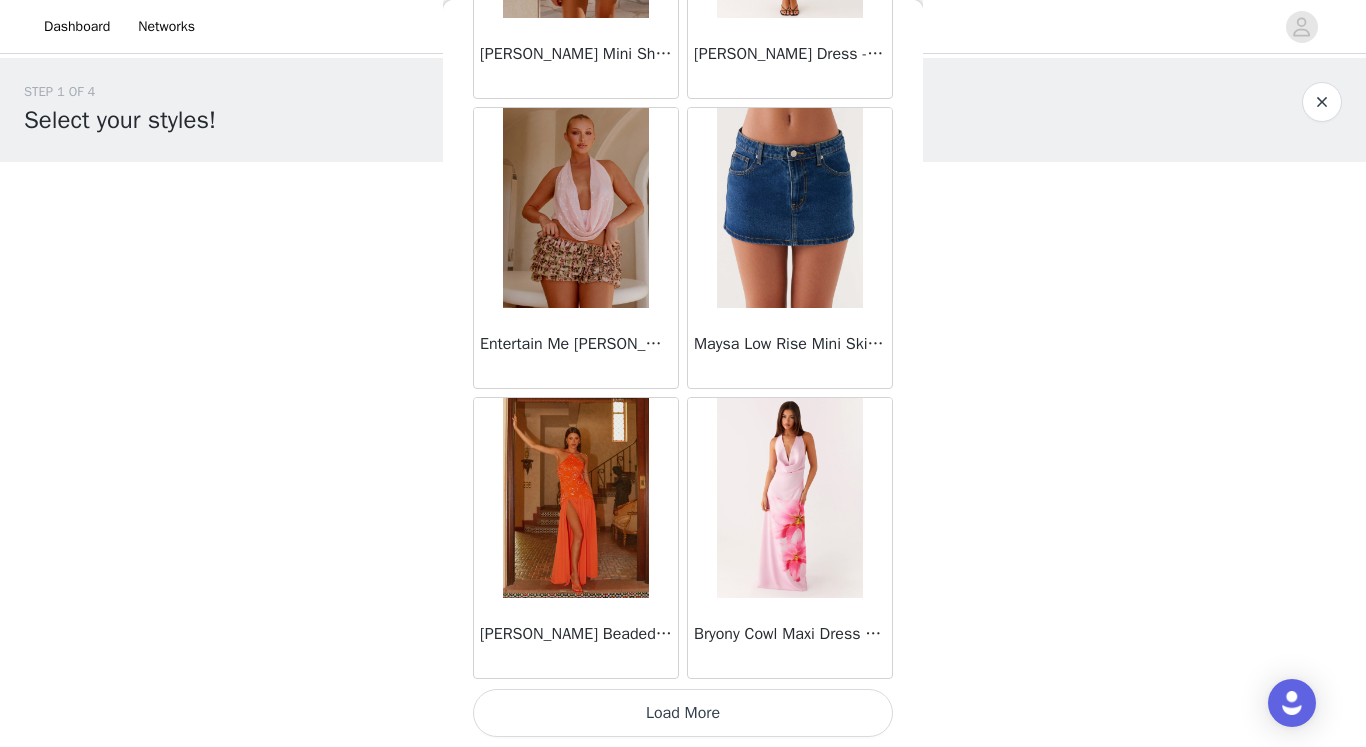 click on "Load More" at bounding box center (683, 713) 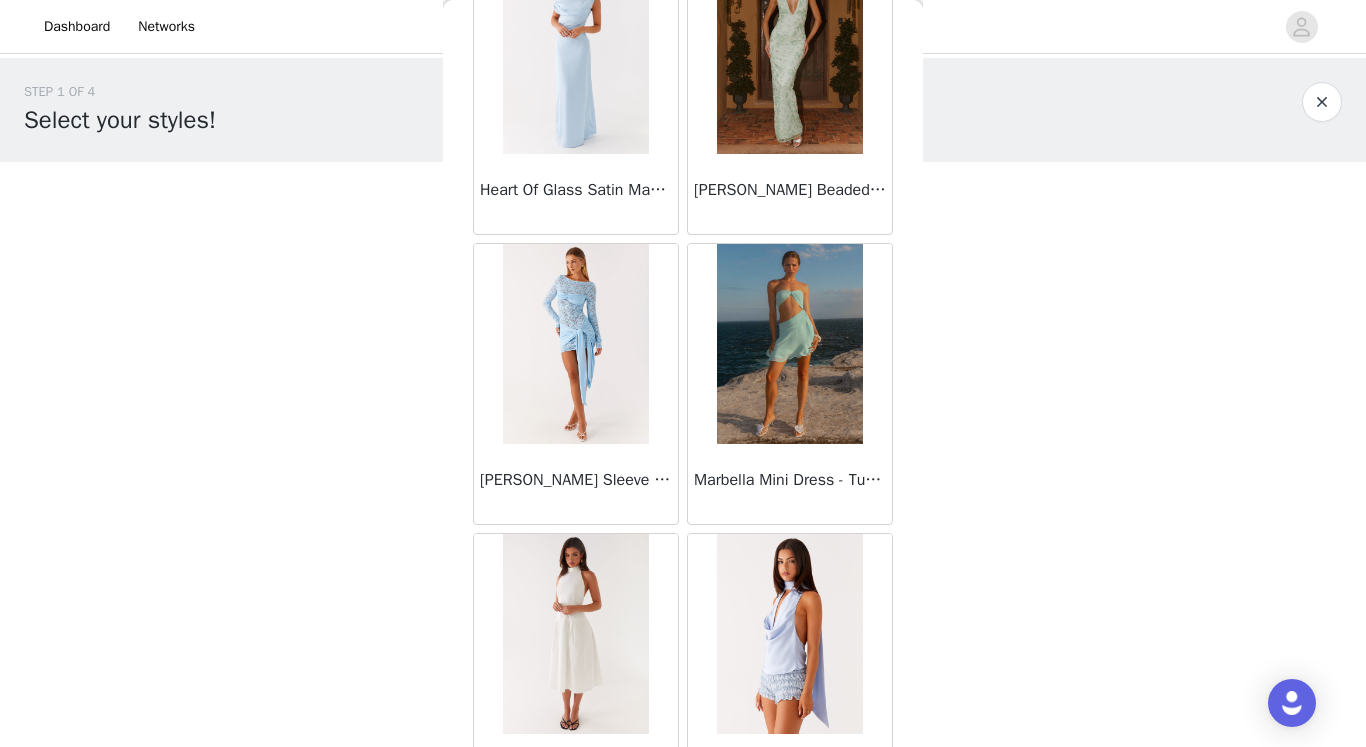 scroll, scrollTop: 74813, scrollLeft: 0, axis: vertical 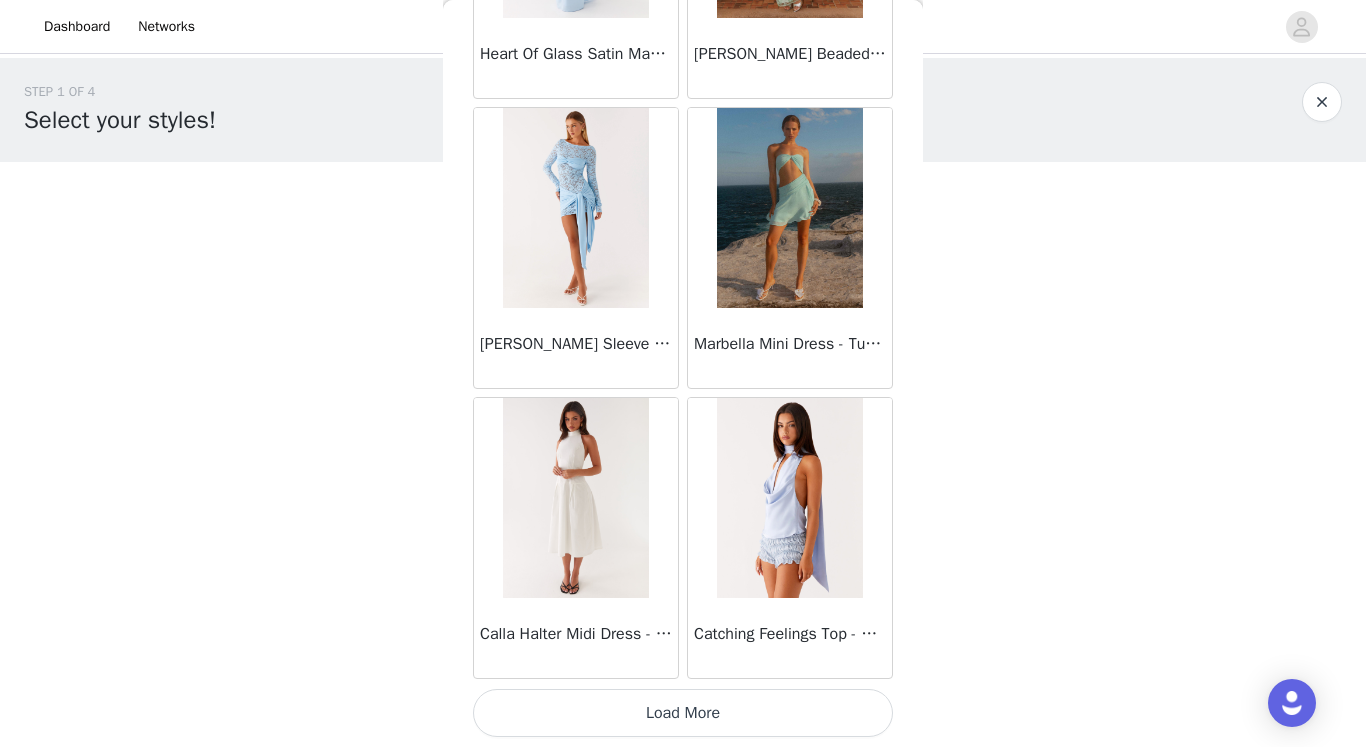 click on "Load More" at bounding box center (683, 713) 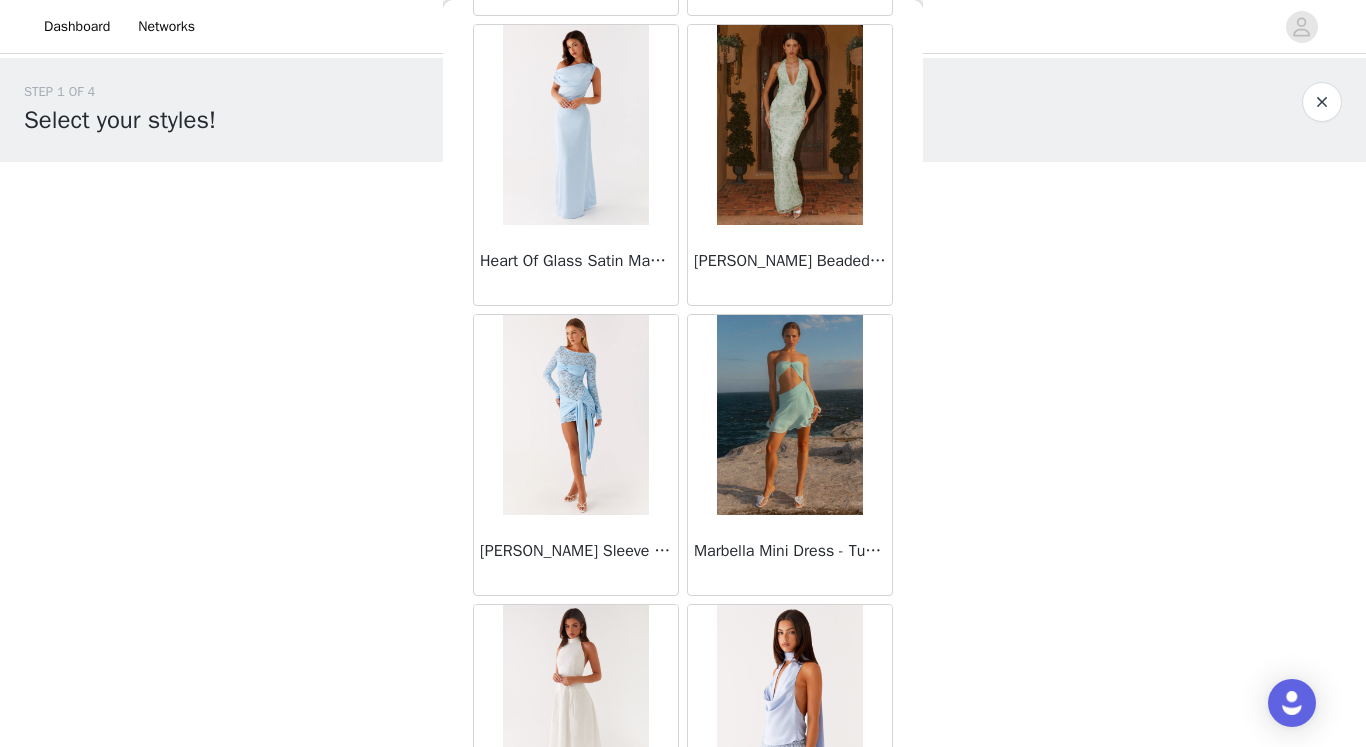 scroll, scrollTop: 77713, scrollLeft: 0, axis: vertical 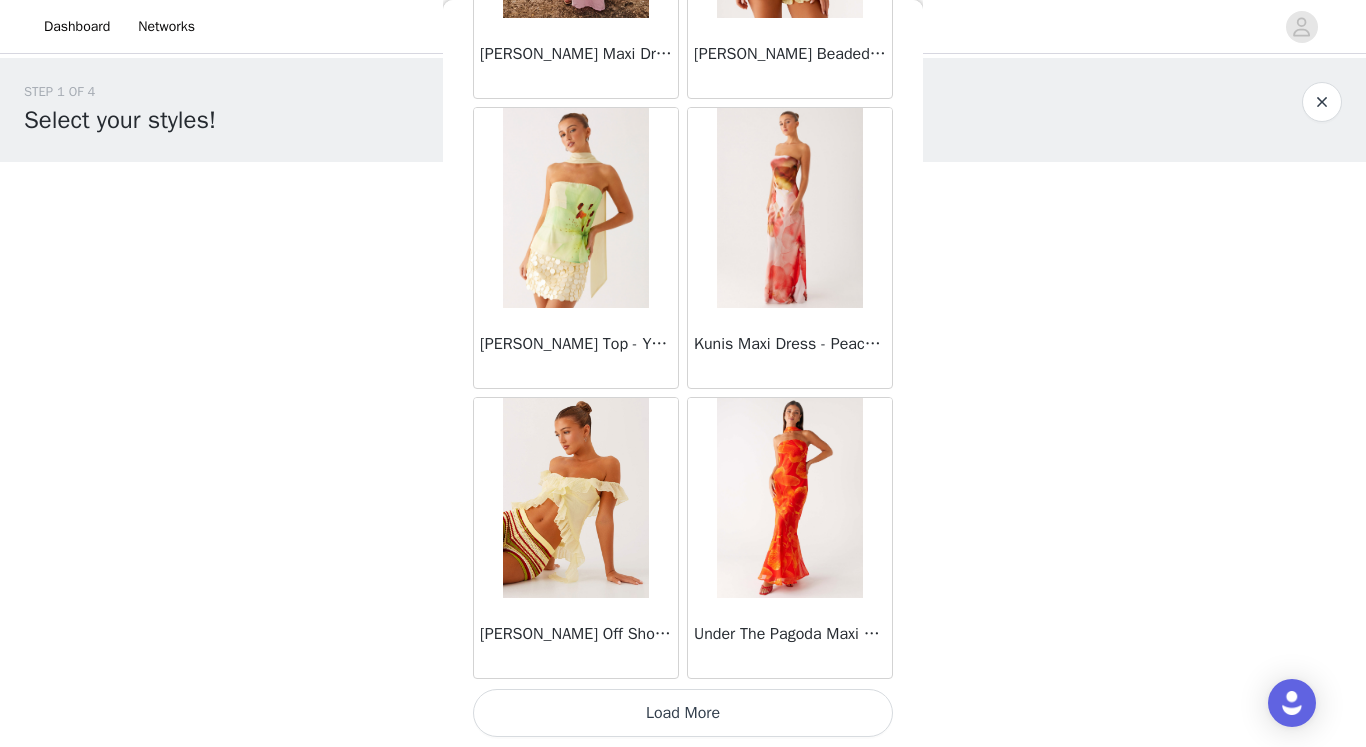 click on "Load More" at bounding box center (683, 713) 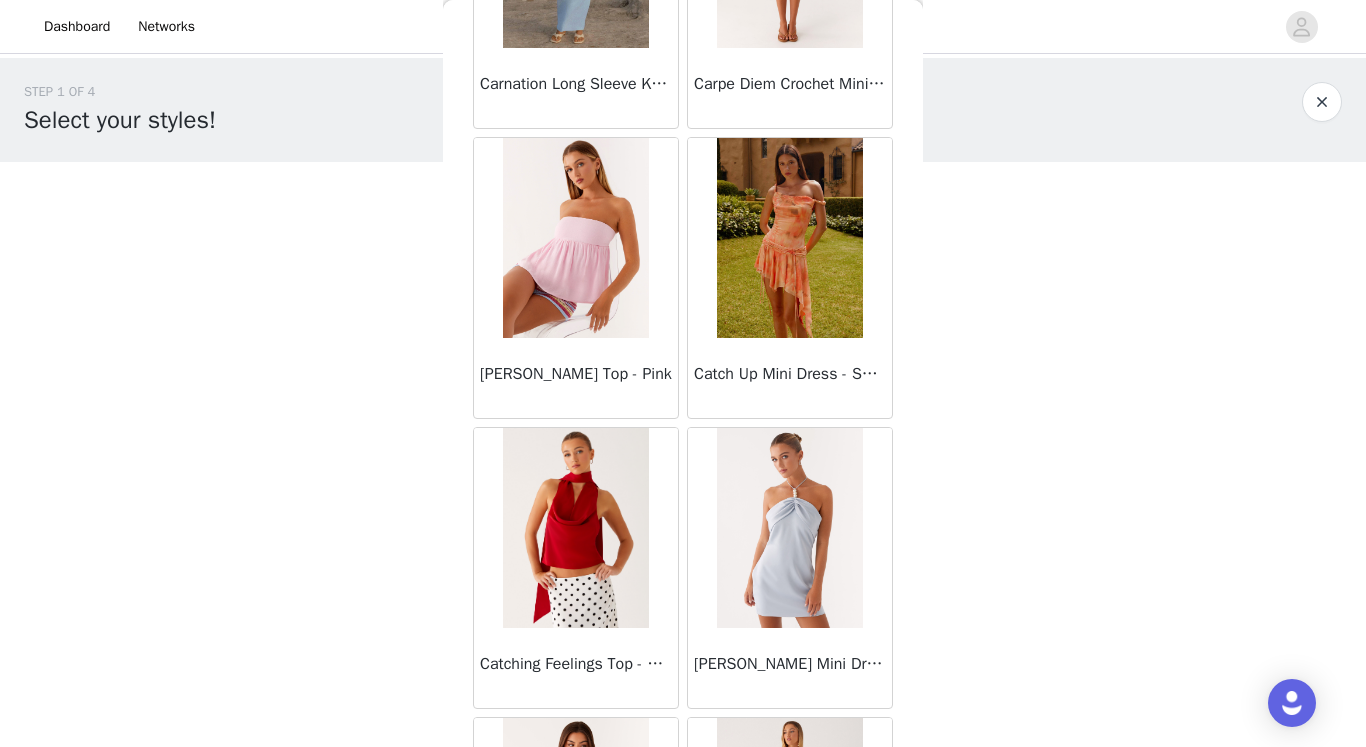 scroll, scrollTop: 75073, scrollLeft: 0, axis: vertical 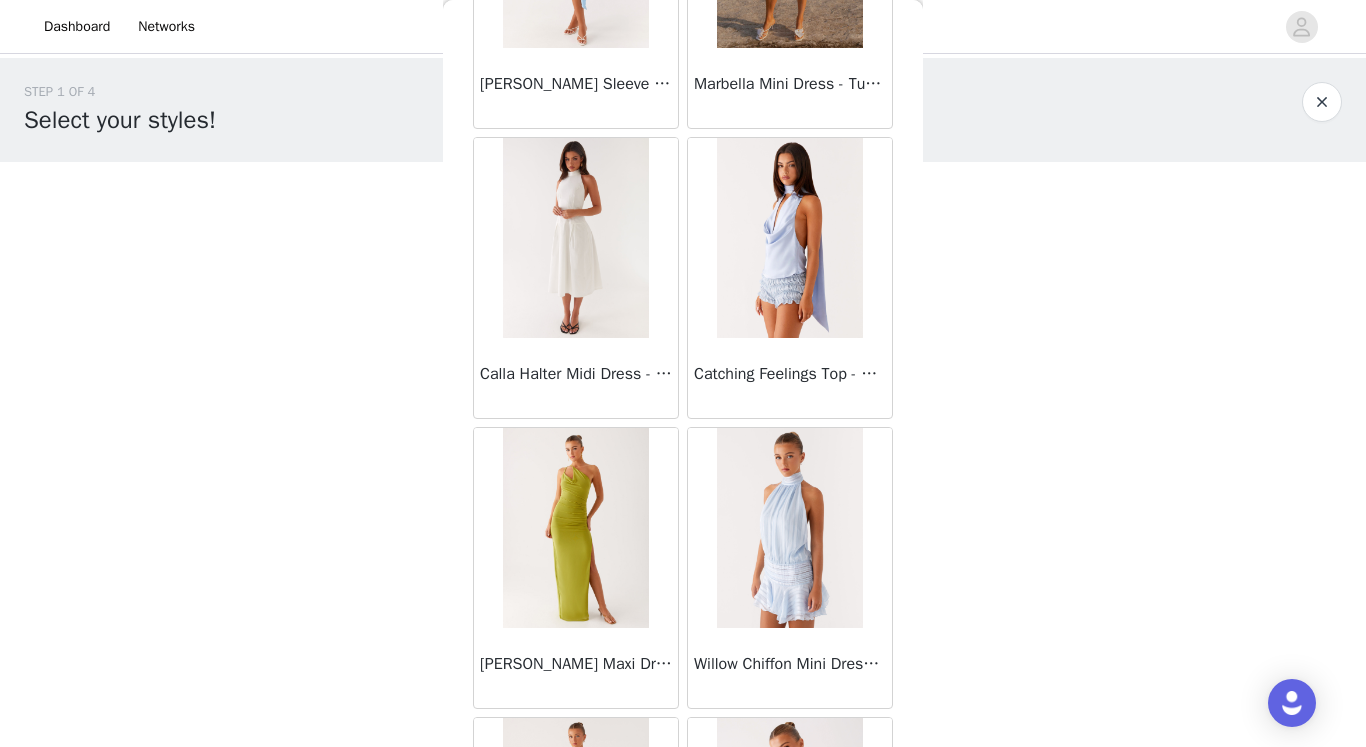 click at bounding box center (789, 238) 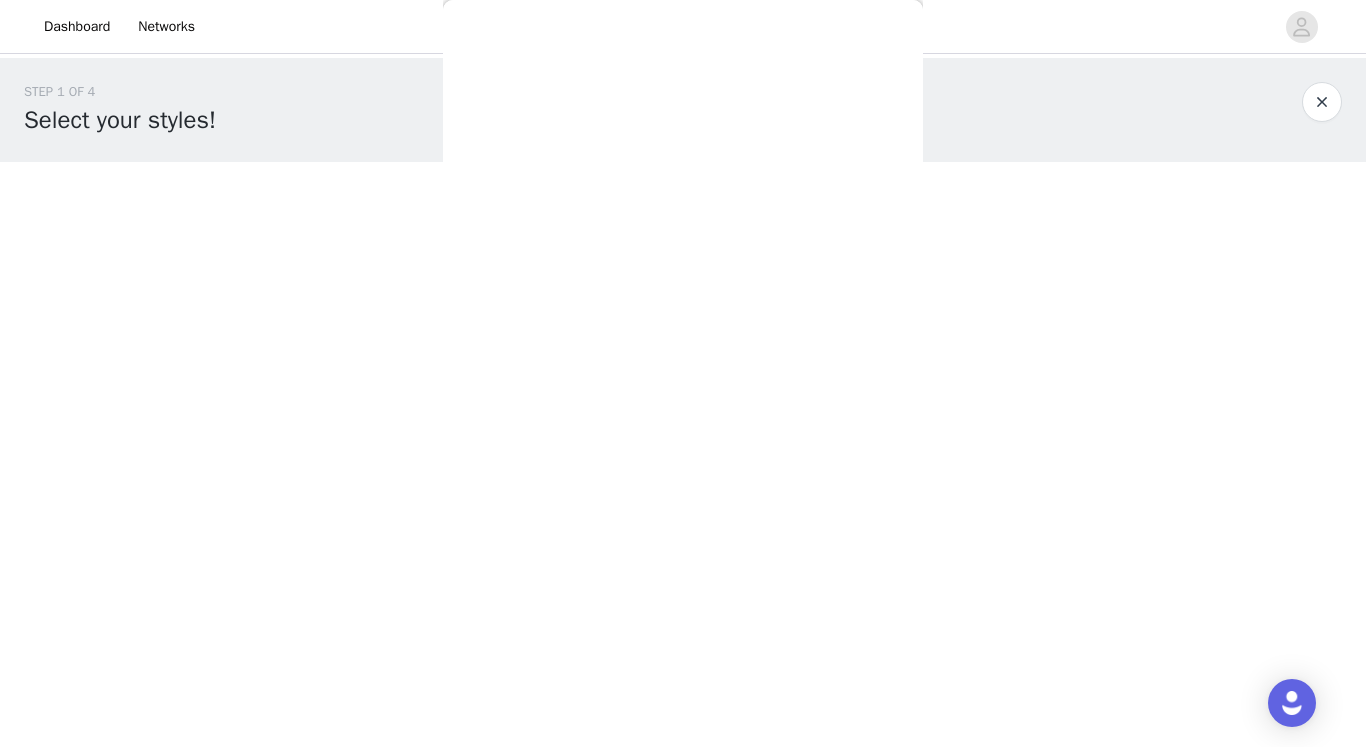 scroll, scrollTop: 0, scrollLeft: 0, axis: both 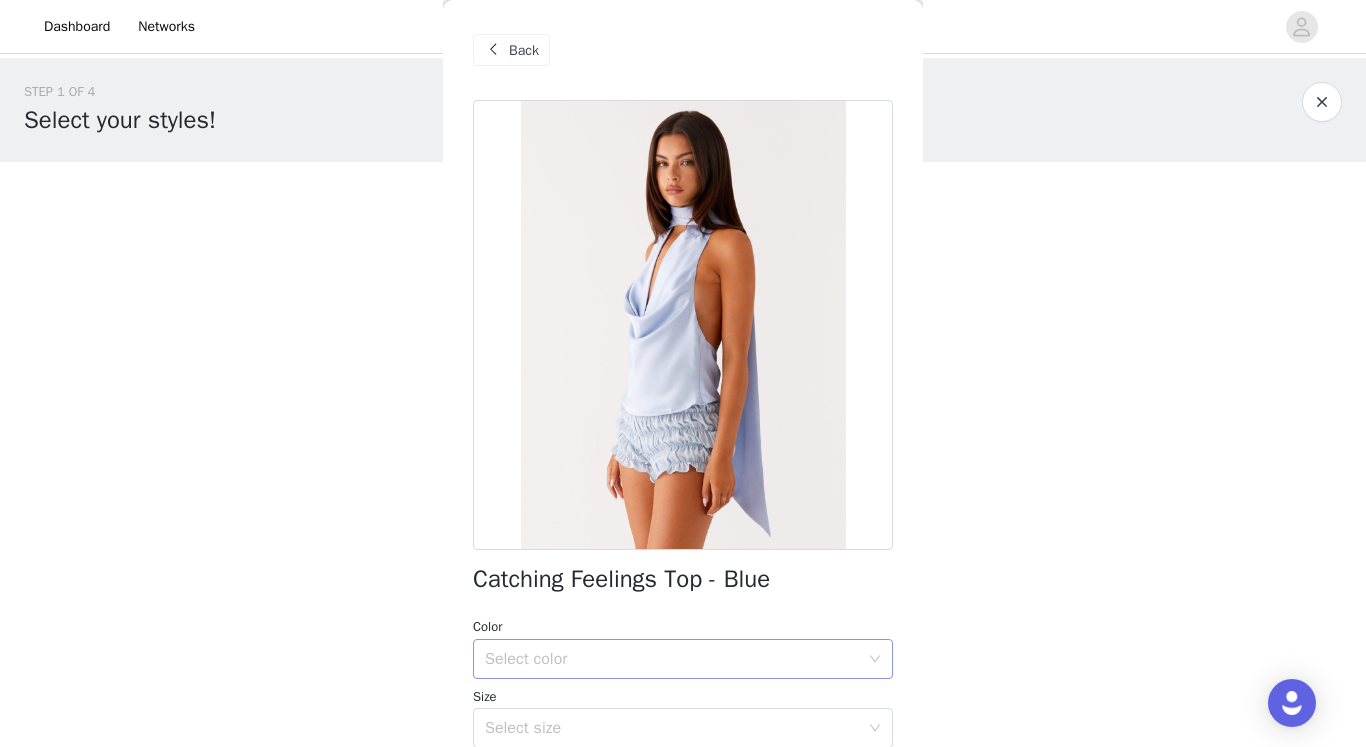 click on "Select color" at bounding box center [676, 659] 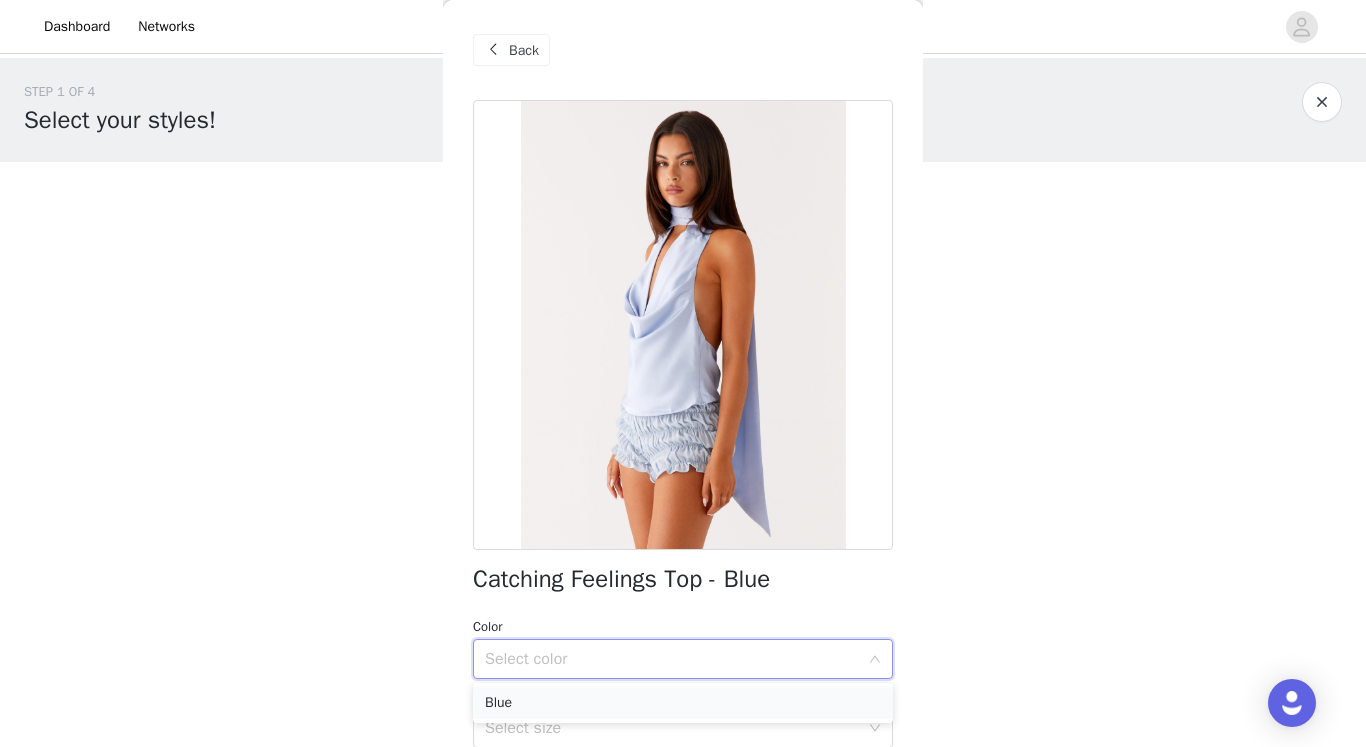 click on "Blue" at bounding box center (683, 703) 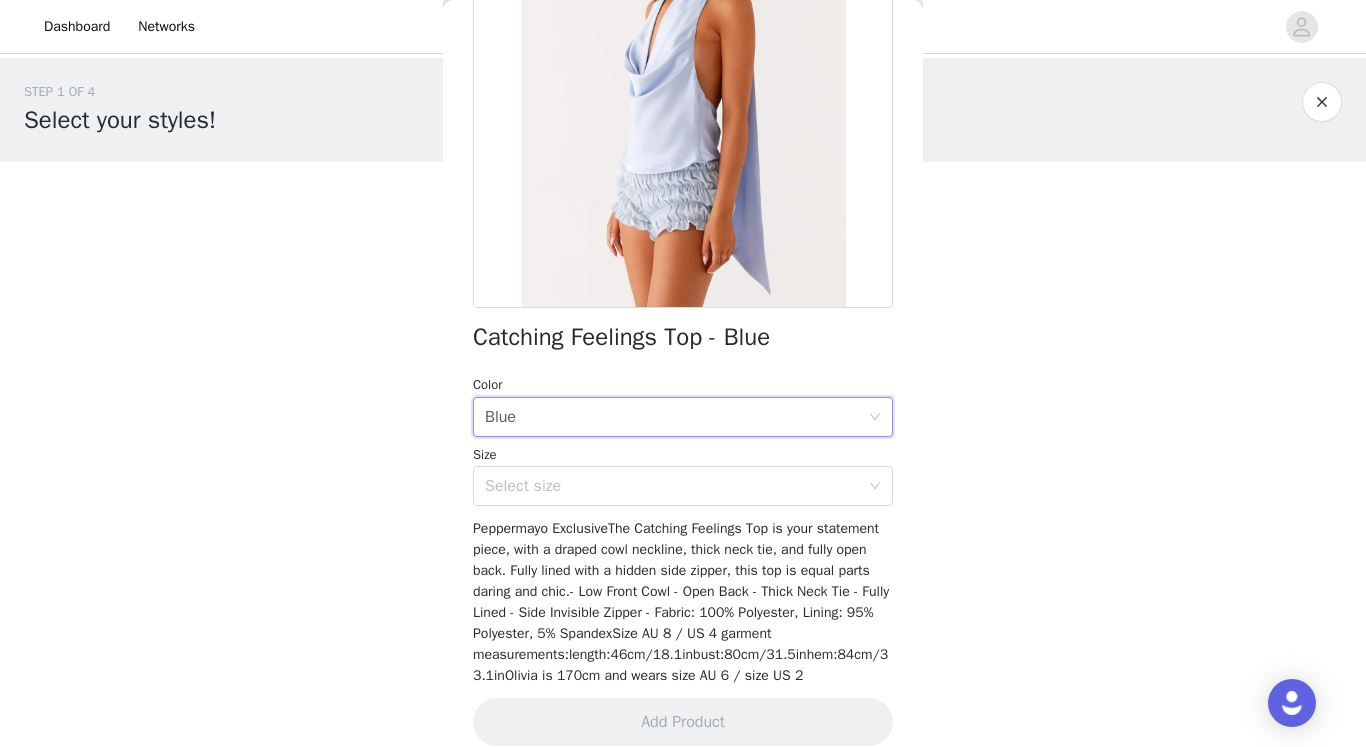 scroll, scrollTop: 257, scrollLeft: 0, axis: vertical 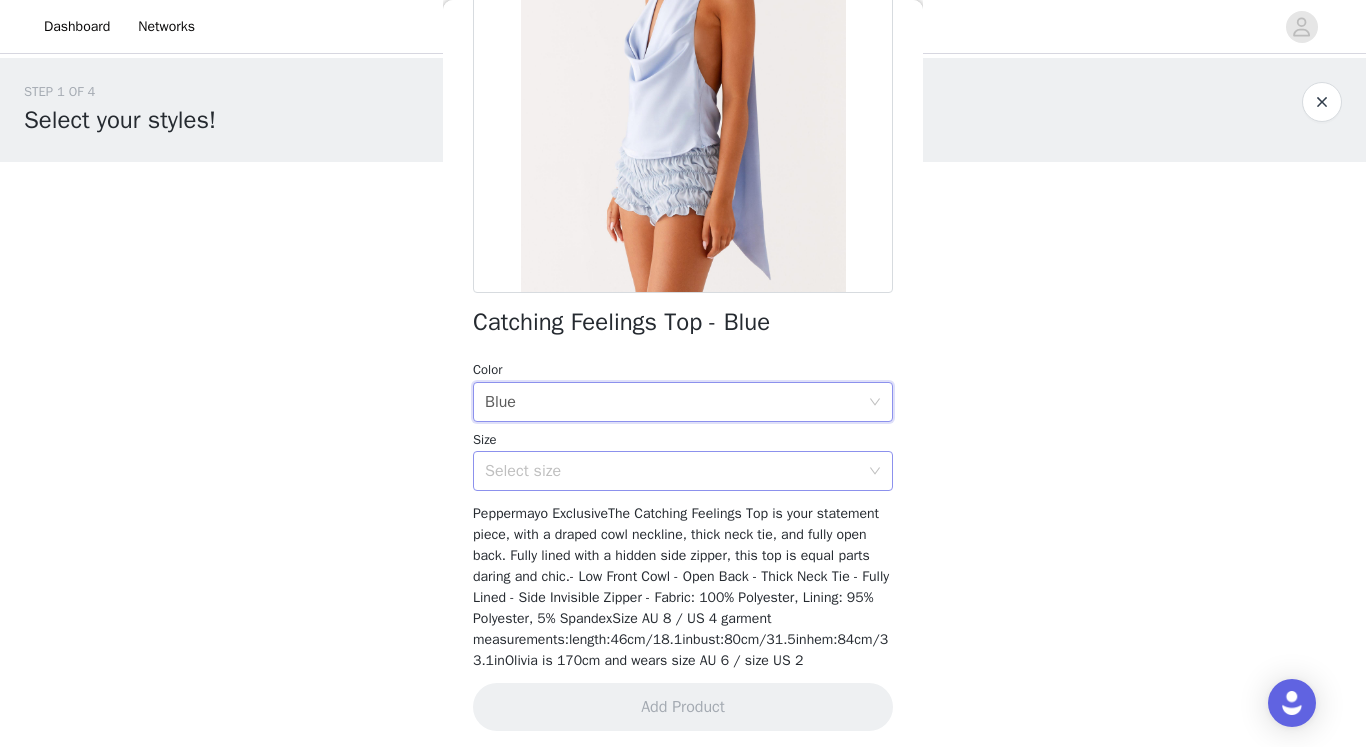 click on "Select size" at bounding box center (672, 471) 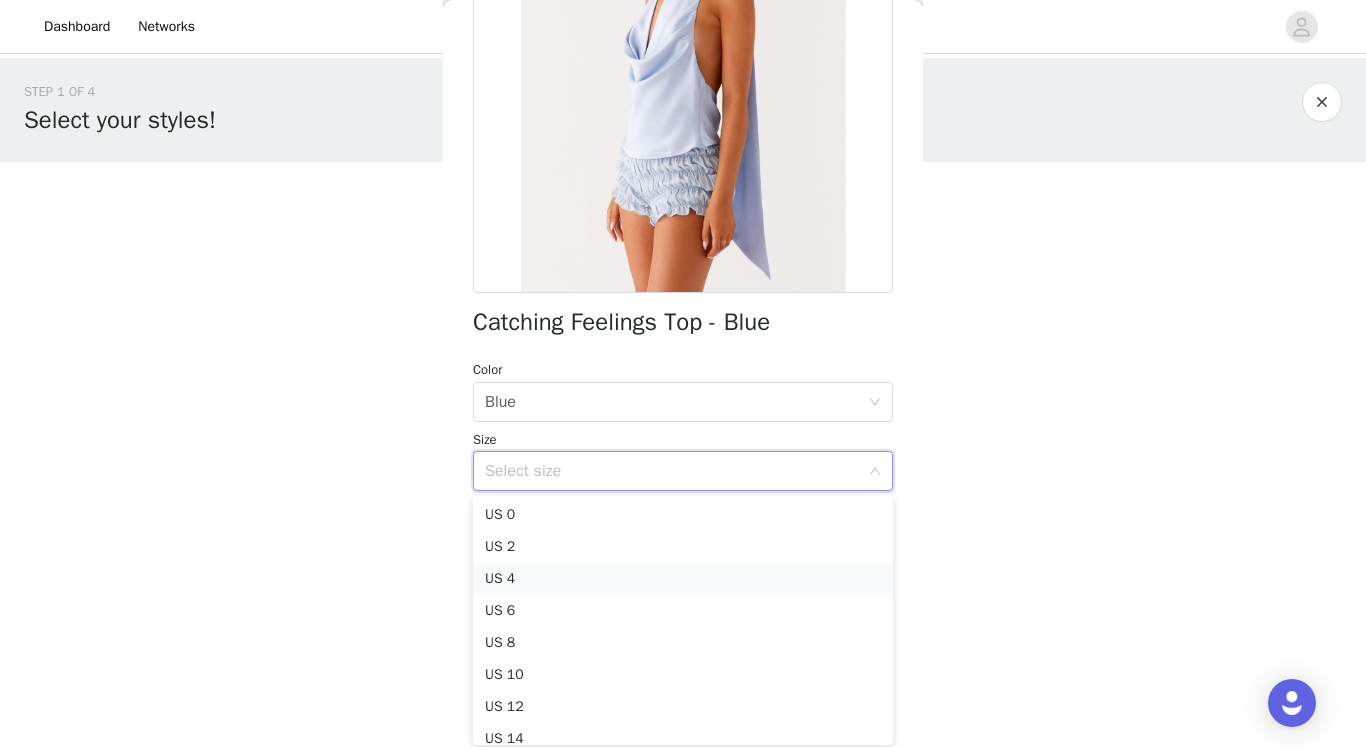 click on "US 4" at bounding box center (683, 579) 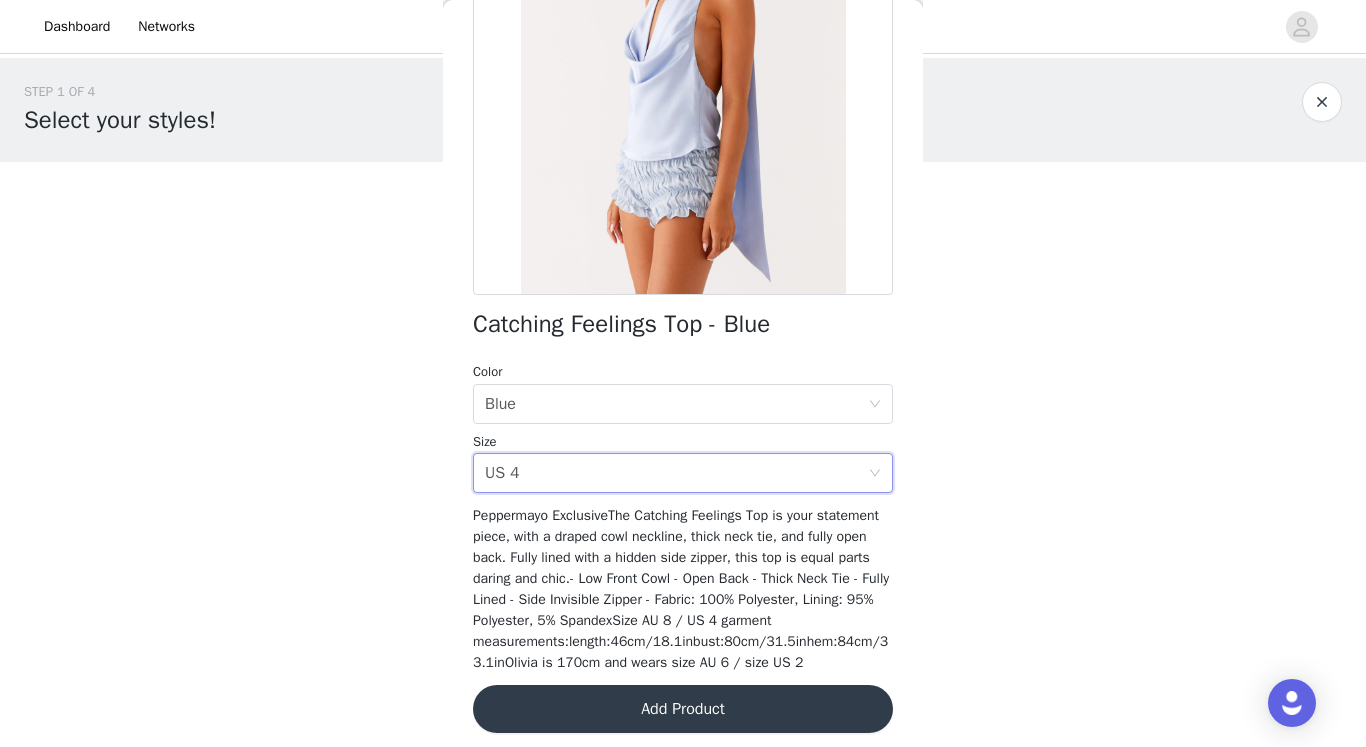 scroll, scrollTop: 286, scrollLeft: 0, axis: vertical 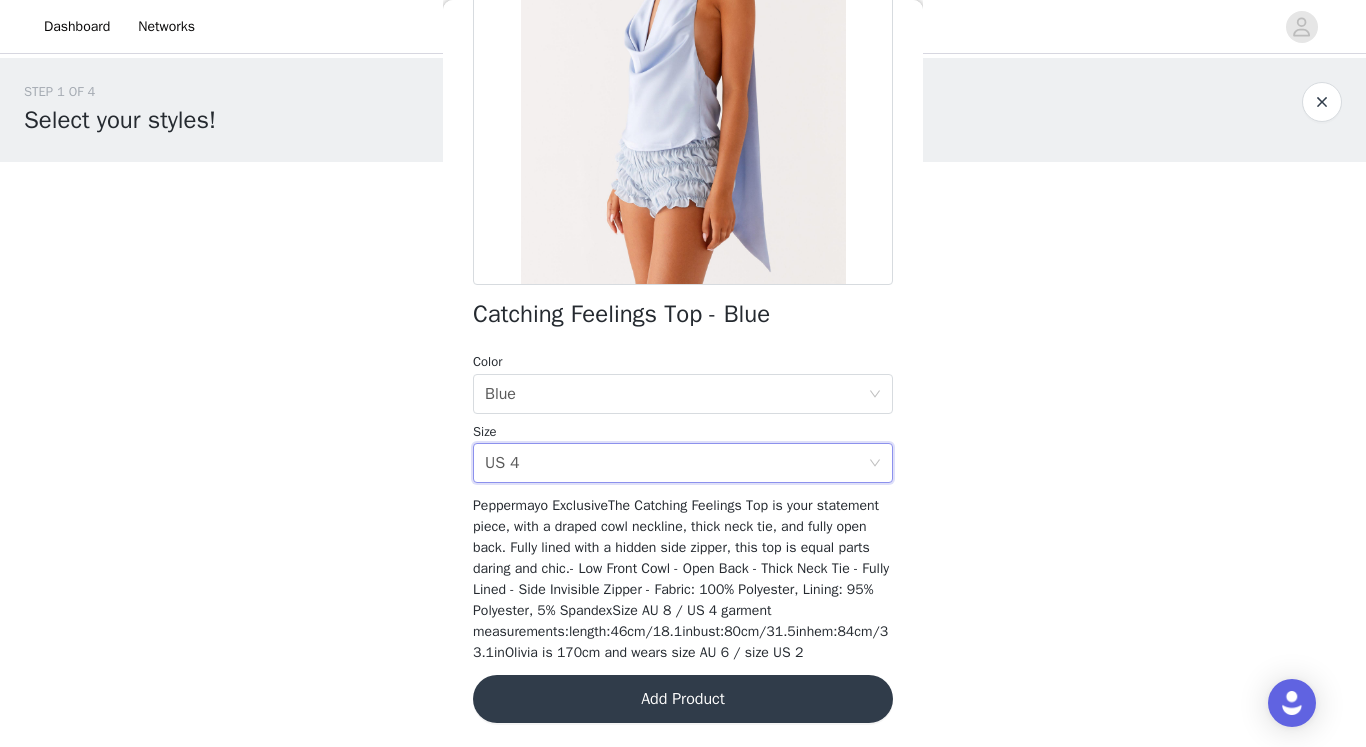 click on "Add Product" at bounding box center (683, 699) 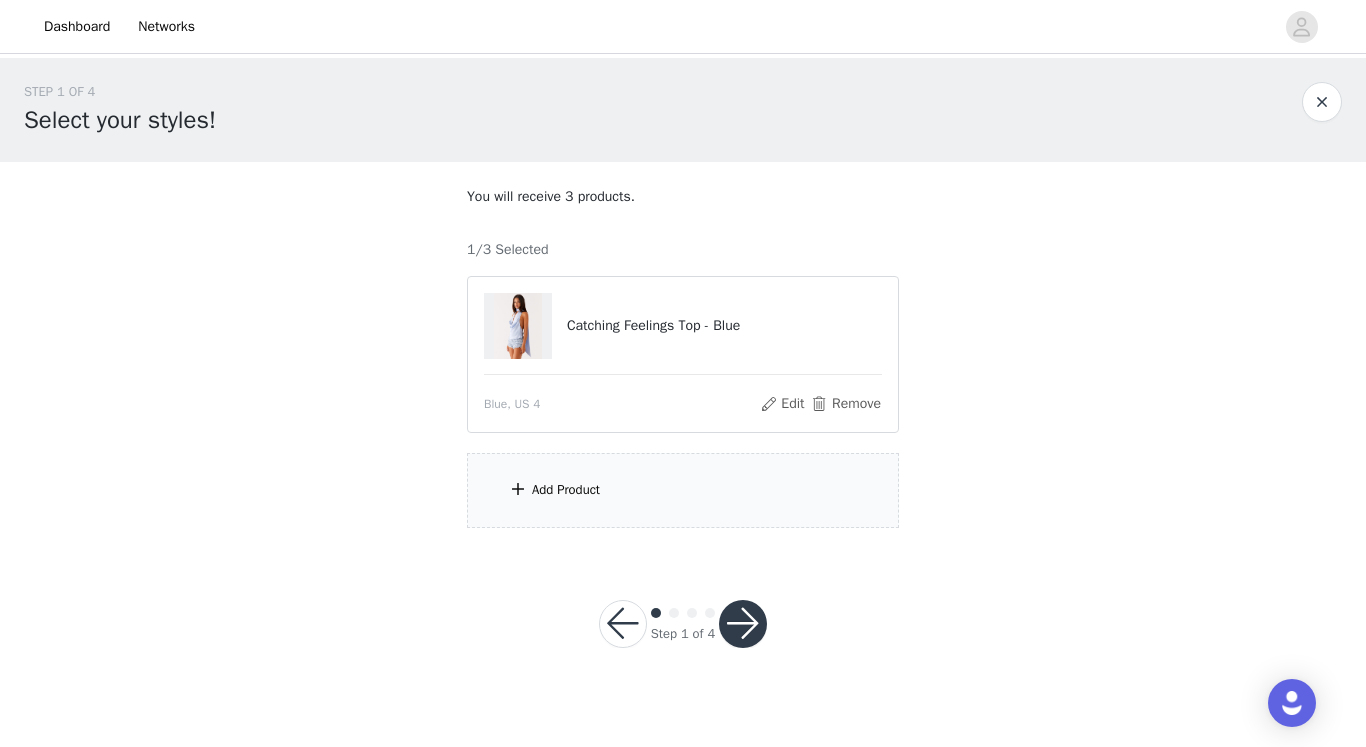 click on "Add Product" at bounding box center [683, 490] 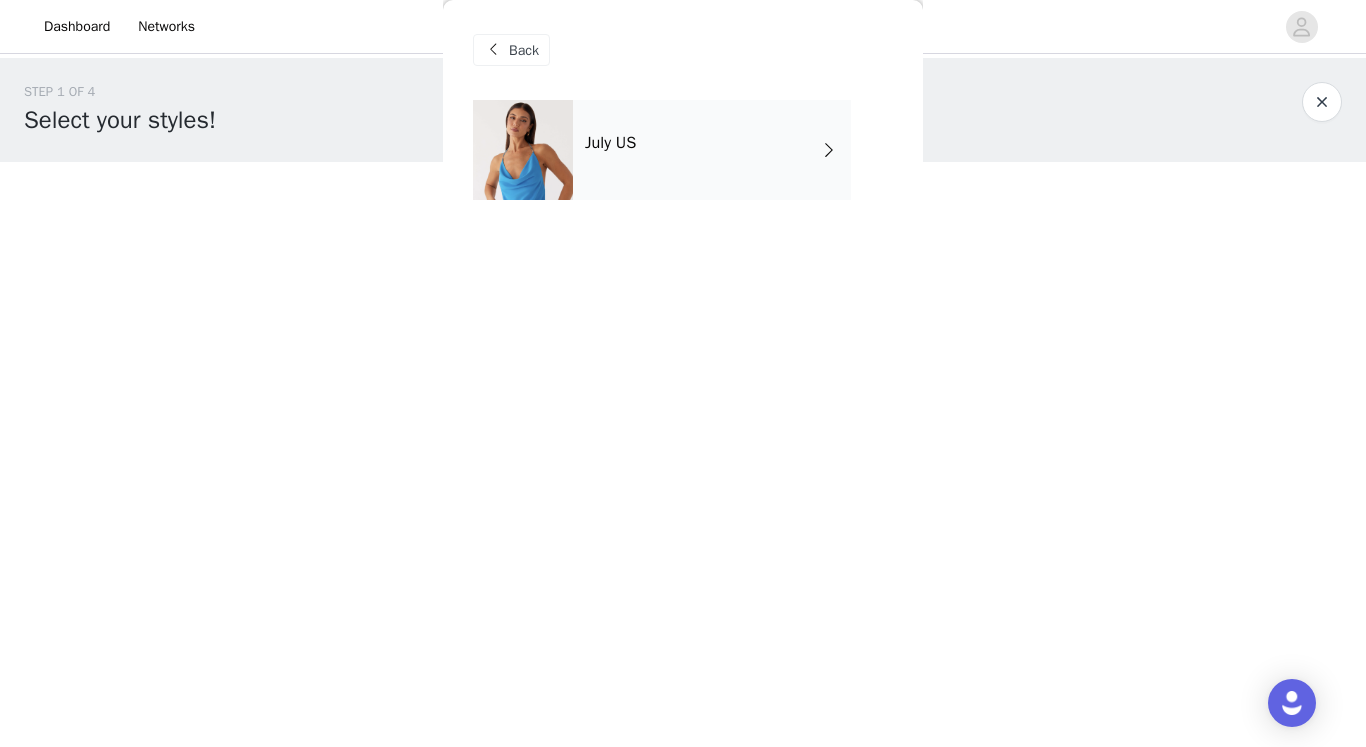 click on "Back" at bounding box center (683, 50) 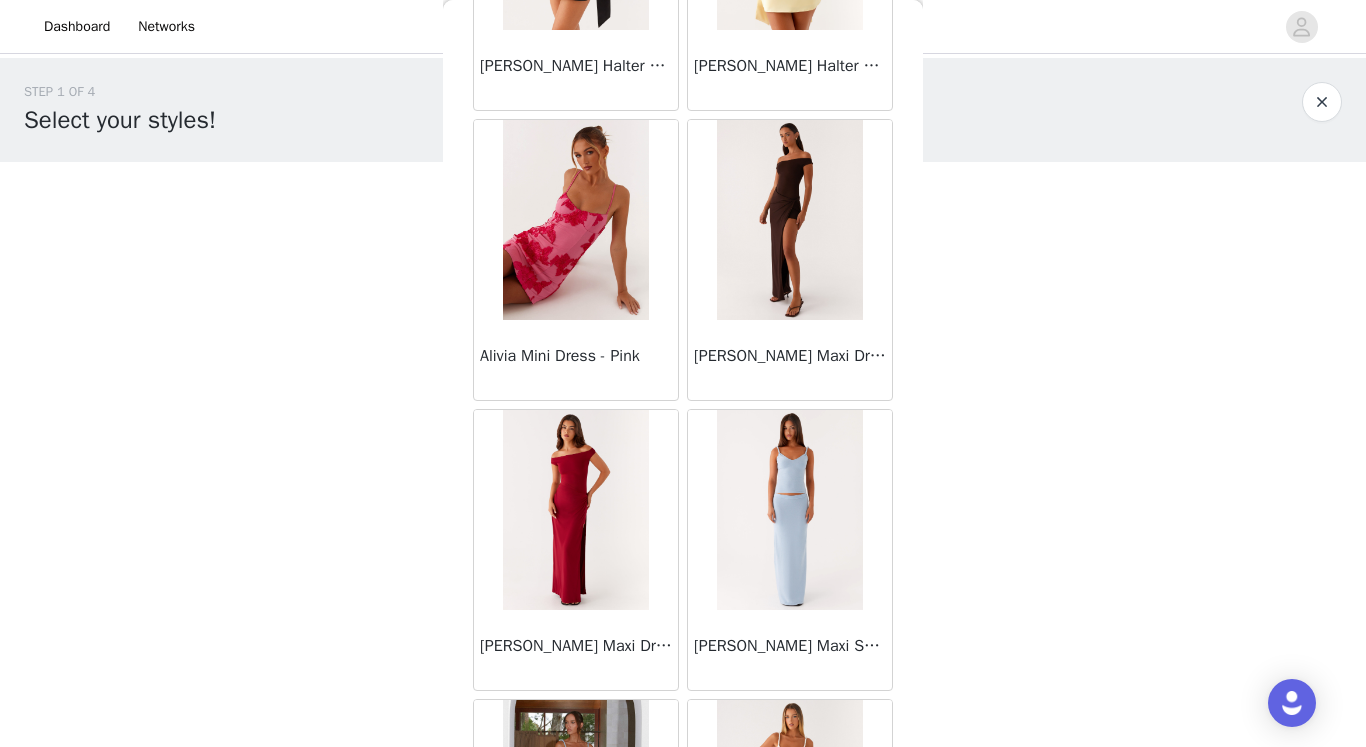 scroll, scrollTop: 2313, scrollLeft: 0, axis: vertical 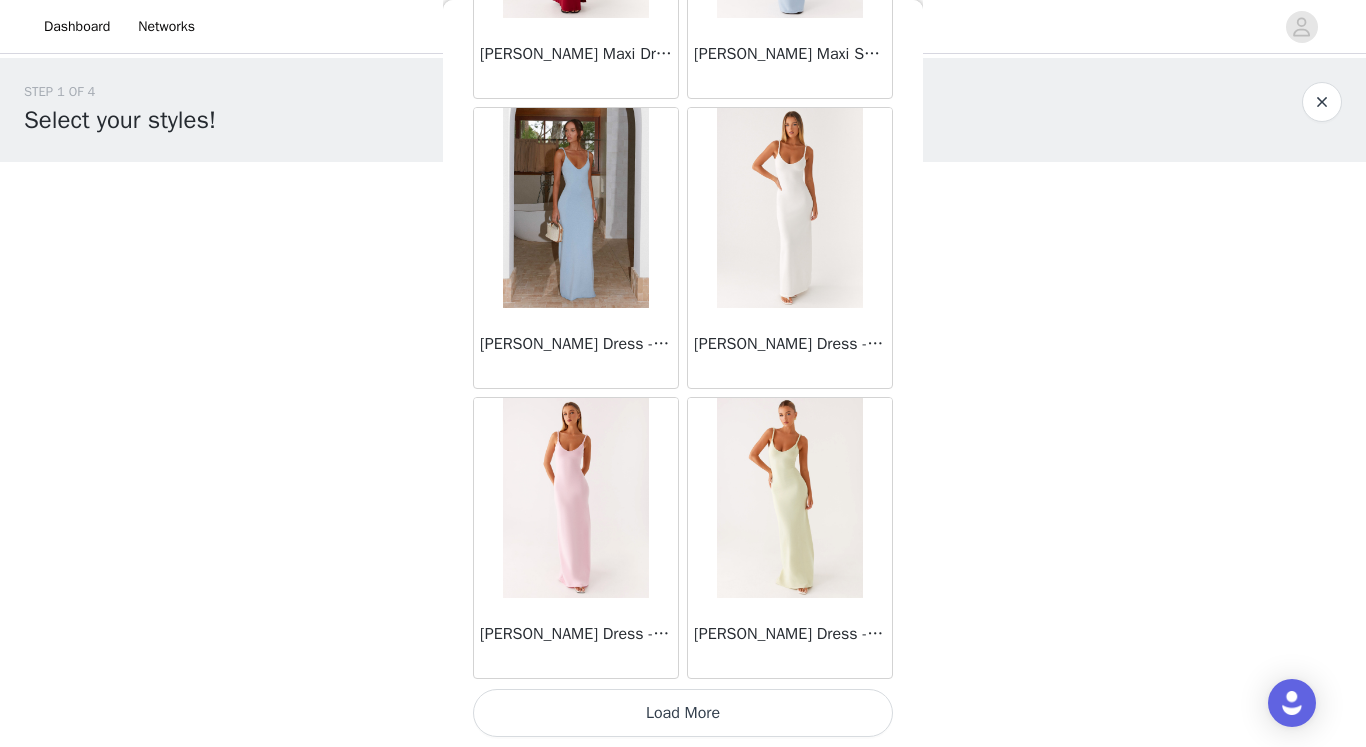 click on "Load More" at bounding box center (683, 713) 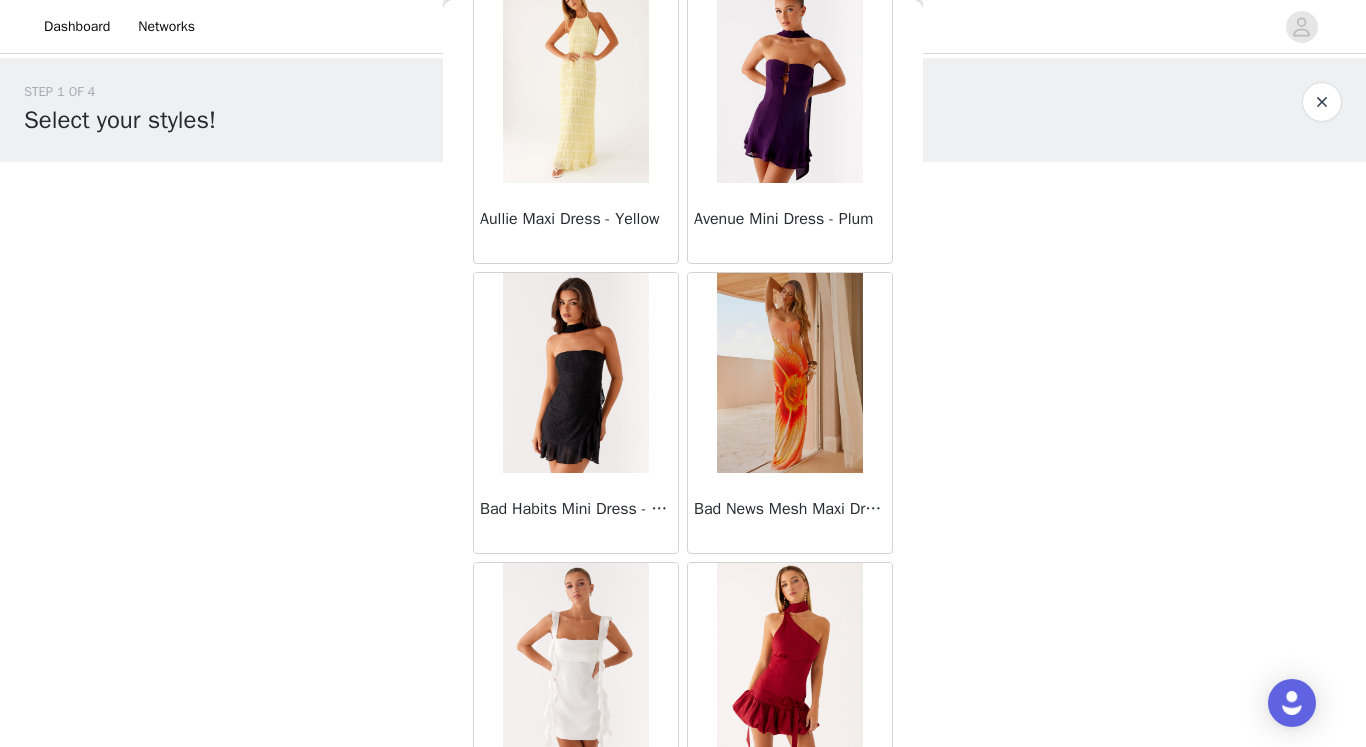 scroll, scrollTop: 5213, scrollLeft: 0, axis: vertical 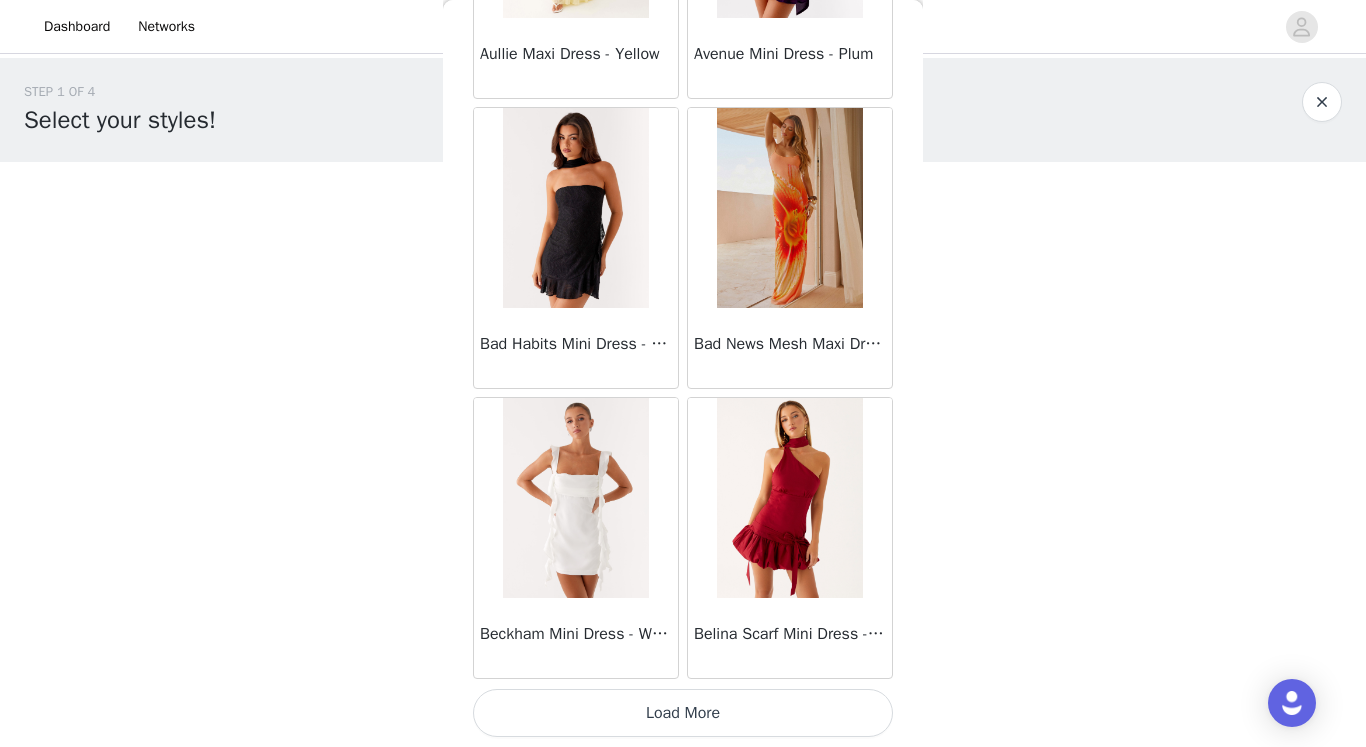 click on "Load More" at bounding box center [683, 713] 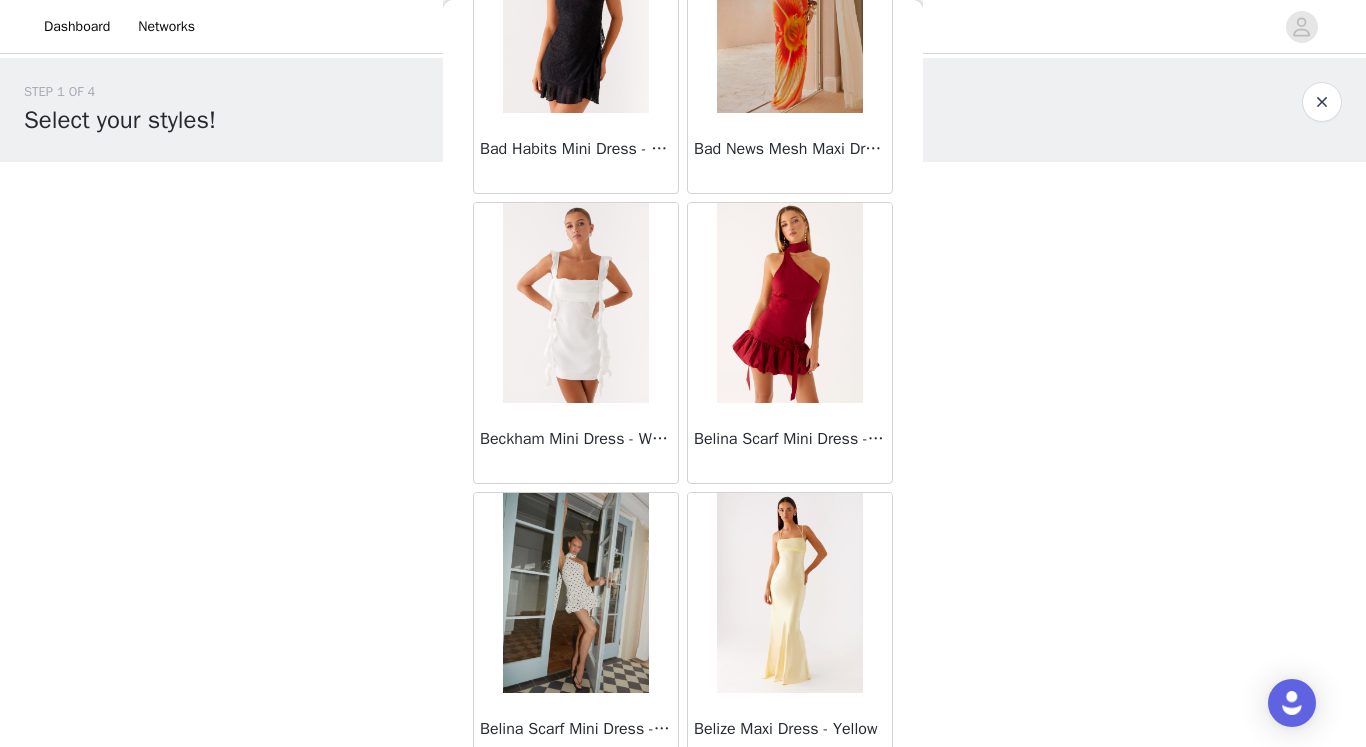 scroll, scrollTop: 5487, scrollLeft: 0, axis: vertical 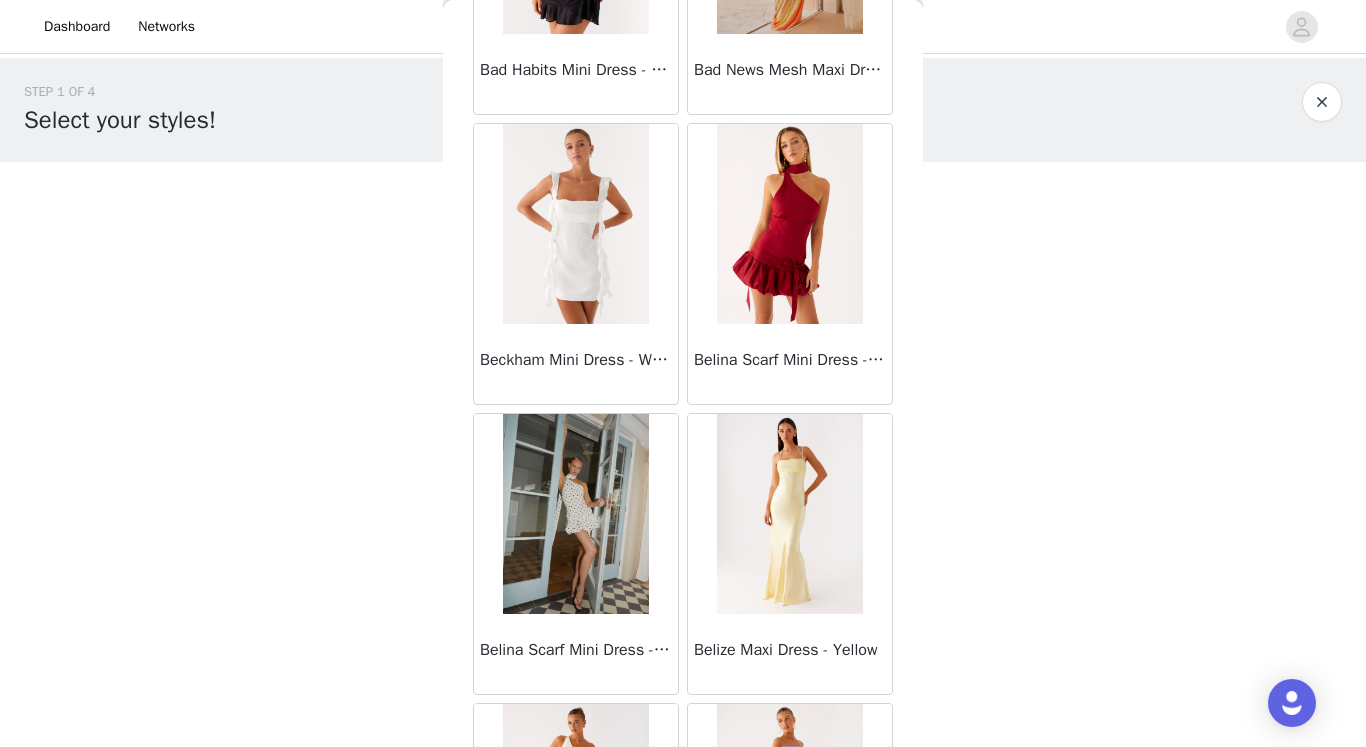 click at bounding box center (575, 514) 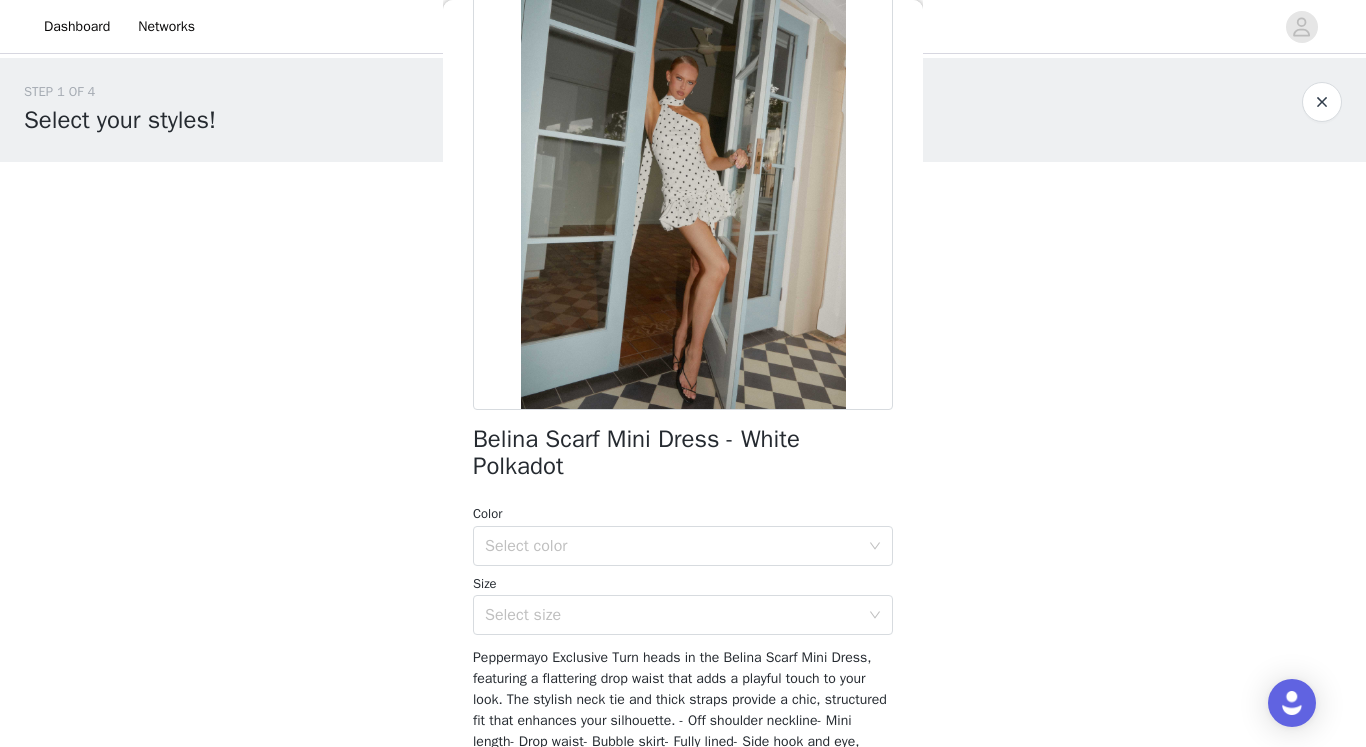 scroll, scrollTop: 149, scrollLeft: 0, axis: vertical 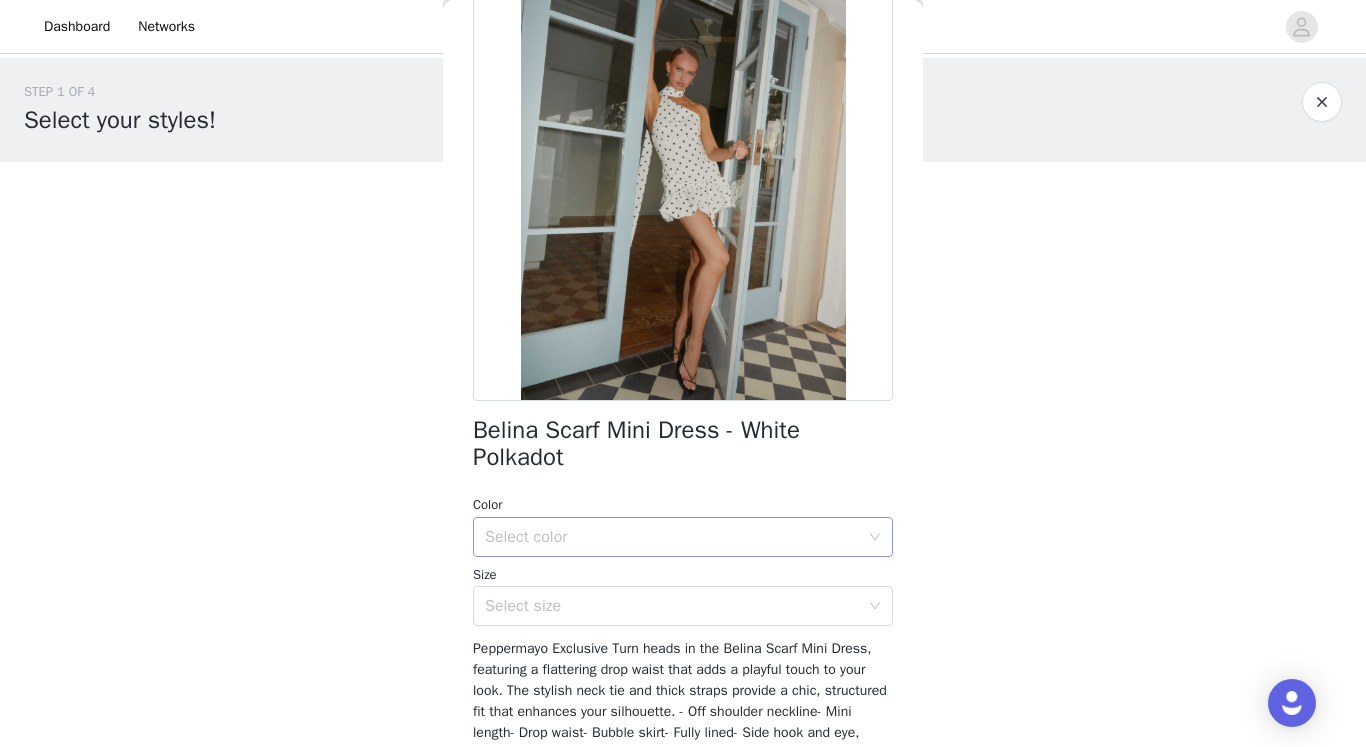 click on "Select color" at bounding box center [672, 537] 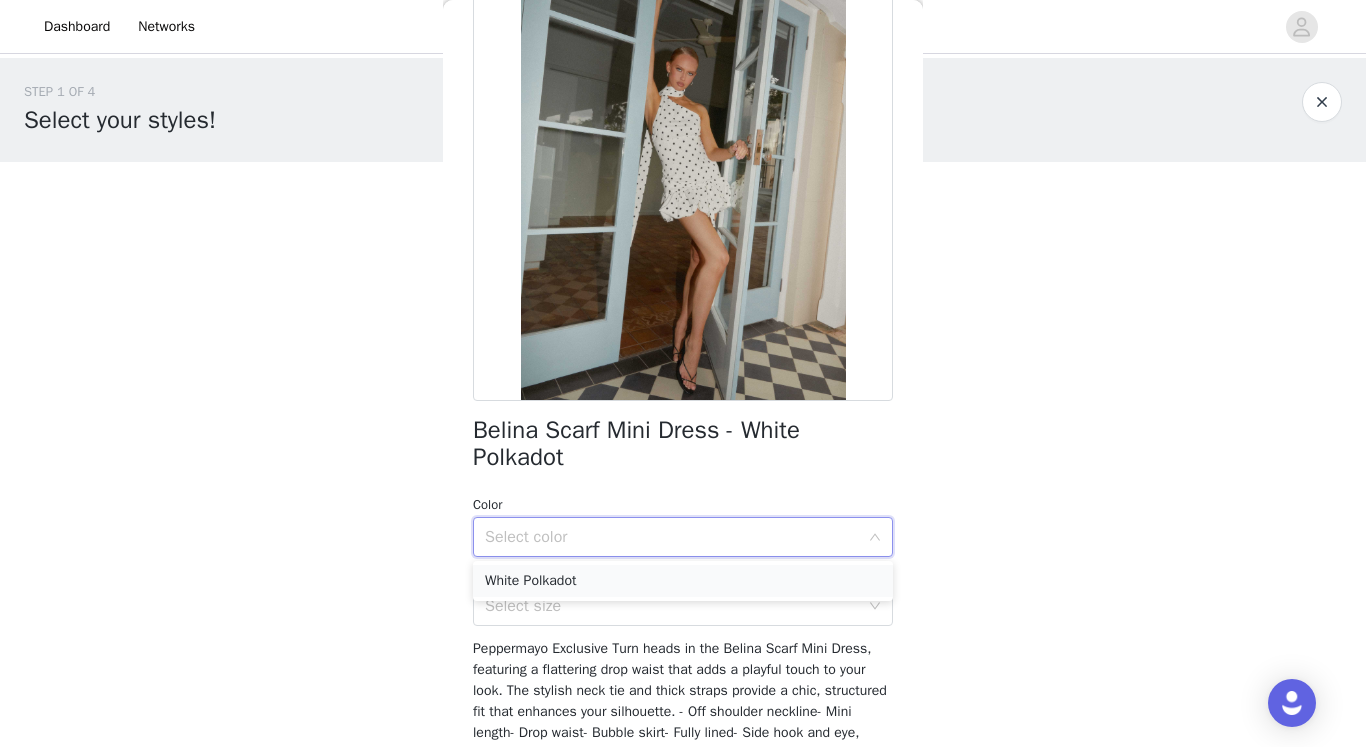 click on "White Polkadot" at bounding box center [683, 581] 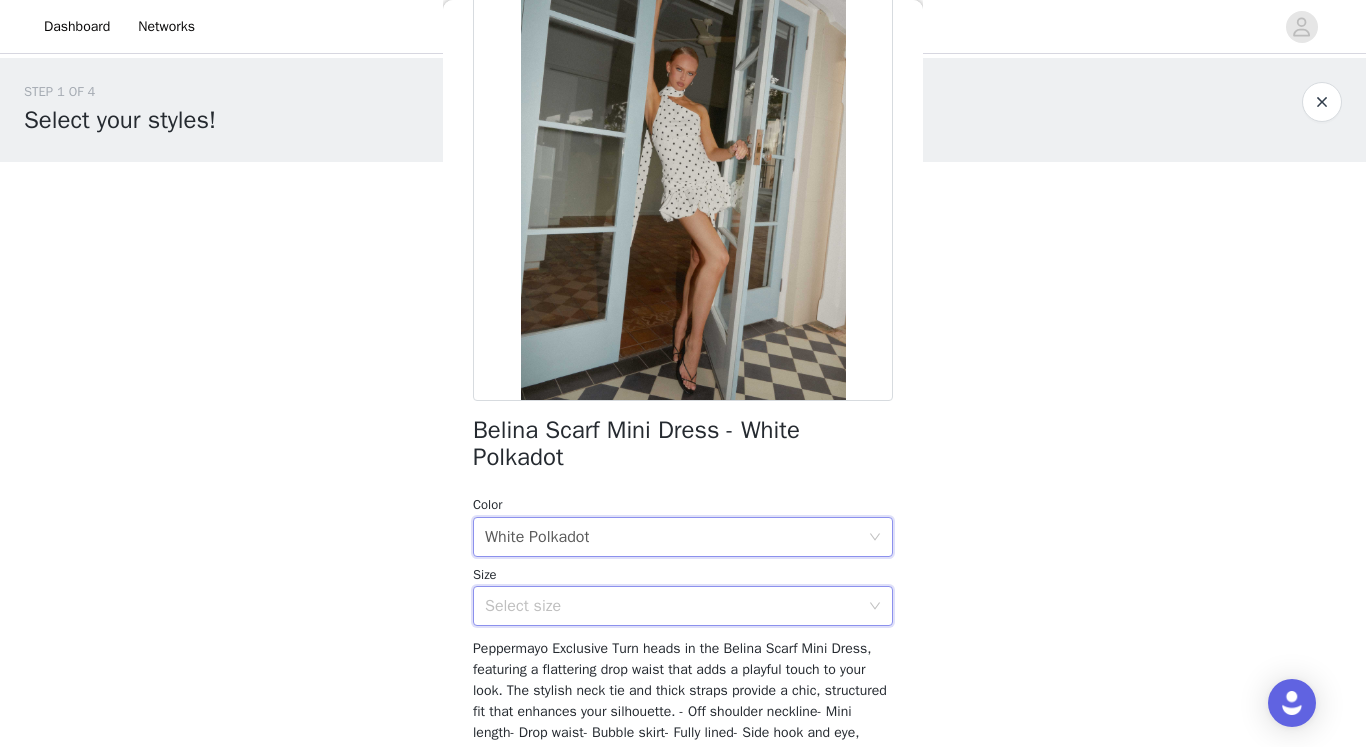 click on "Select size" at bounding box center [676, 606] 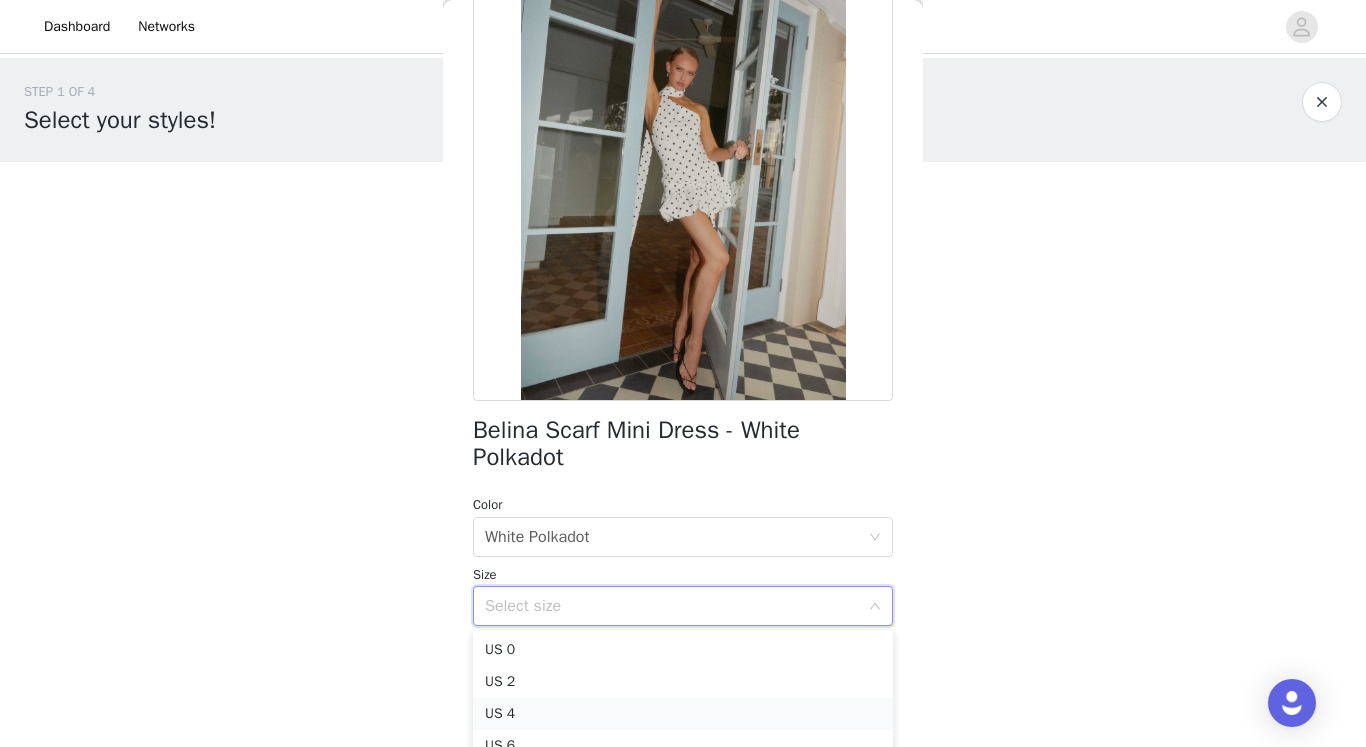 click on "US 4" at bounding box center (683, 714) 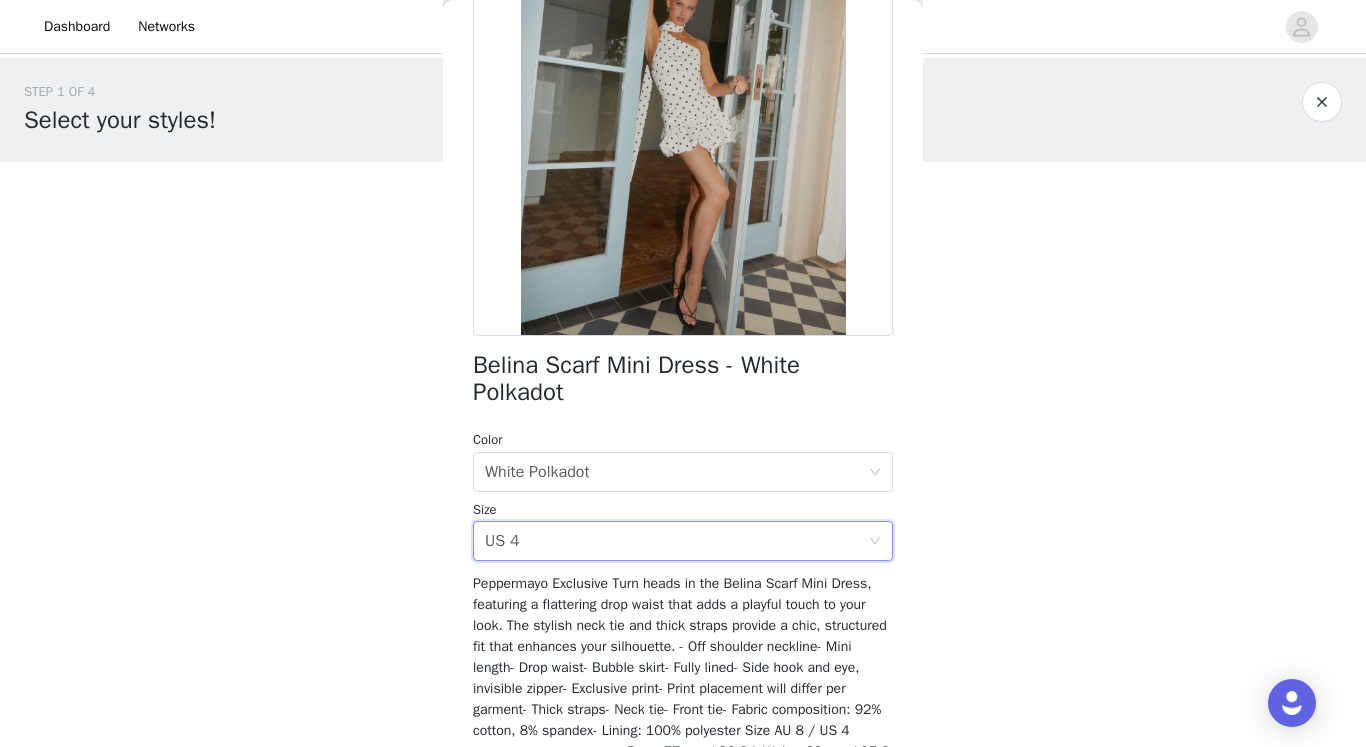 scroll, scrollTop: 355, scrollLeft: 0, axis: vertical 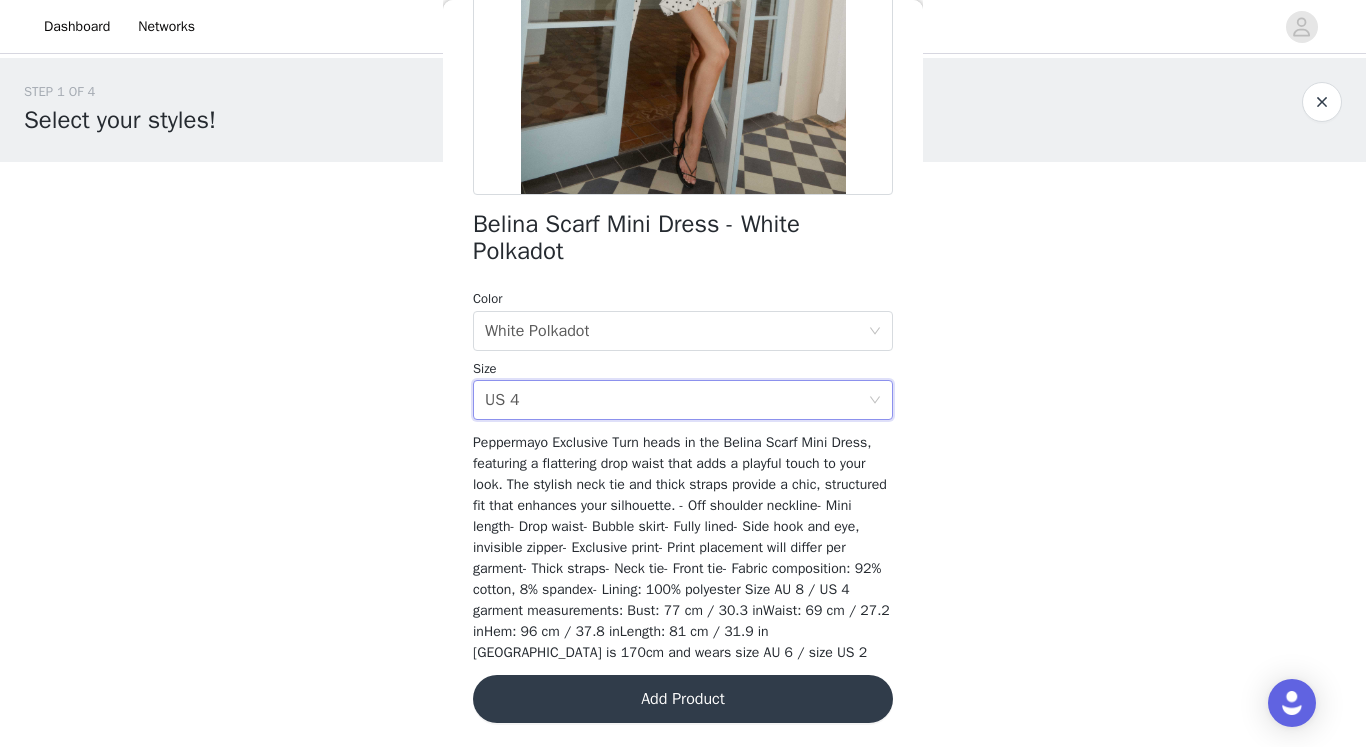 click on "Add Product" at bounding box center (683, 699) 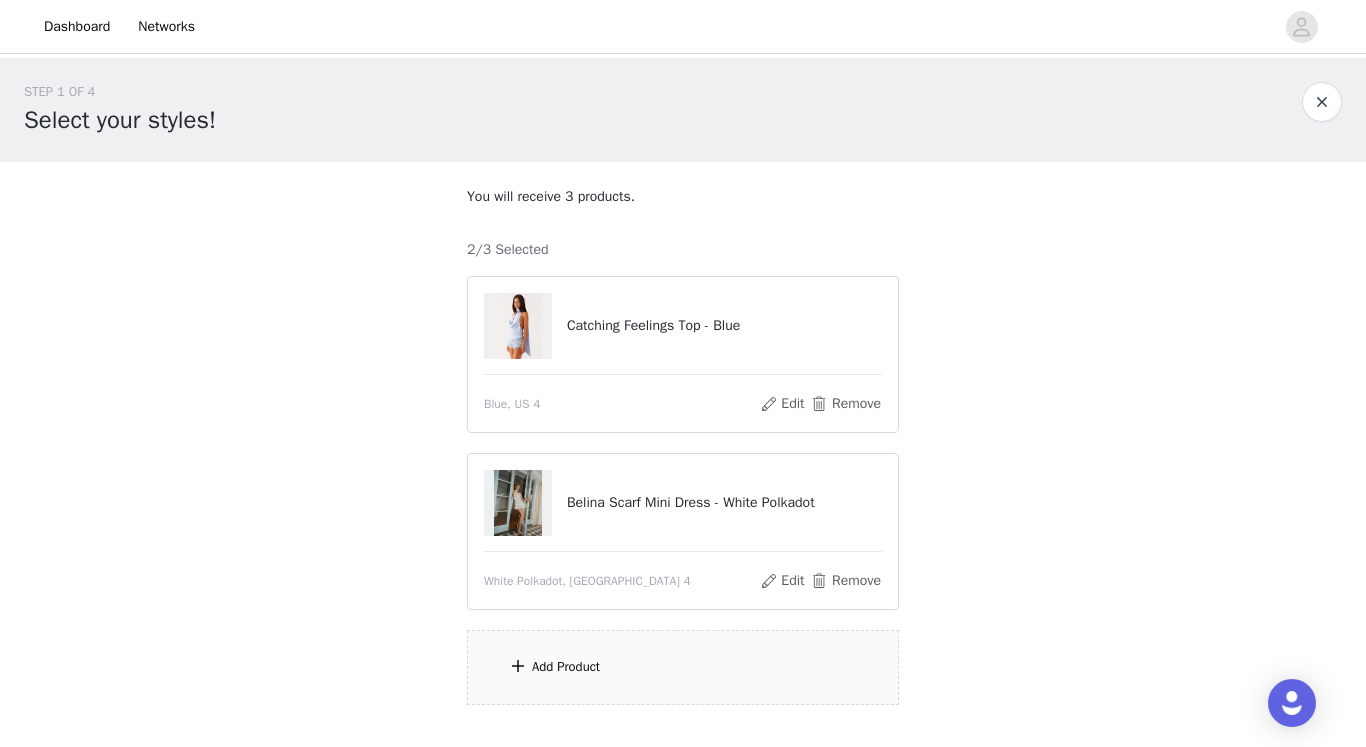 click on "Add Product" at bounding box center [566, 667] 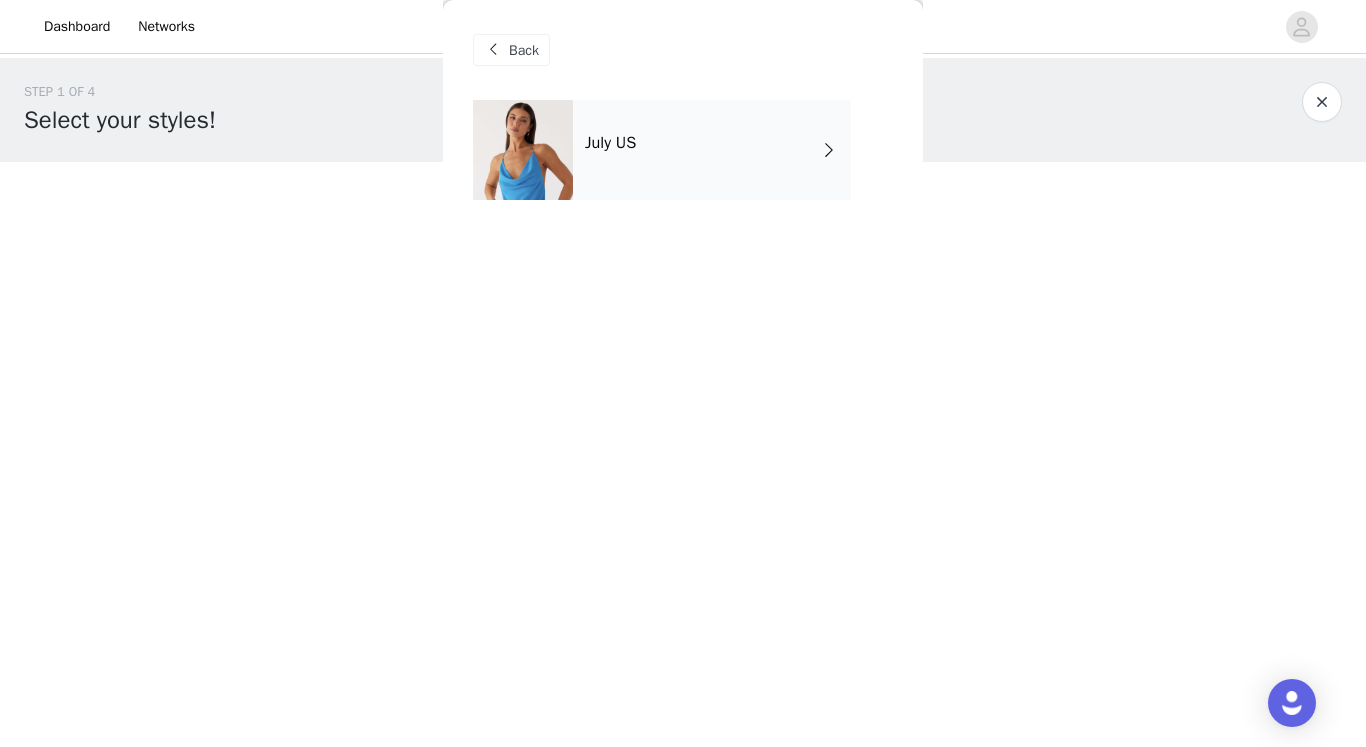 click on "July US" at bounding box center [712, 150] 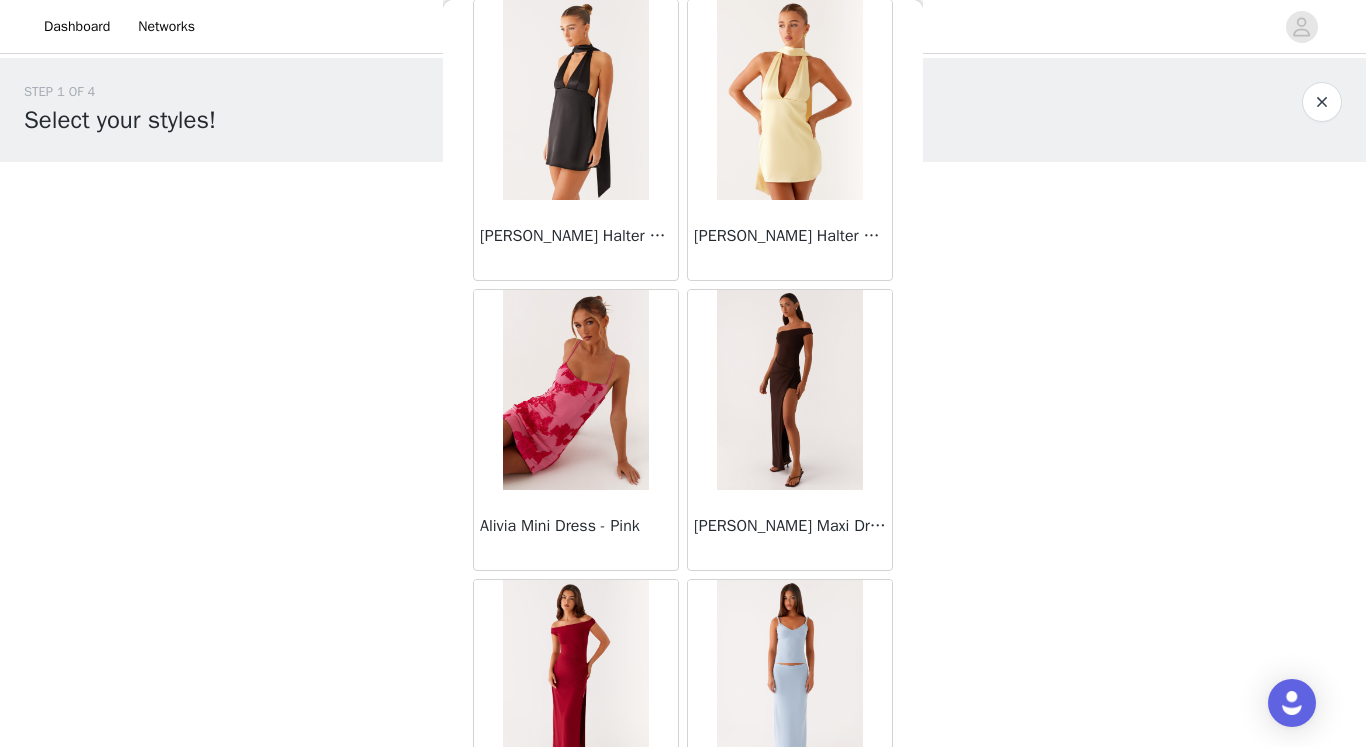scroll, scrollTop: 2313, scrollLeft: 0, axis: vertical 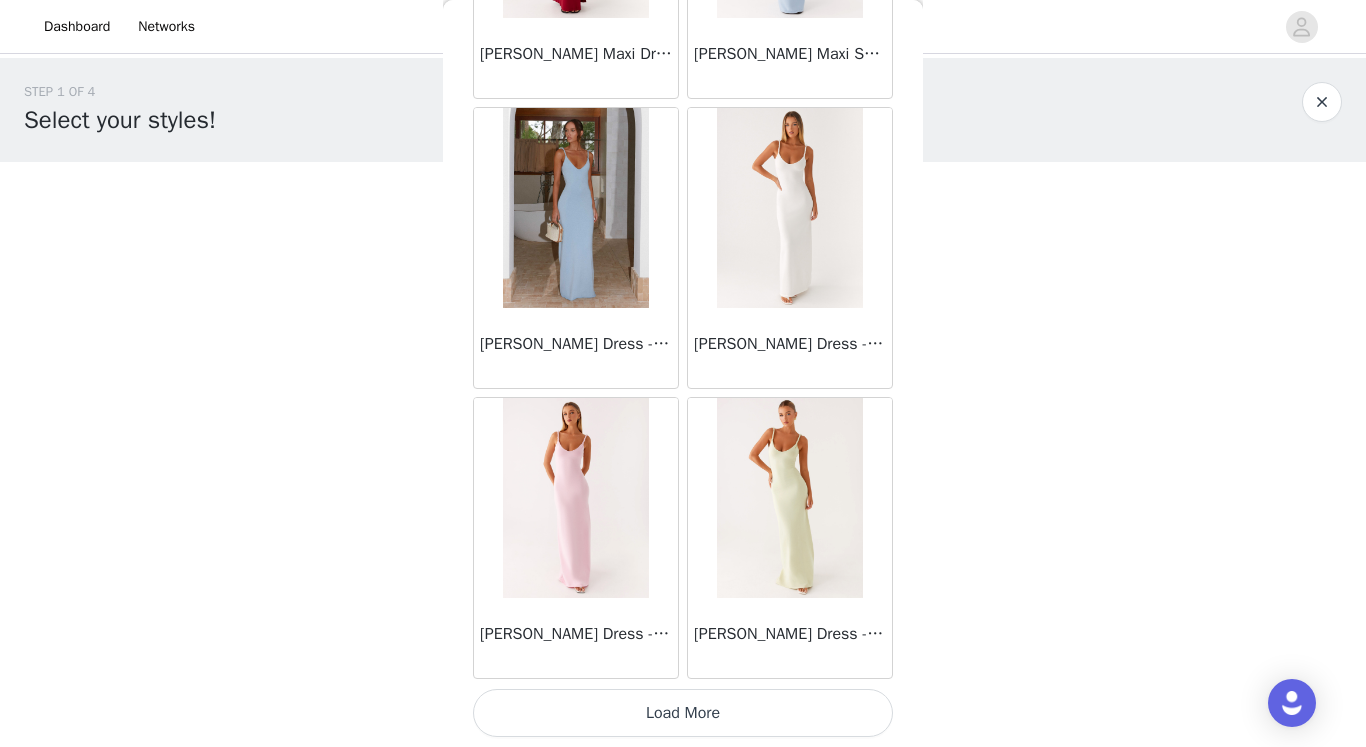 click on "Load More" at bounding box center (683, 713) 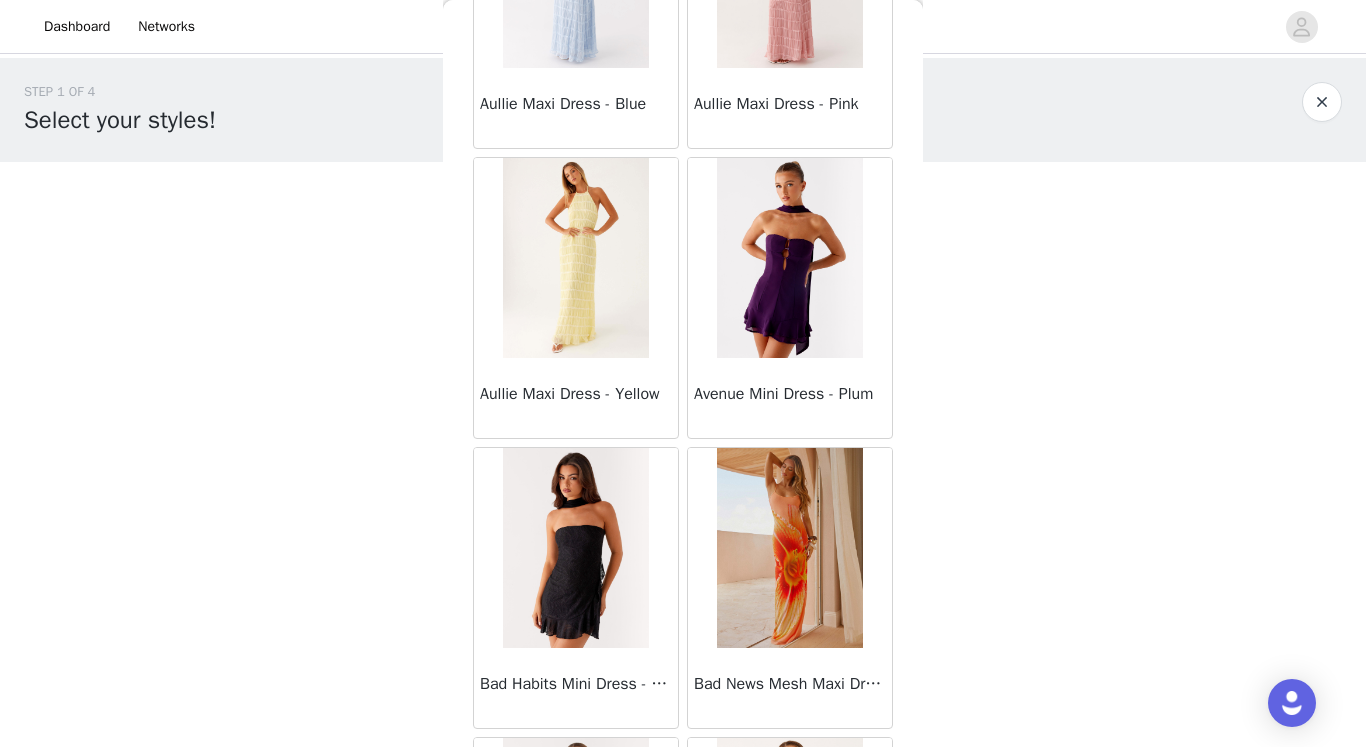 scroll, scrollTop: 5213, scrollLeft: 0, axis: vertical 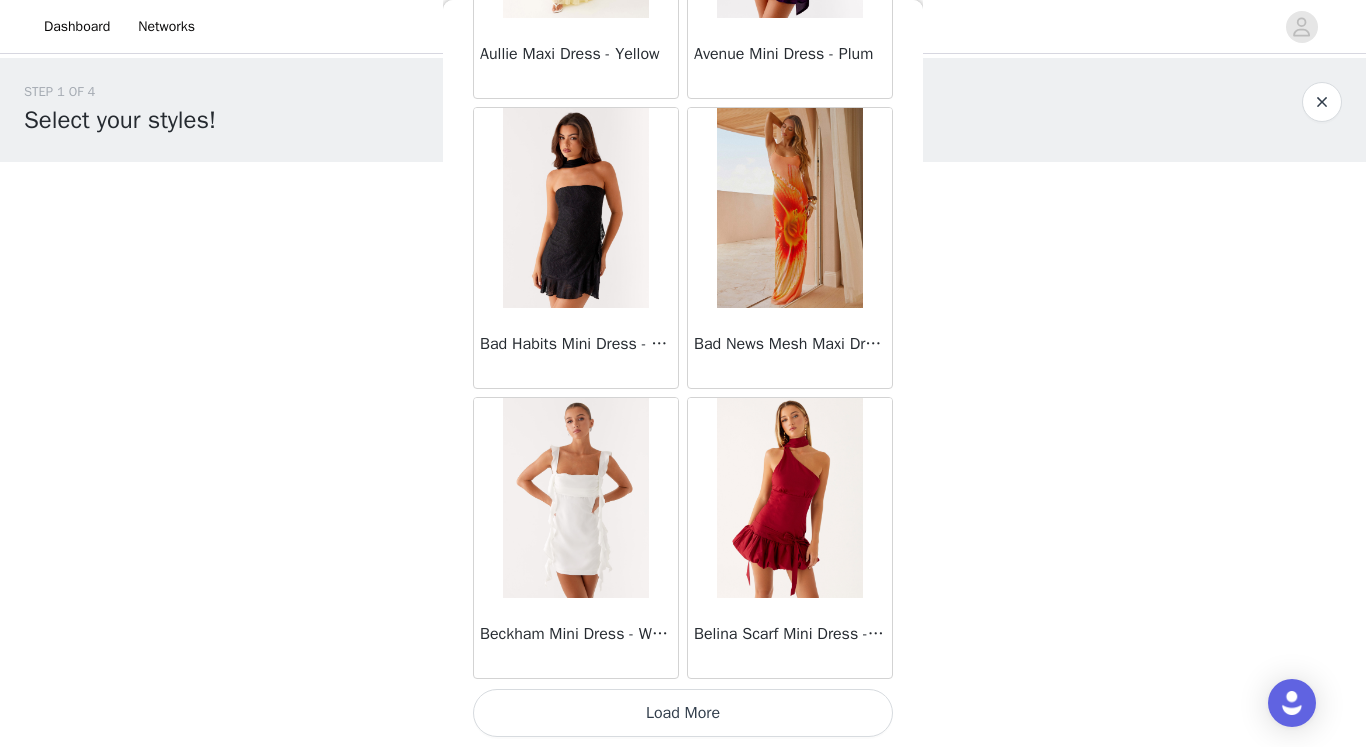 click on "Load More" at bounding box center [683, 713] 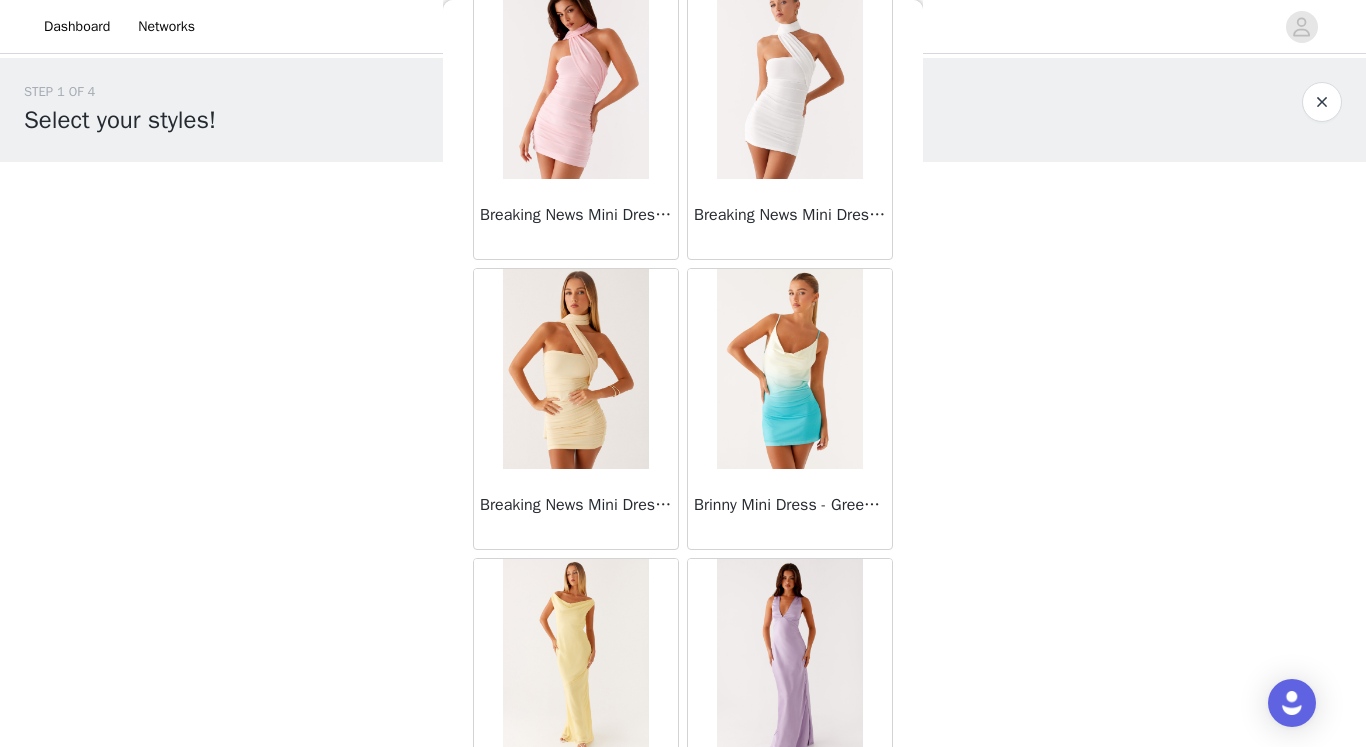 scroll, scrollTop: 8113, scrollLeft: 0, axis: vertical 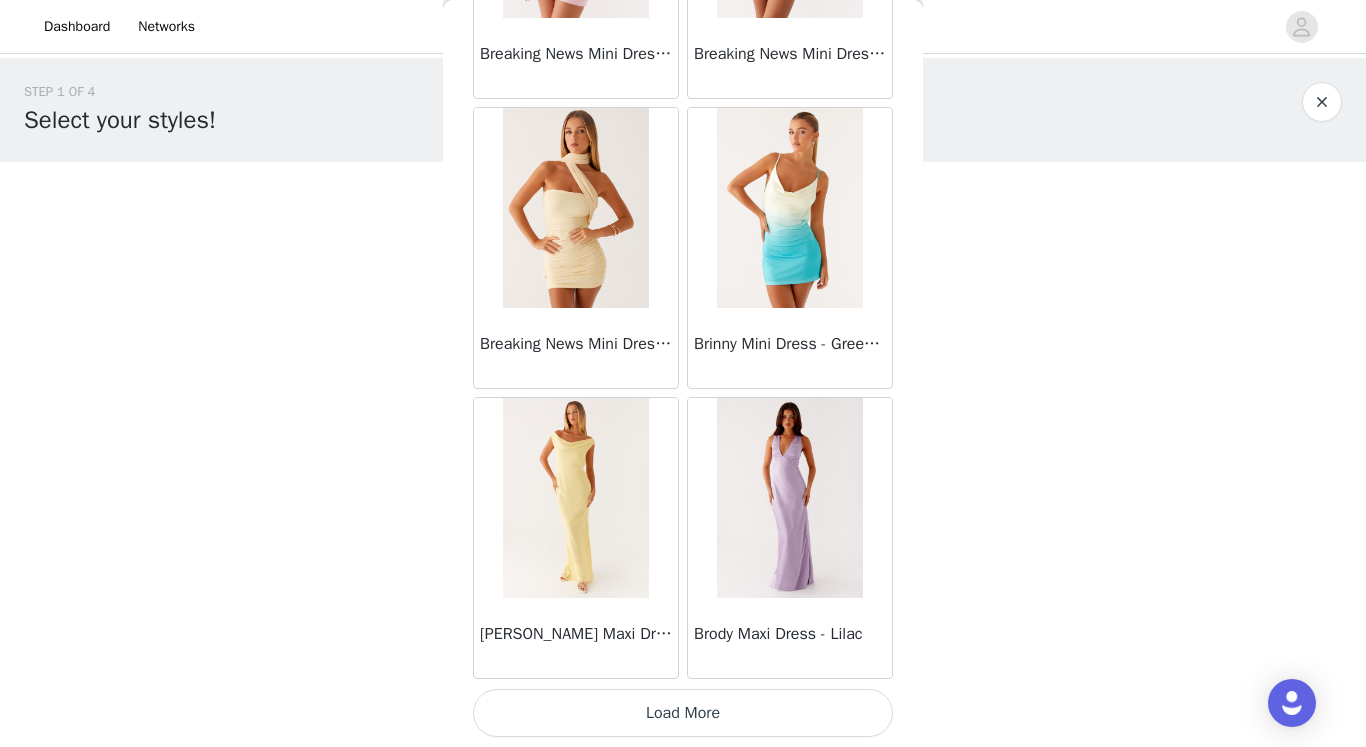 click on "Load More" at bounding box center (683, 713) 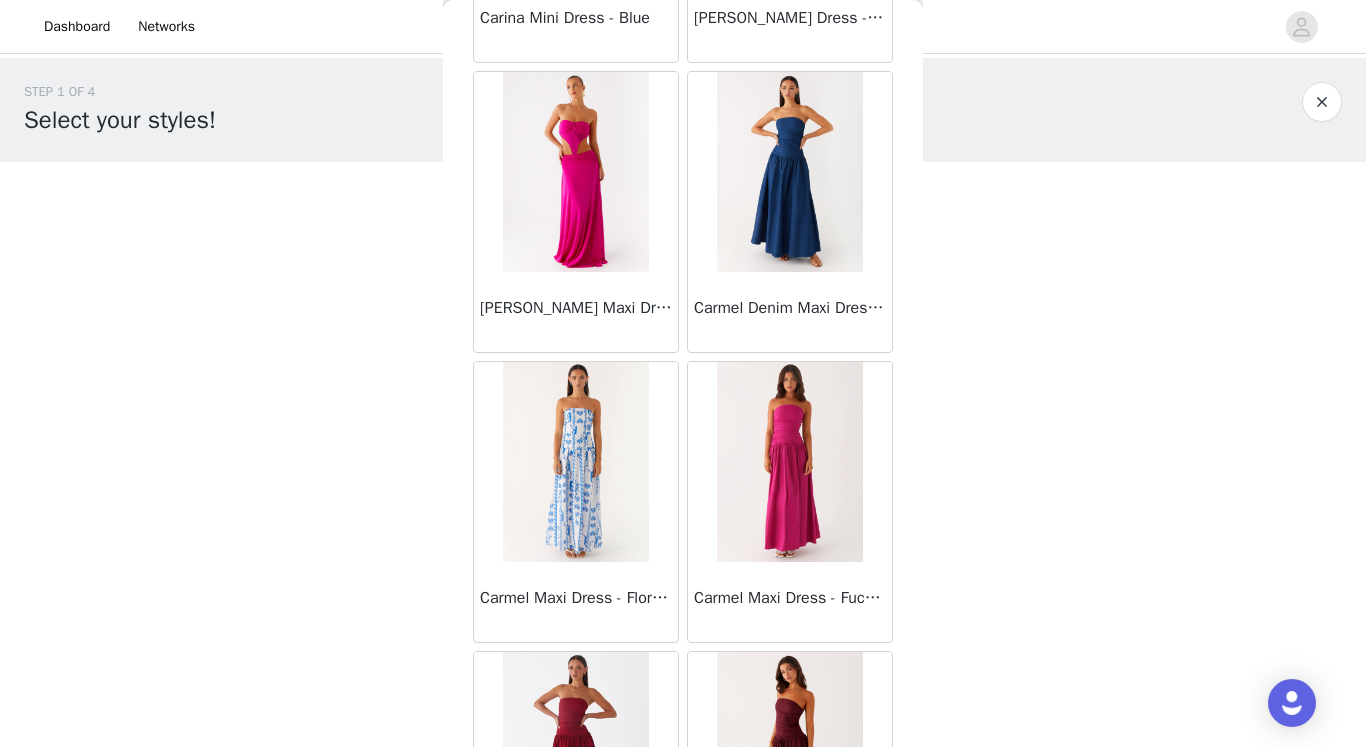 scroll, scrollTop: 11013, scrollLeft: 0, axis: vertical 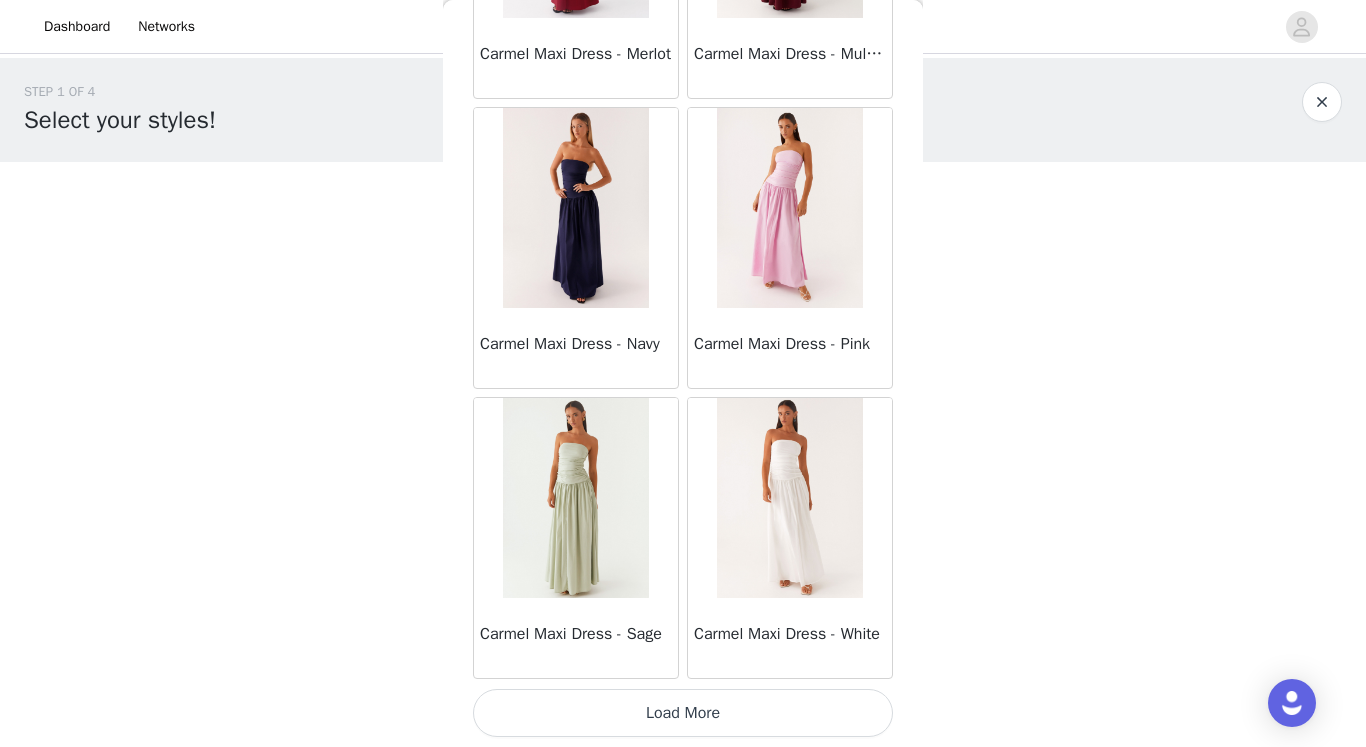 click on "Load More" at bounding box center [683, 713] 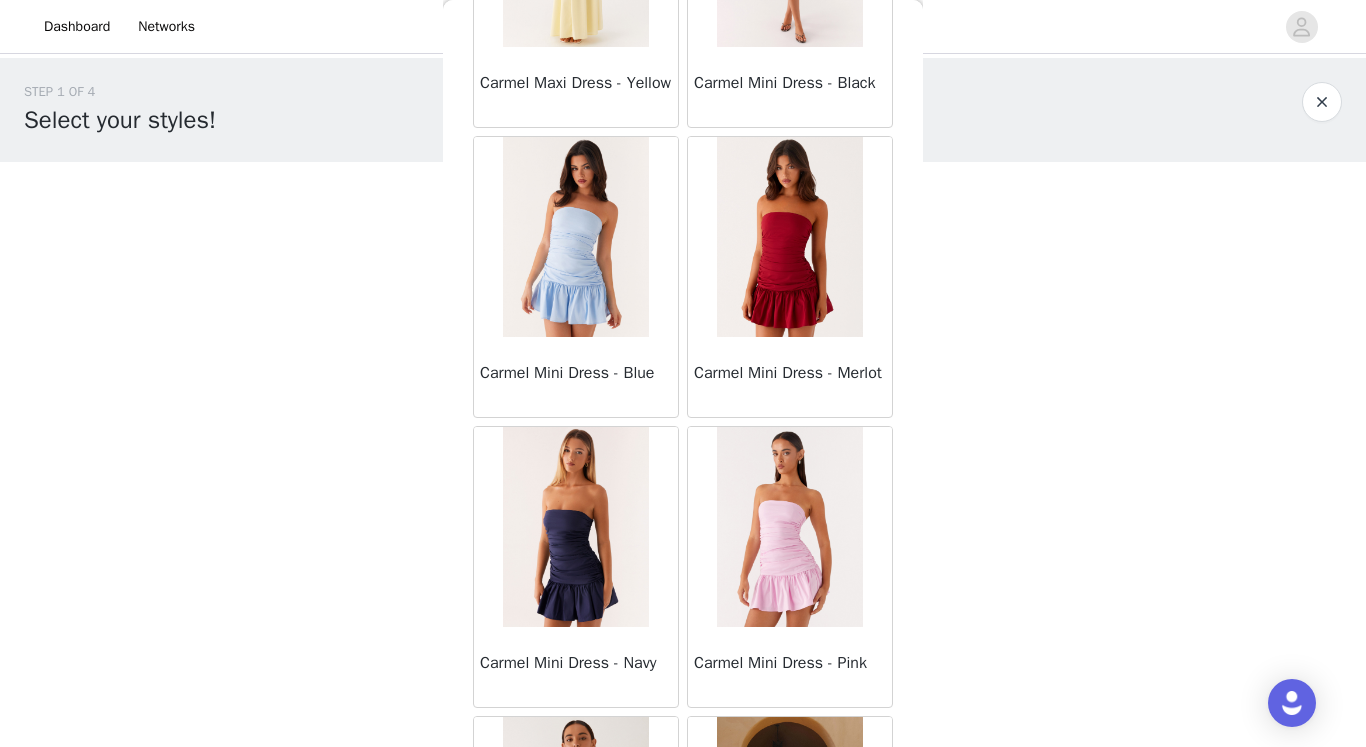 scroll, scrollTop: 13913, scrollLeft: 0, axis: vertical 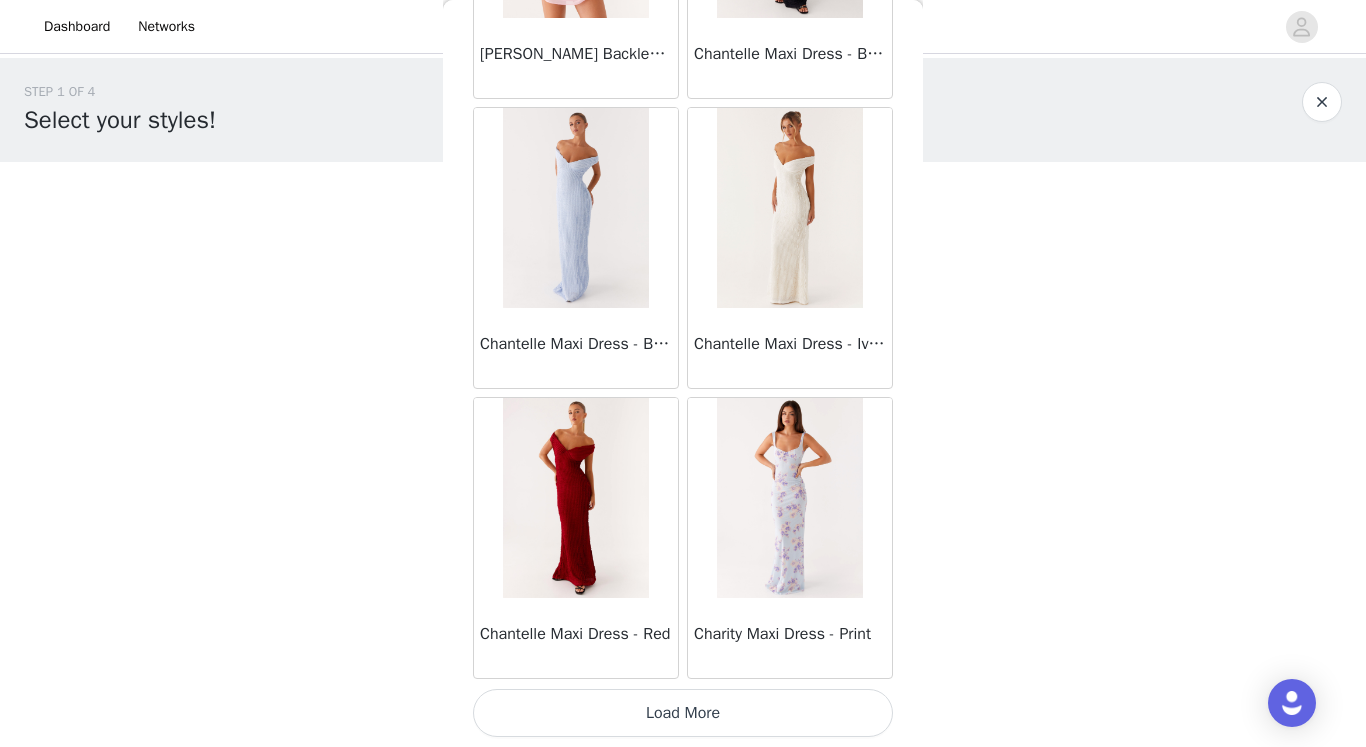 click on "Load More" at bounding box center [683, 713] 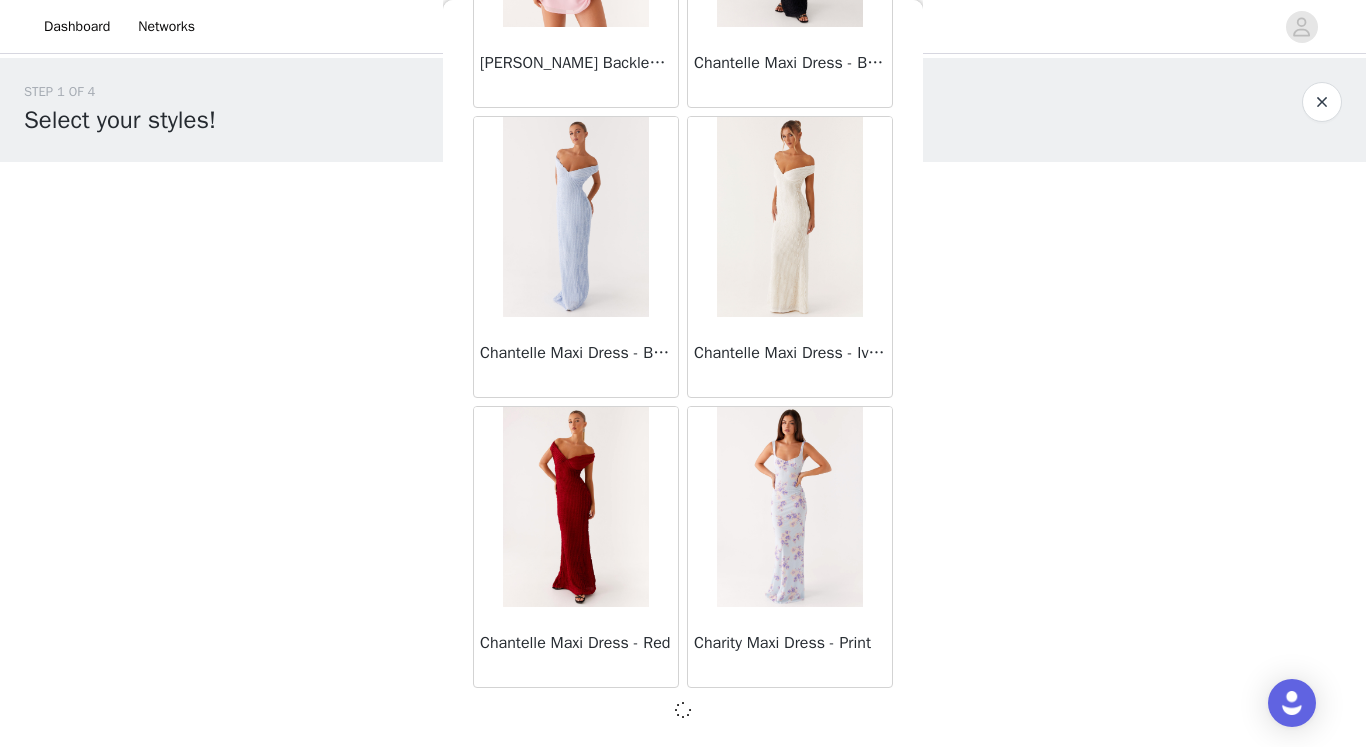scroll, scrollTop: 13904, scrollLeft: 0, axis: vertical 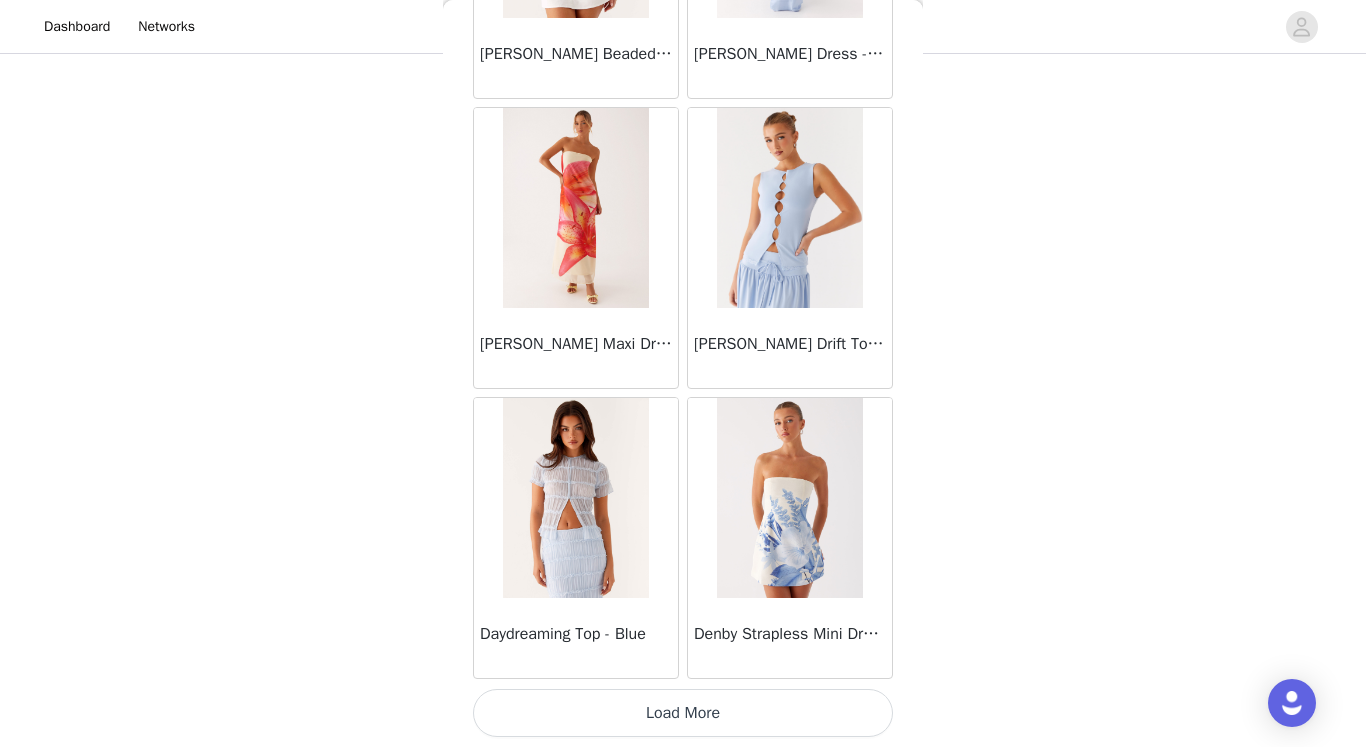 click on "Load More" at bounding box center (683, 713) 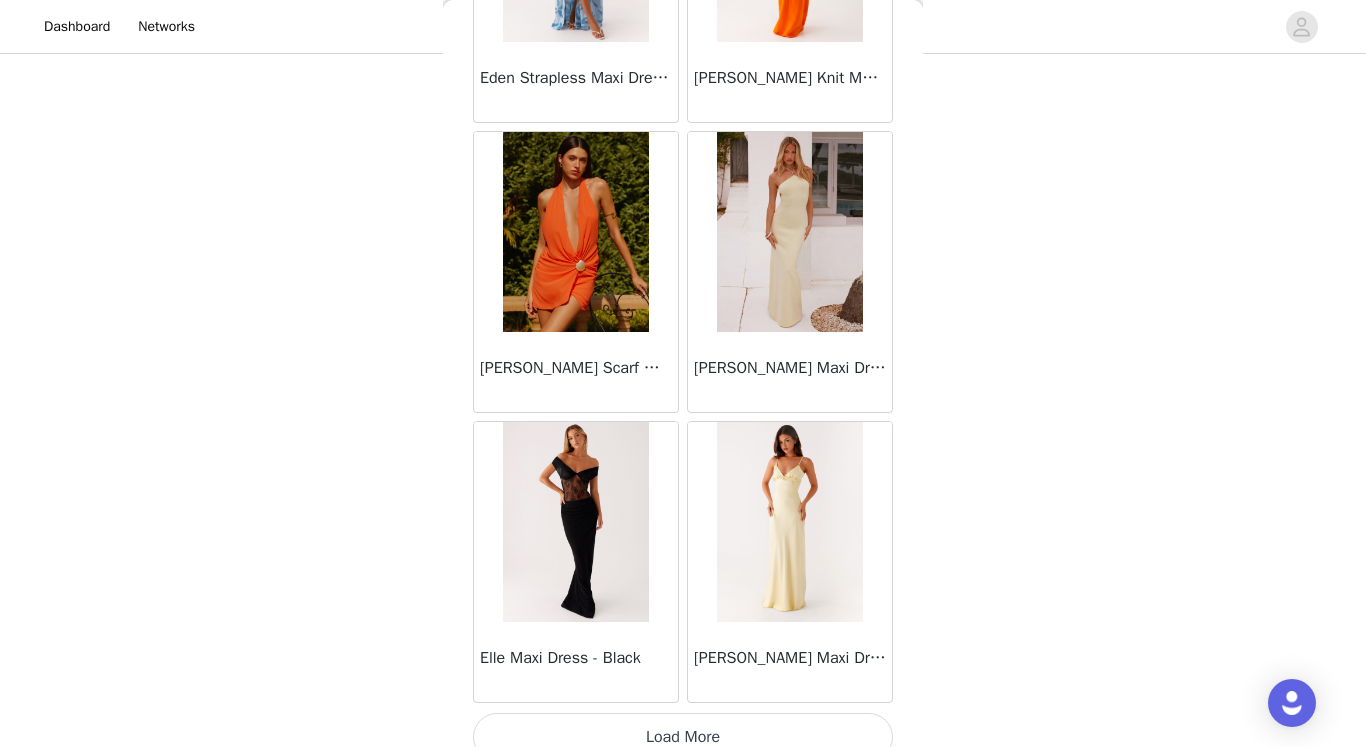 scroll, scrollTop: 19713, scrollLeft: 0, axis: vertical 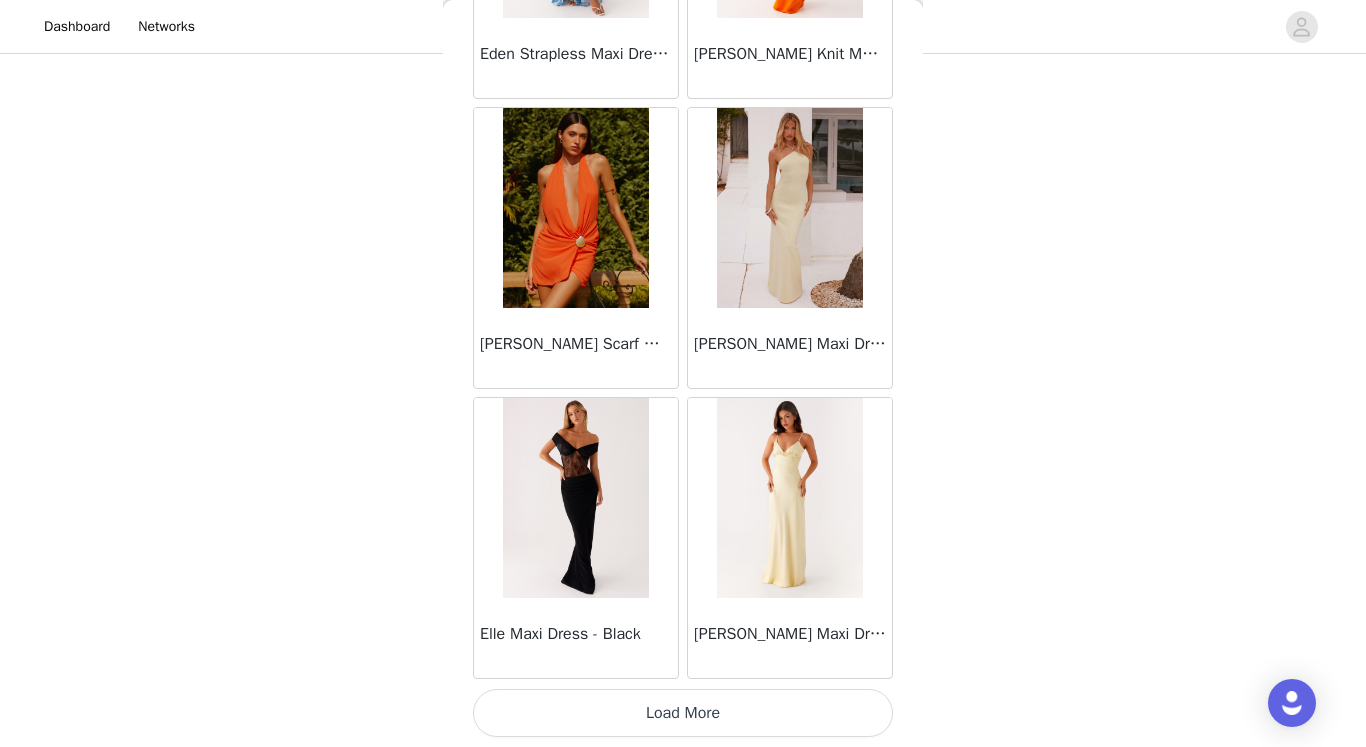 click on "Load More" at bounding box center (683, 713) 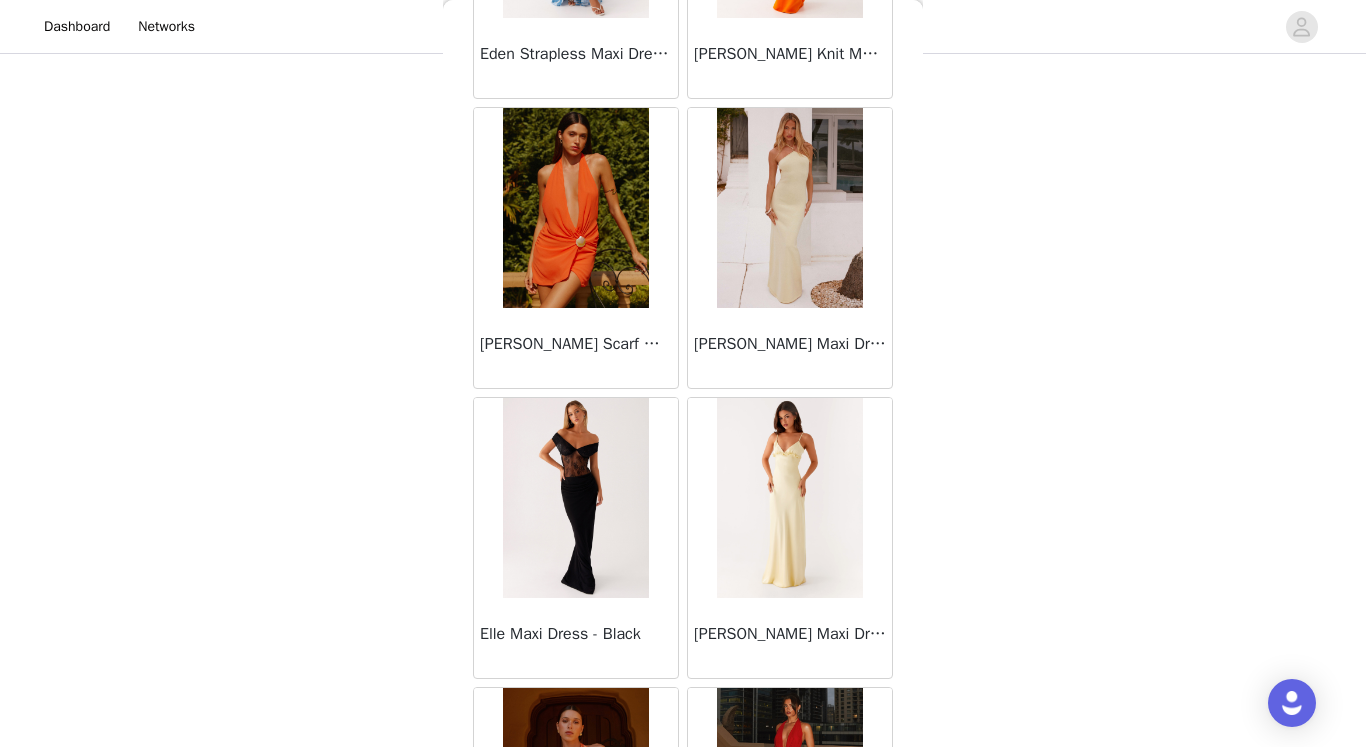scroll, scrollTop: 22613, scrollLeft: 0, axis: vertical 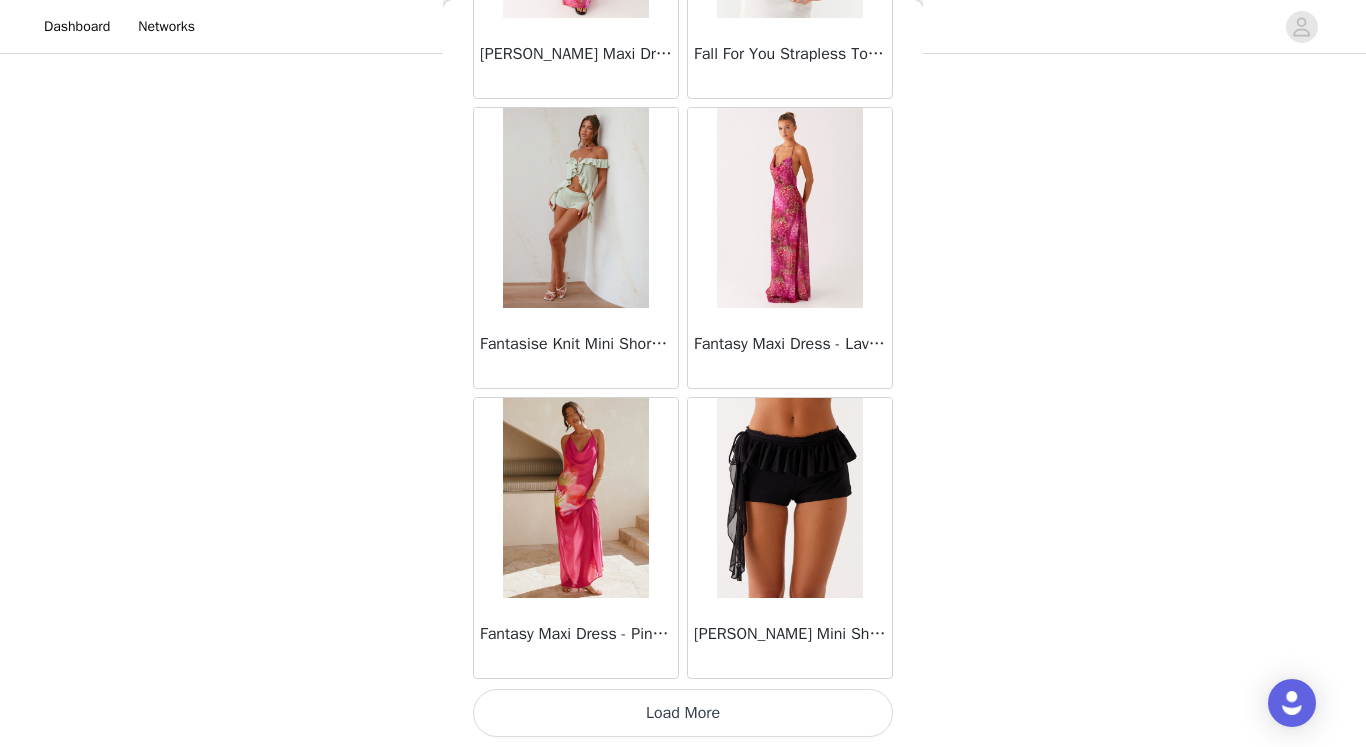 click on "Load More" at bounding box center [683, 713] 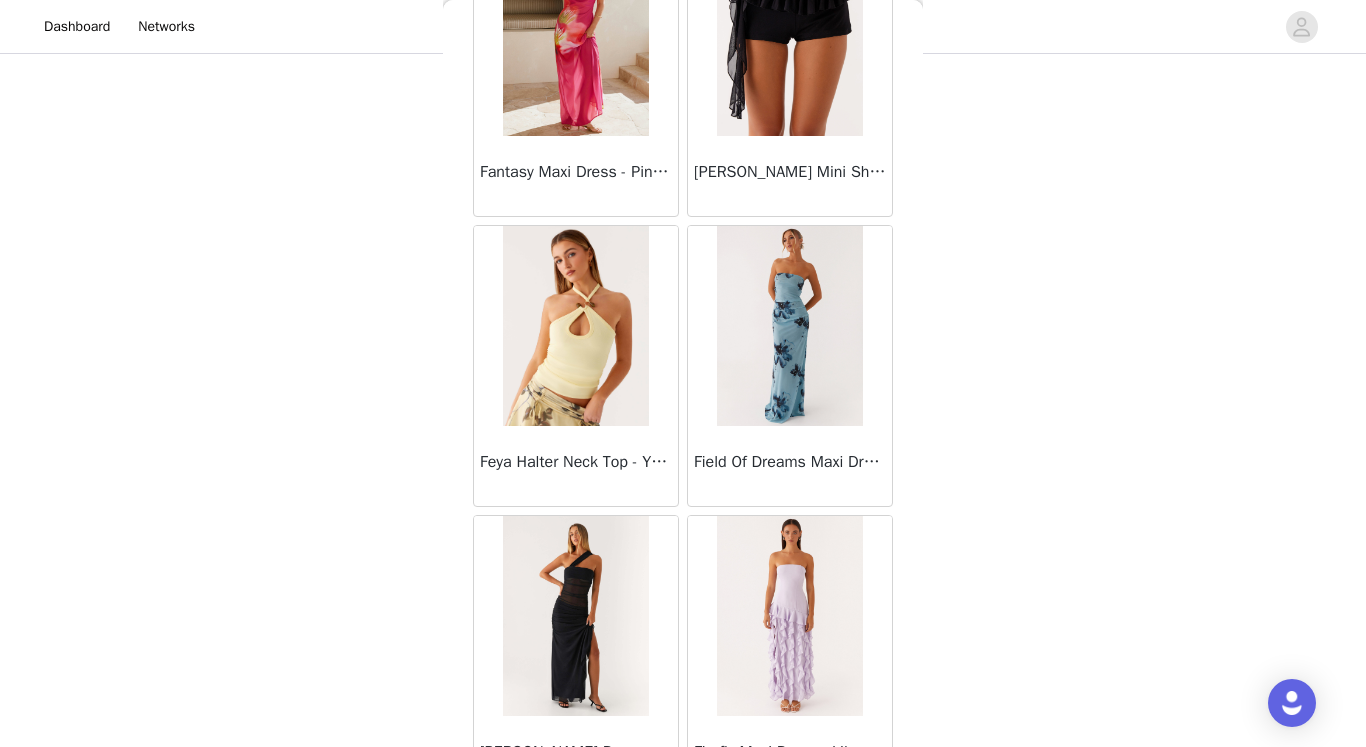 scroll, scrollTop: 25513, scrollLeft: 0, axis: vertical 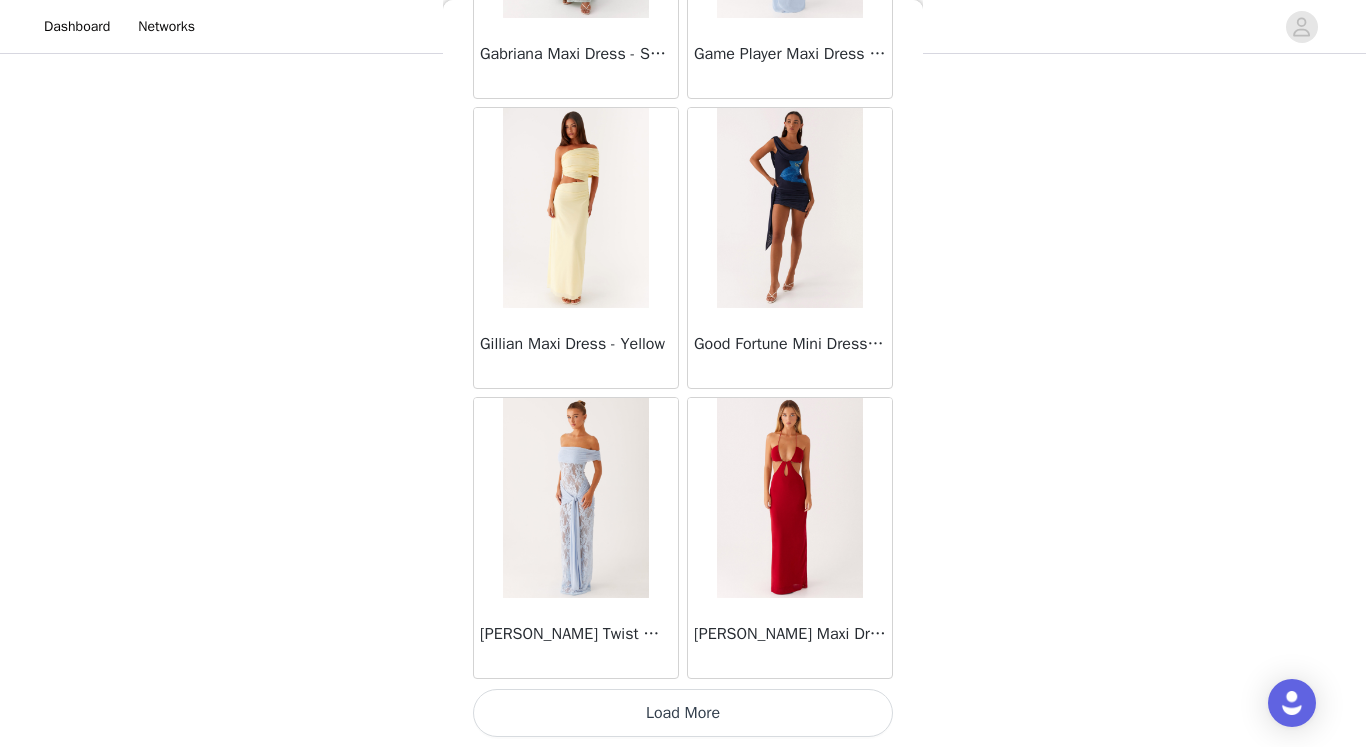 click on "Load More" at bounding box center [683, 713] 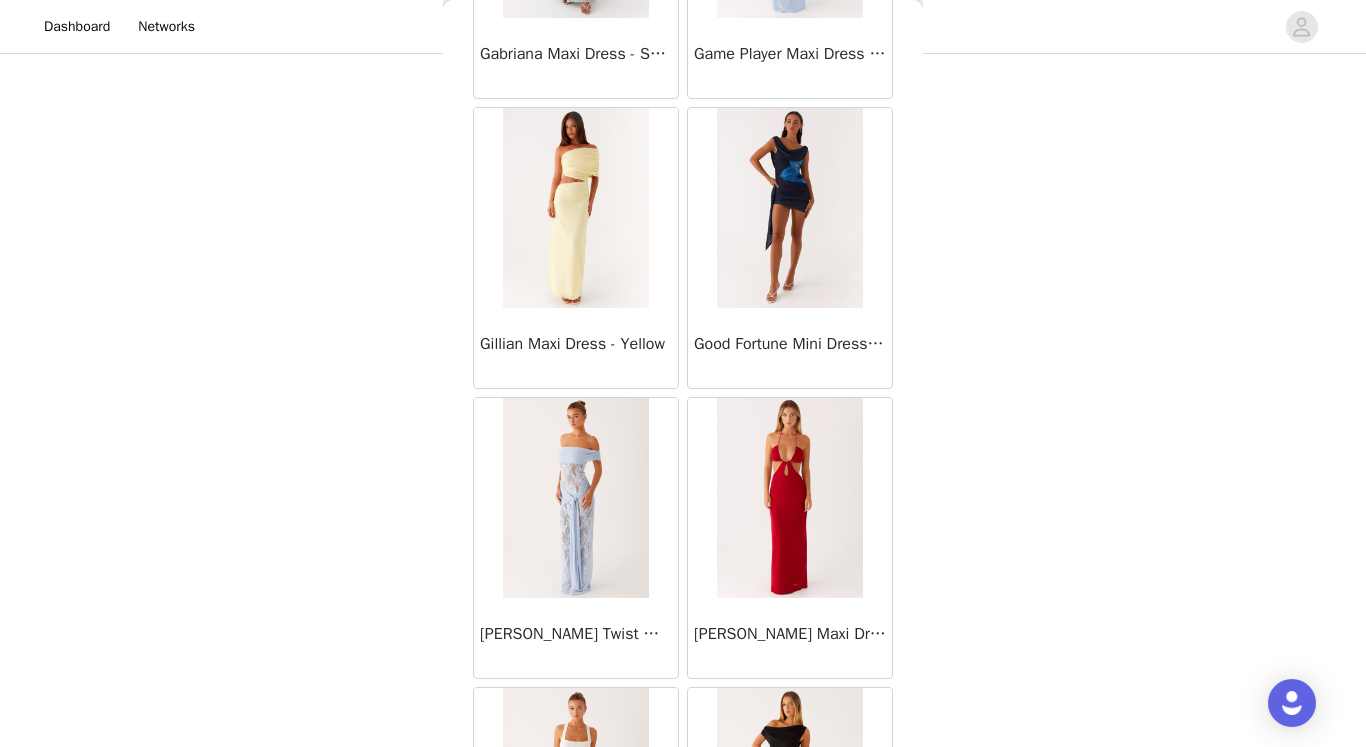 scroll, scrollTop: 28413, scrollLeft: 0, axis: vertical 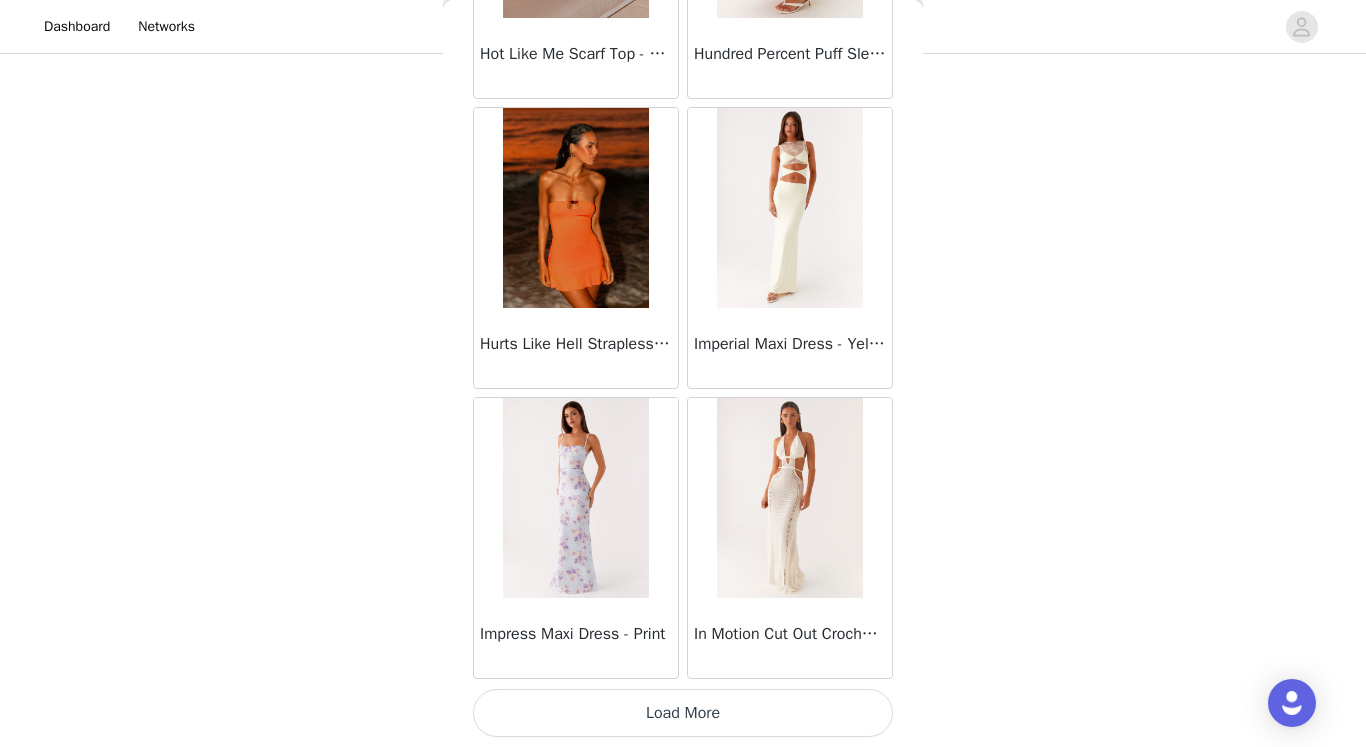 click on "Load More" at bounding box center (683, 713) 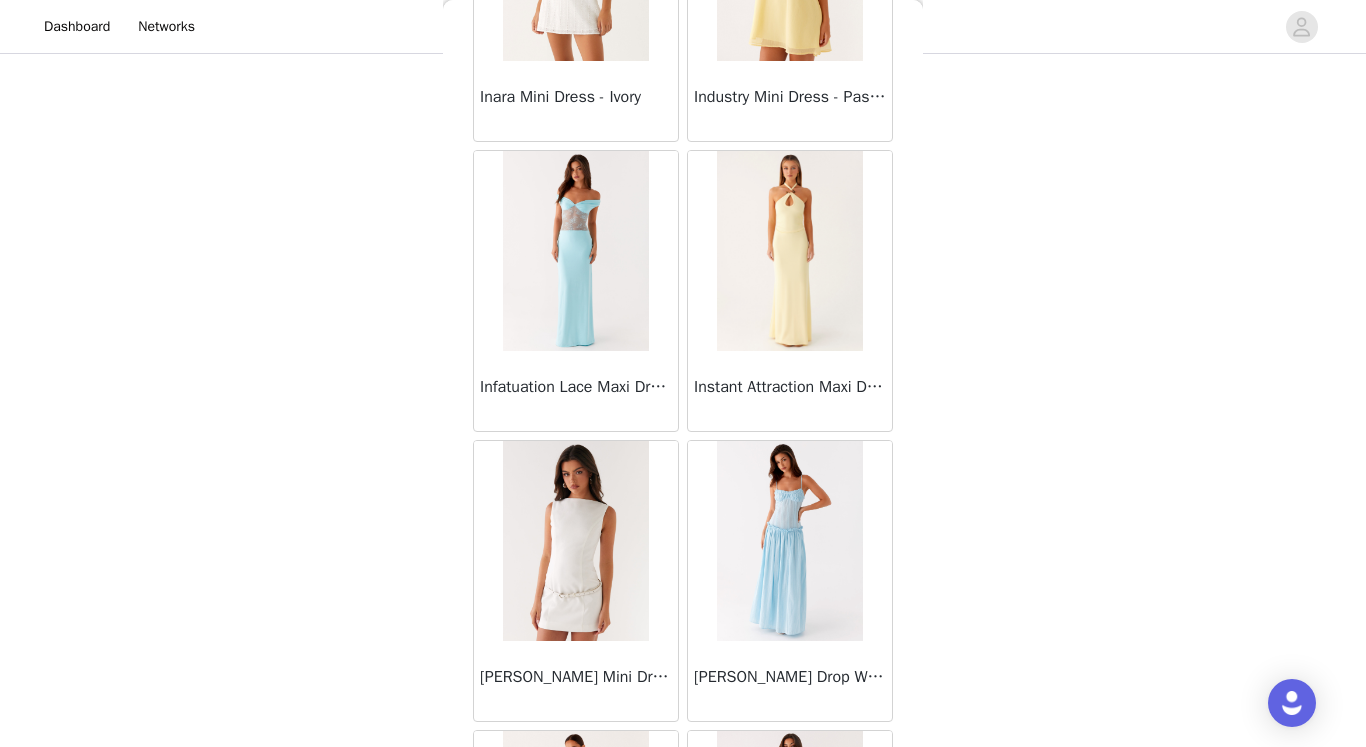 scroll, scrollTop: 31313, scrollLeft: 0, axis: vertical 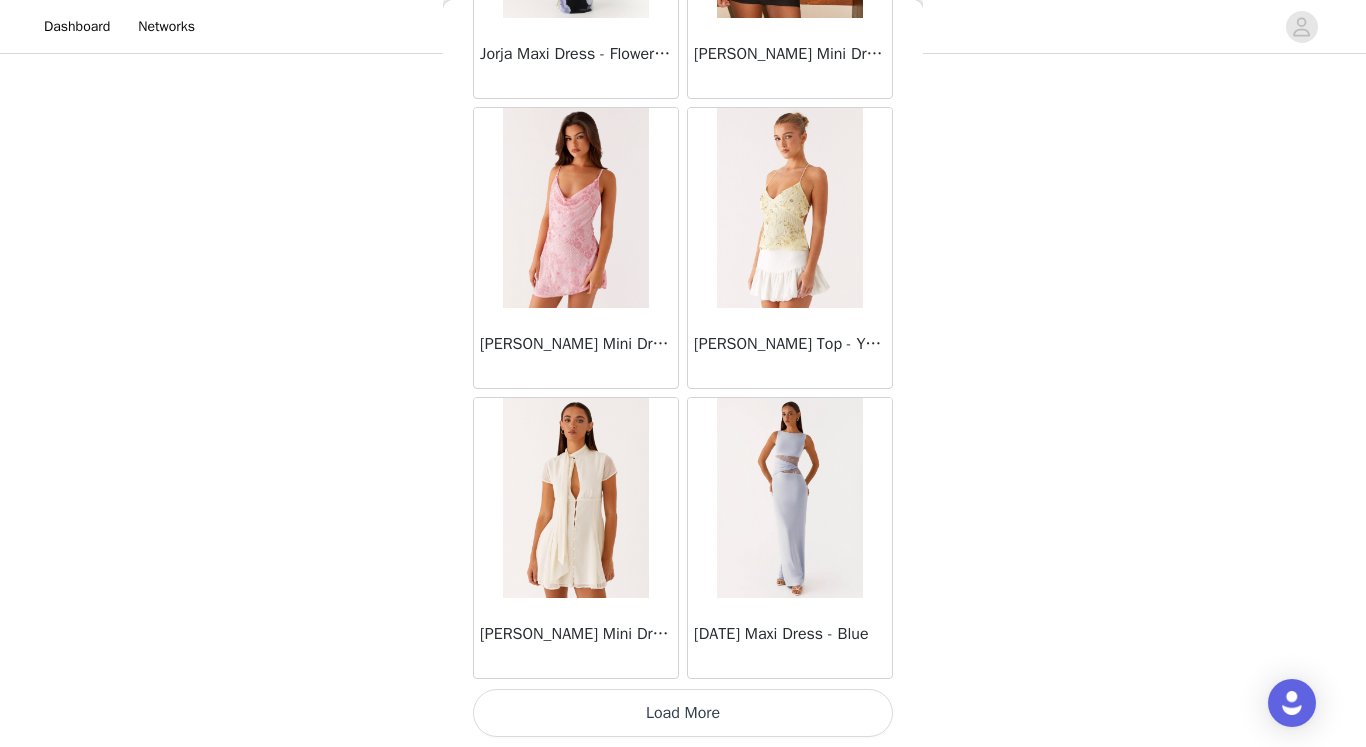 click on "Load More" at bounding box center [683, 713] 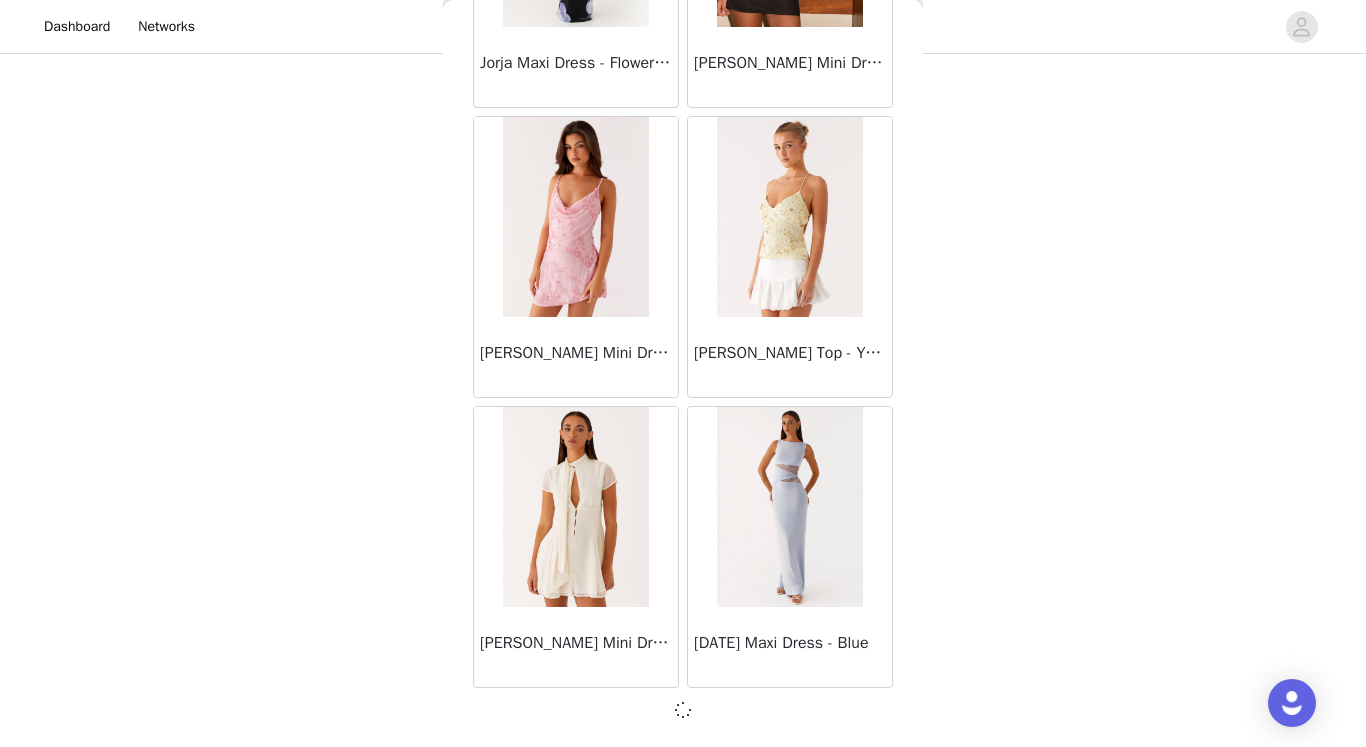 scroll, scrollTop: 31304, scrollLeft: 0, axis: vertical 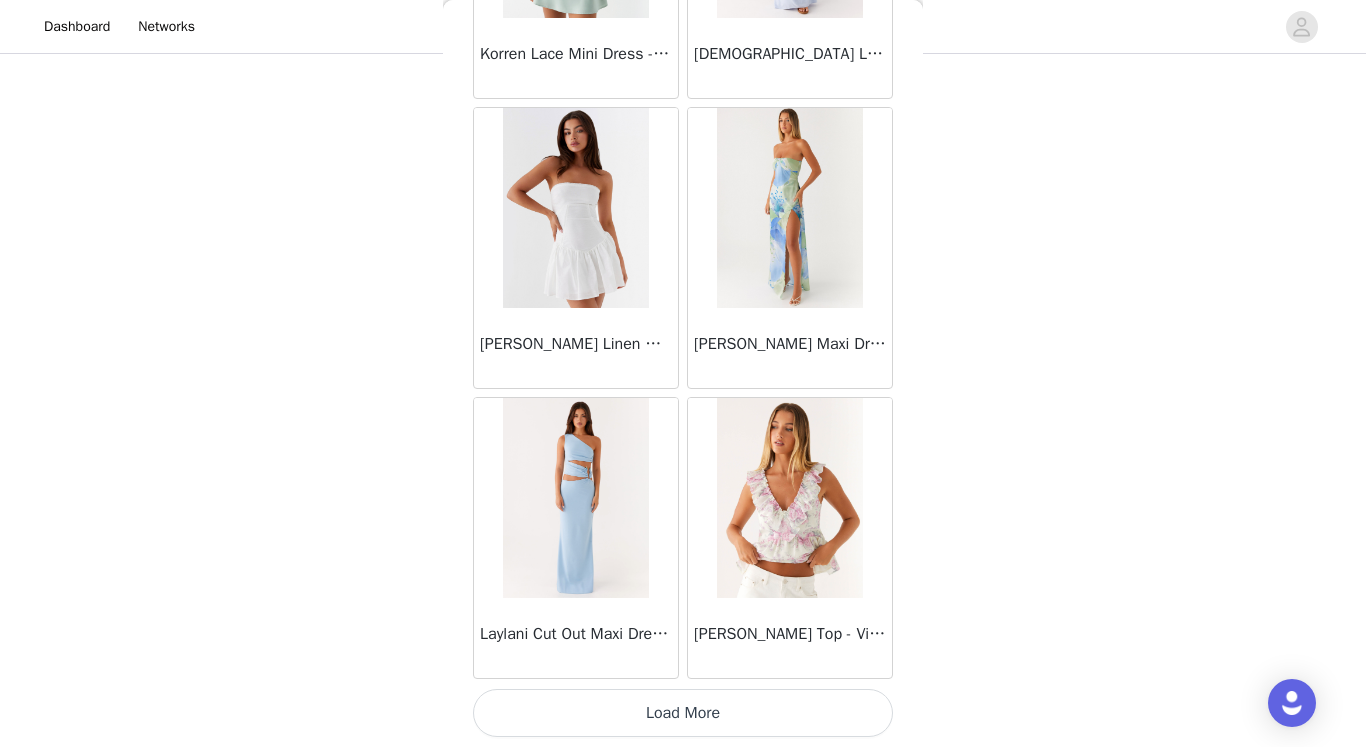 click on "Load More" at bounding box center [683, 713] 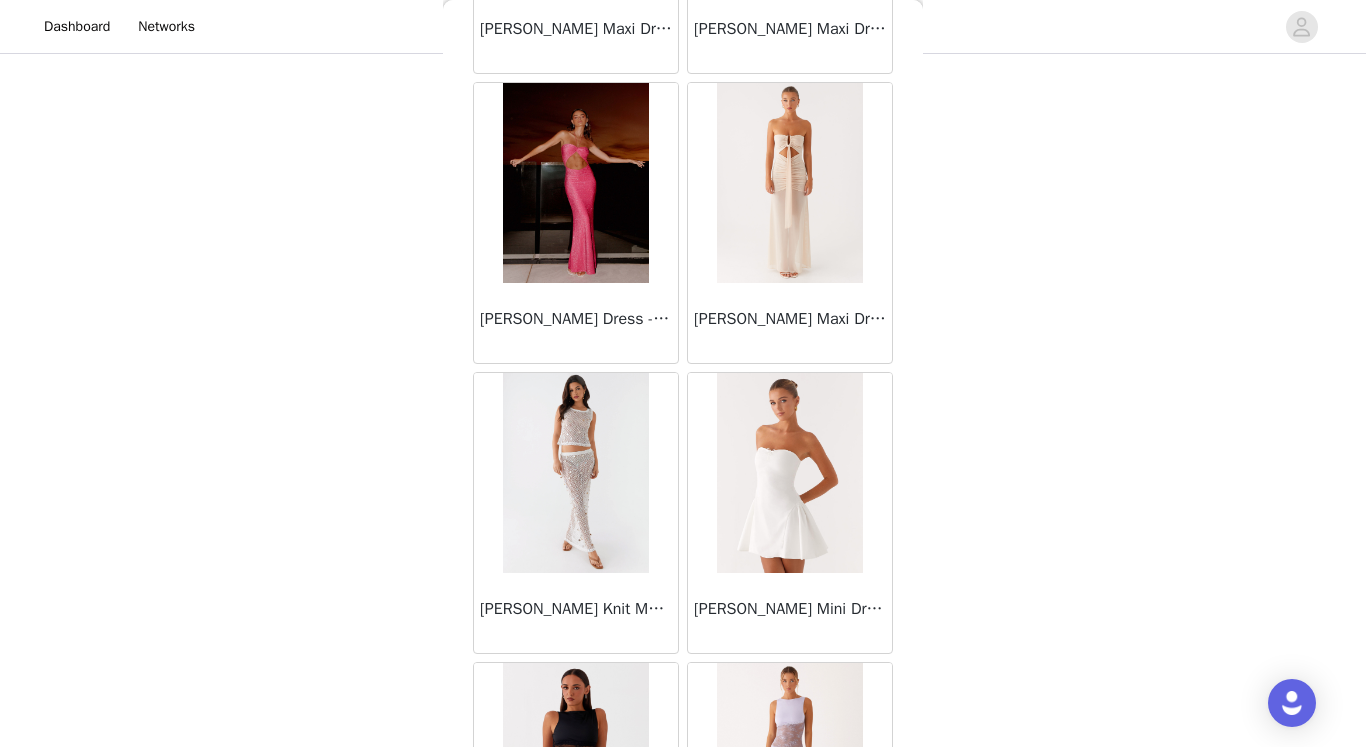 scroll, scrollTop: 37113, scrollLeft: 0, axis: vertical 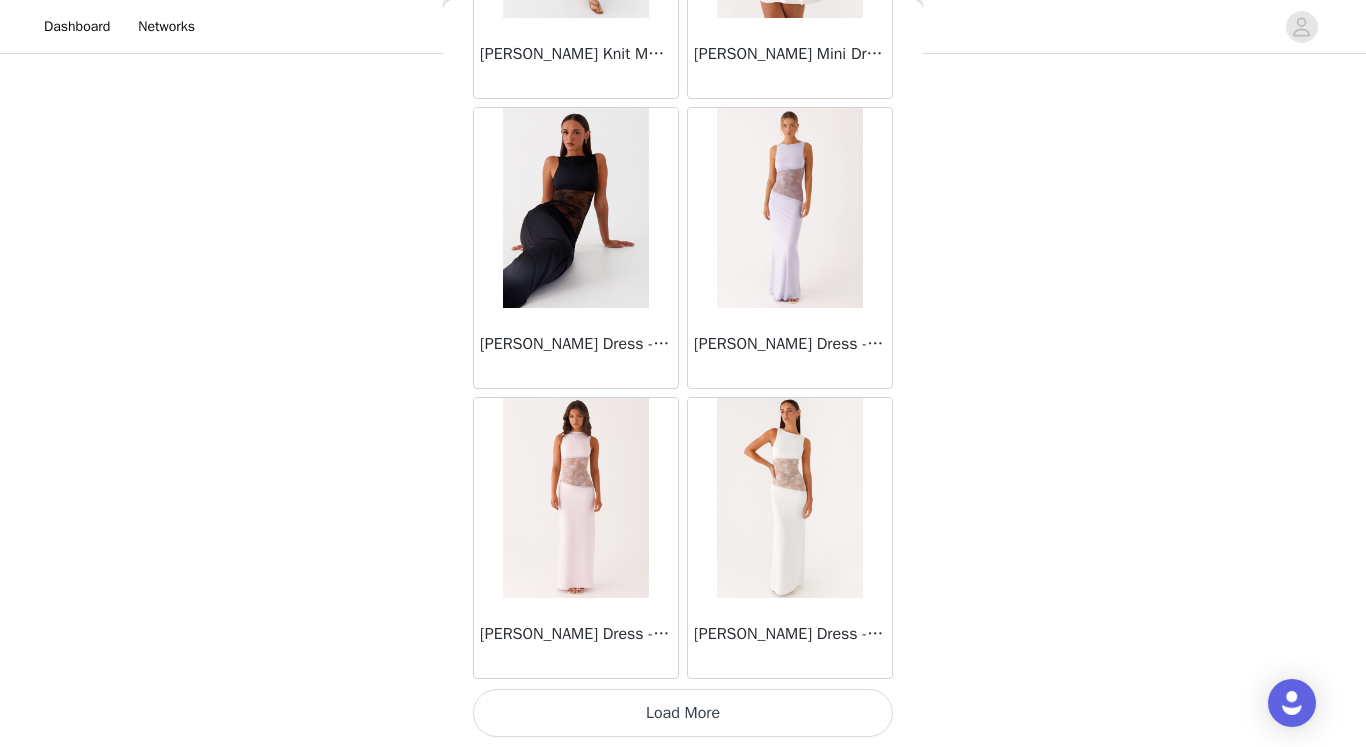 click on "Load More" at bounding box center [683, 713] 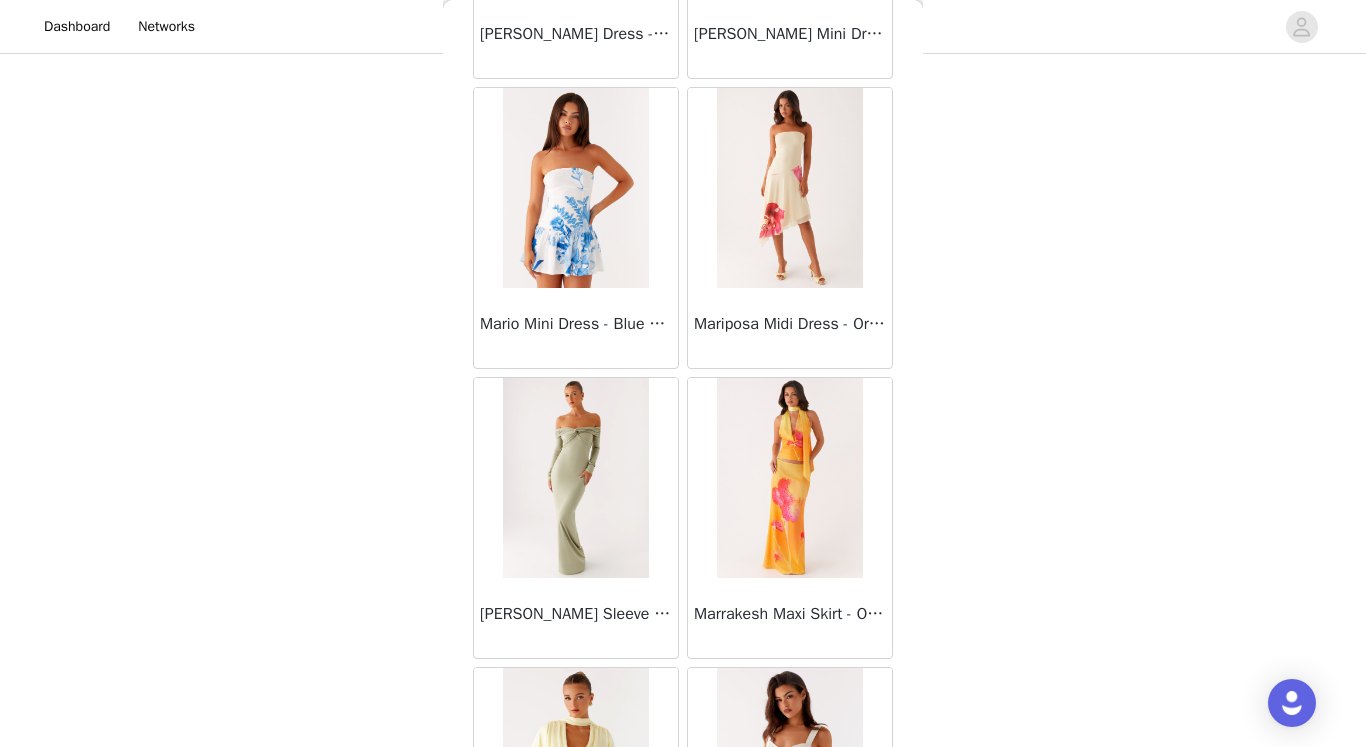 scroll, scrollTop: 40013, scrollLeft: 0, axis: vertical 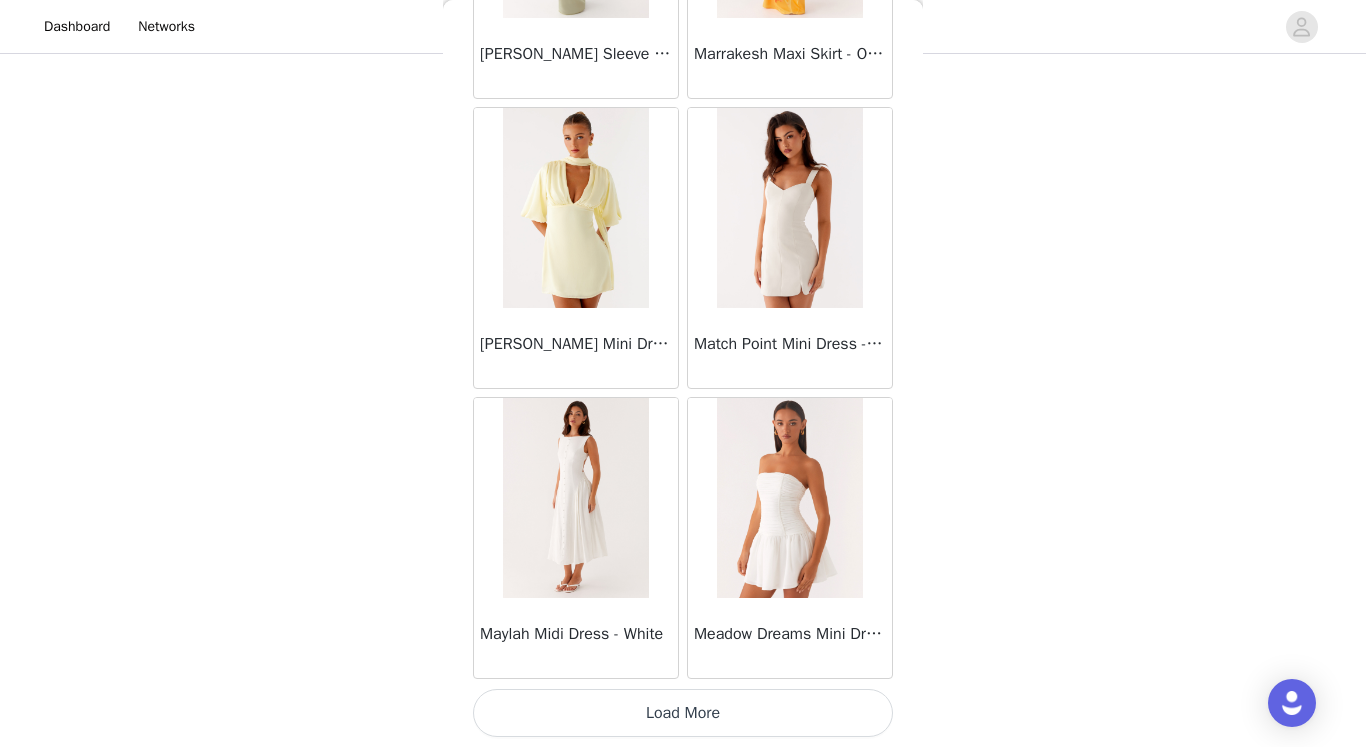 click on "Load More" at bounding box center (683, 713) 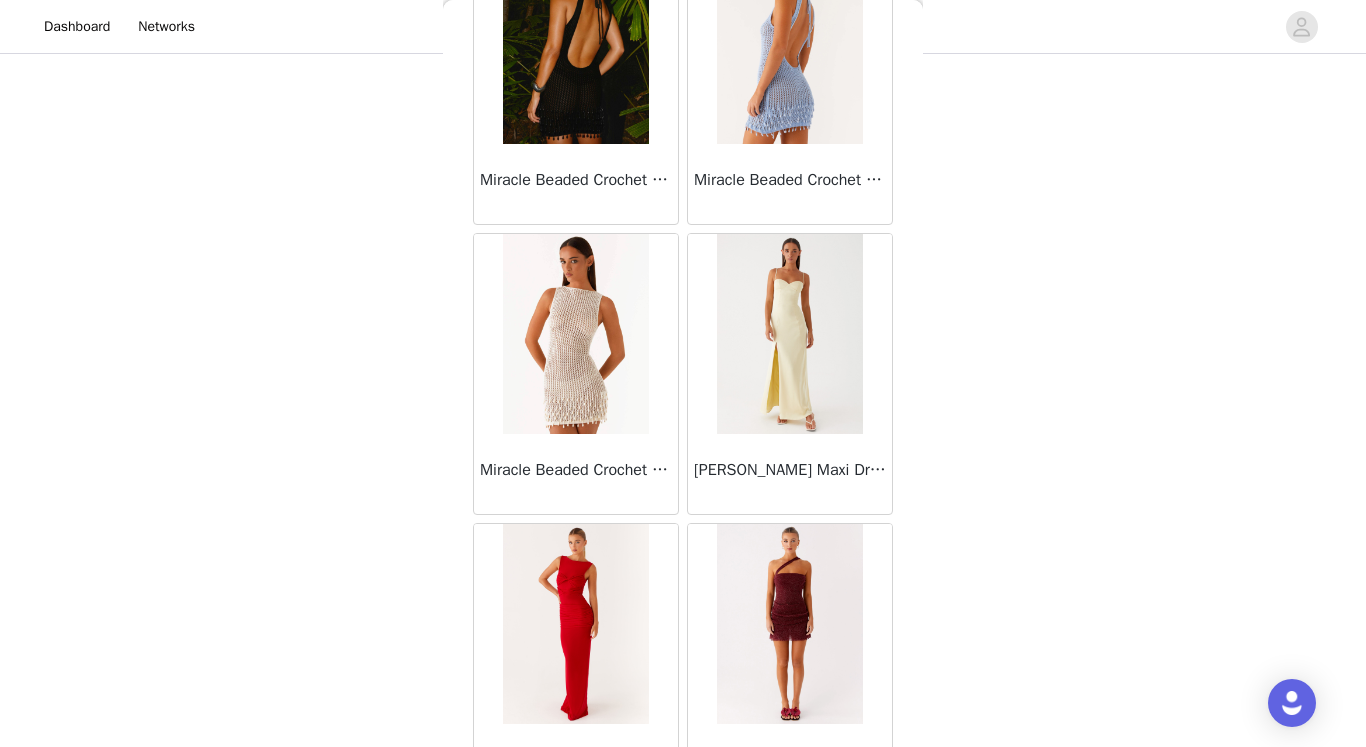 scroll, scrollTop: 42913, scrollLeft: 0, axis: vertical 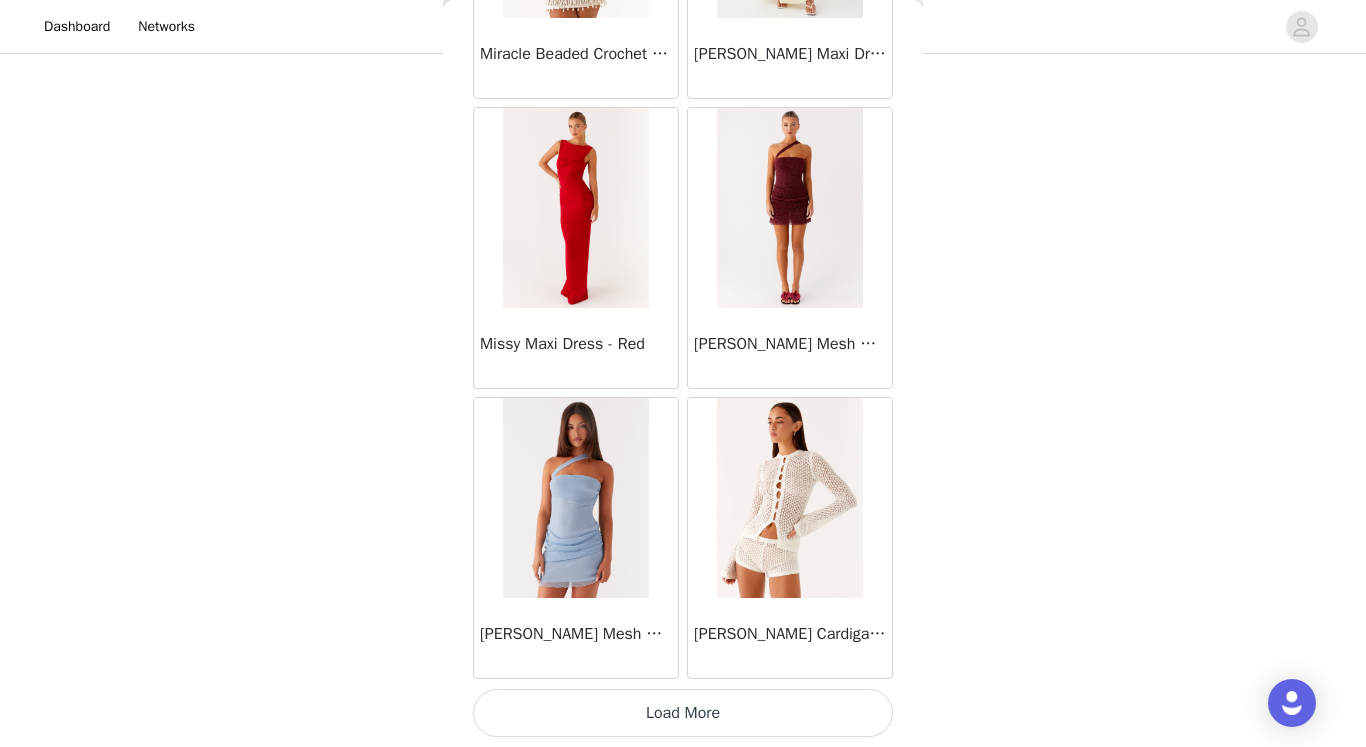 click on "Load More" at bounding box center (683, 713) 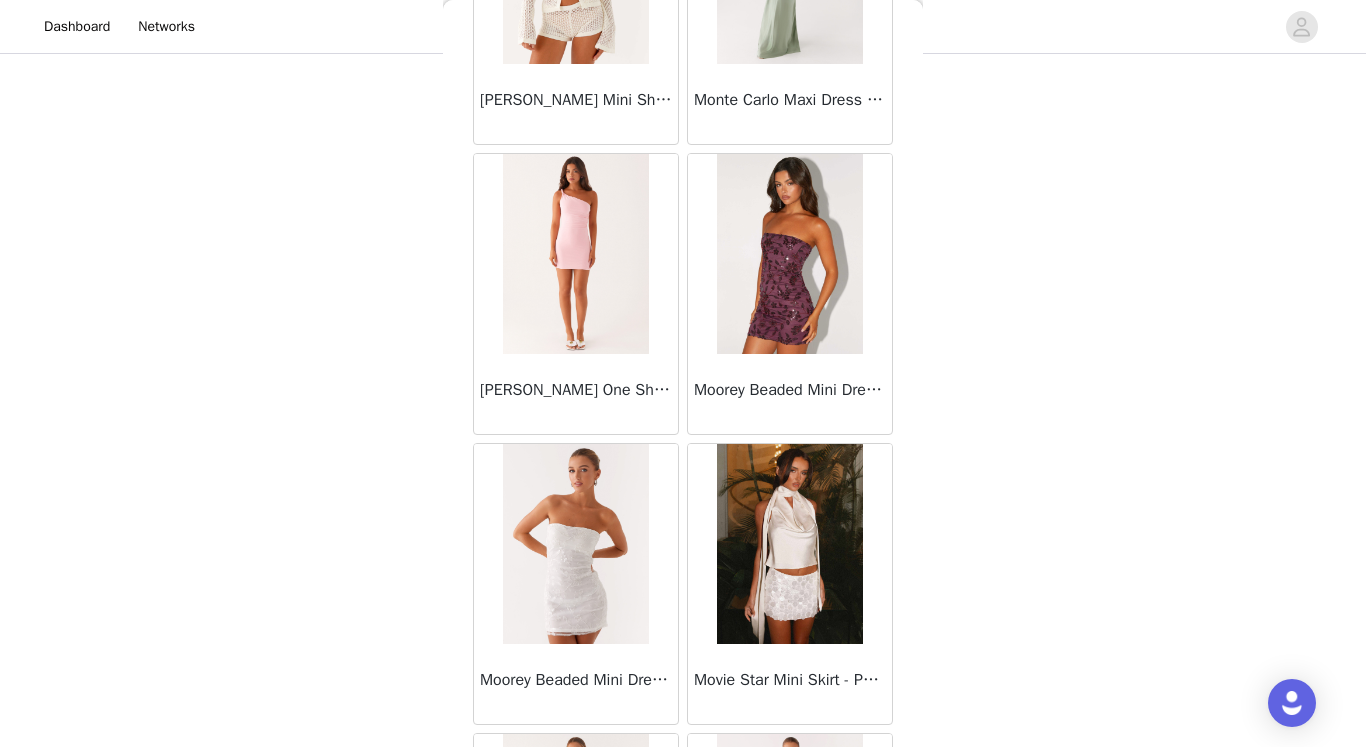 scroll, scrollTop: 45813, scrollLeft: 0, axis: vertical 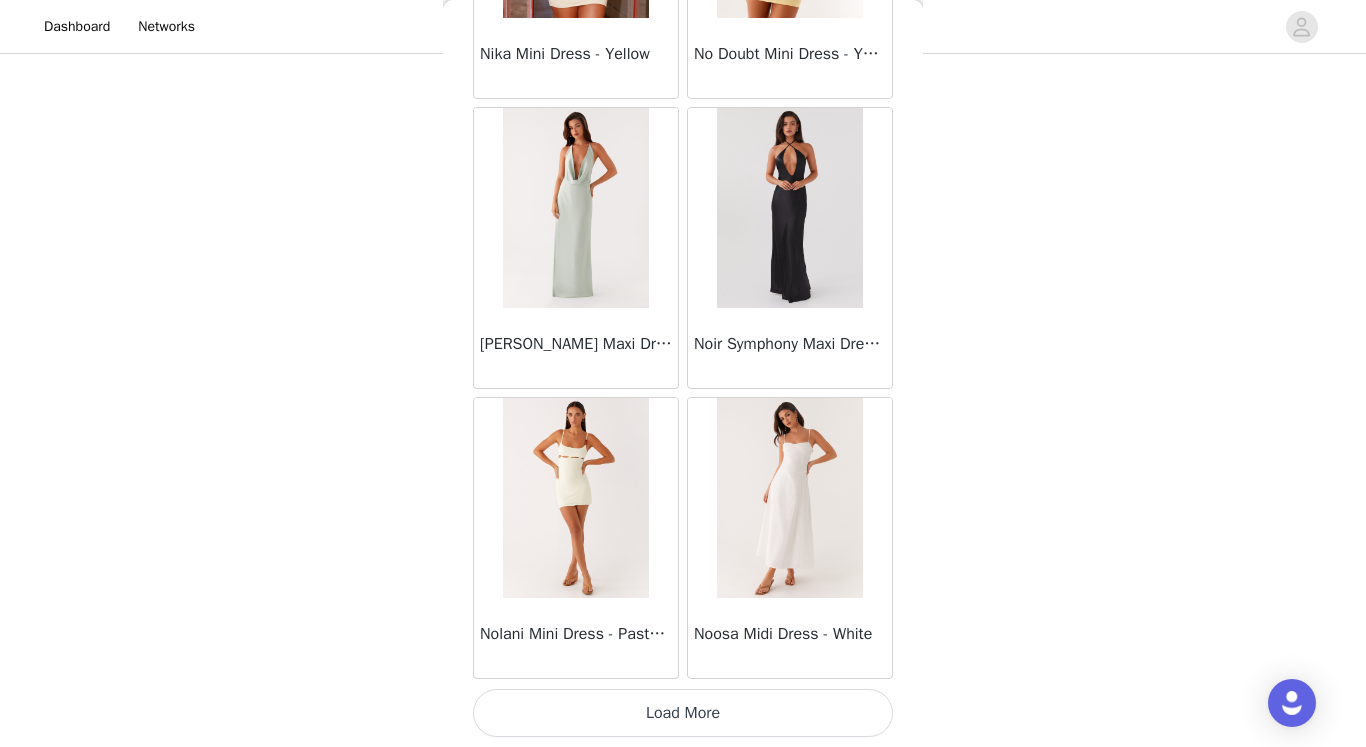 click on "Load More" at bounding box center (683, 713) 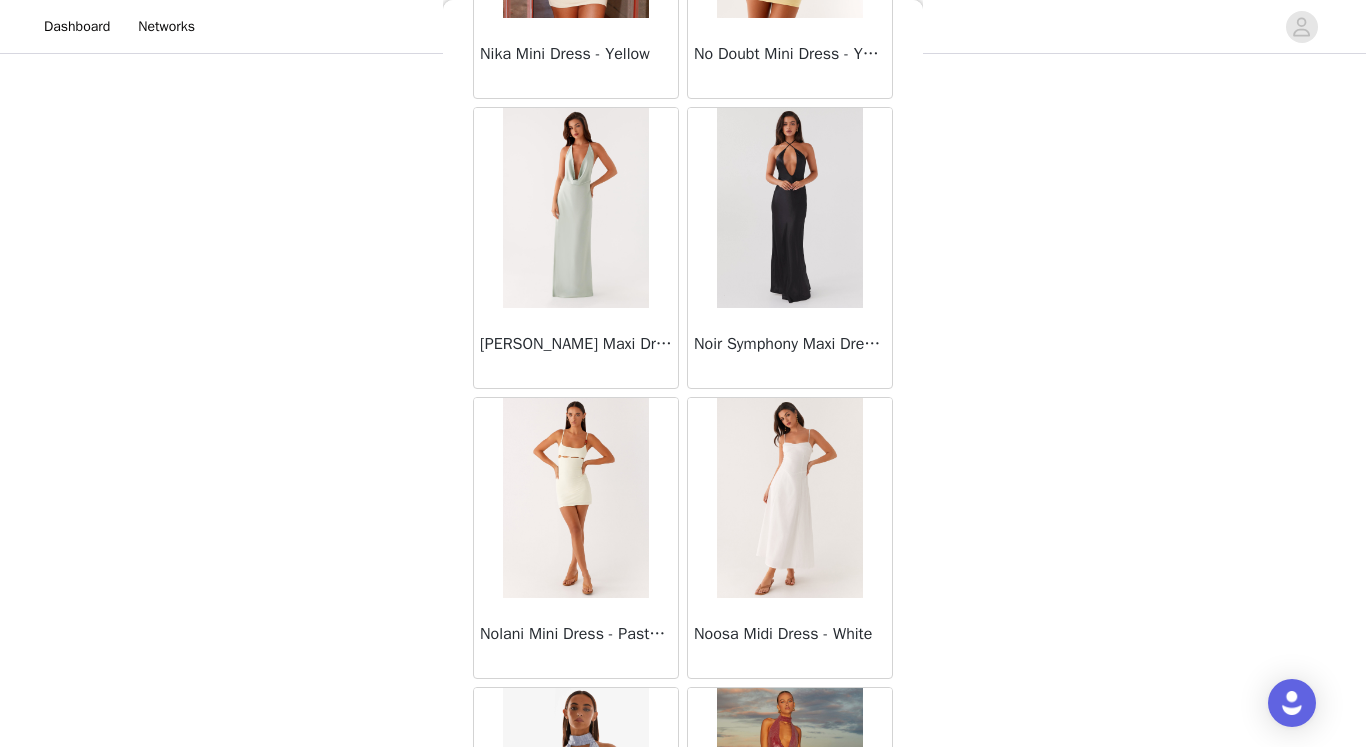 scroll, scrollTop: 48713, scrollLeft: 0, axis: vertical 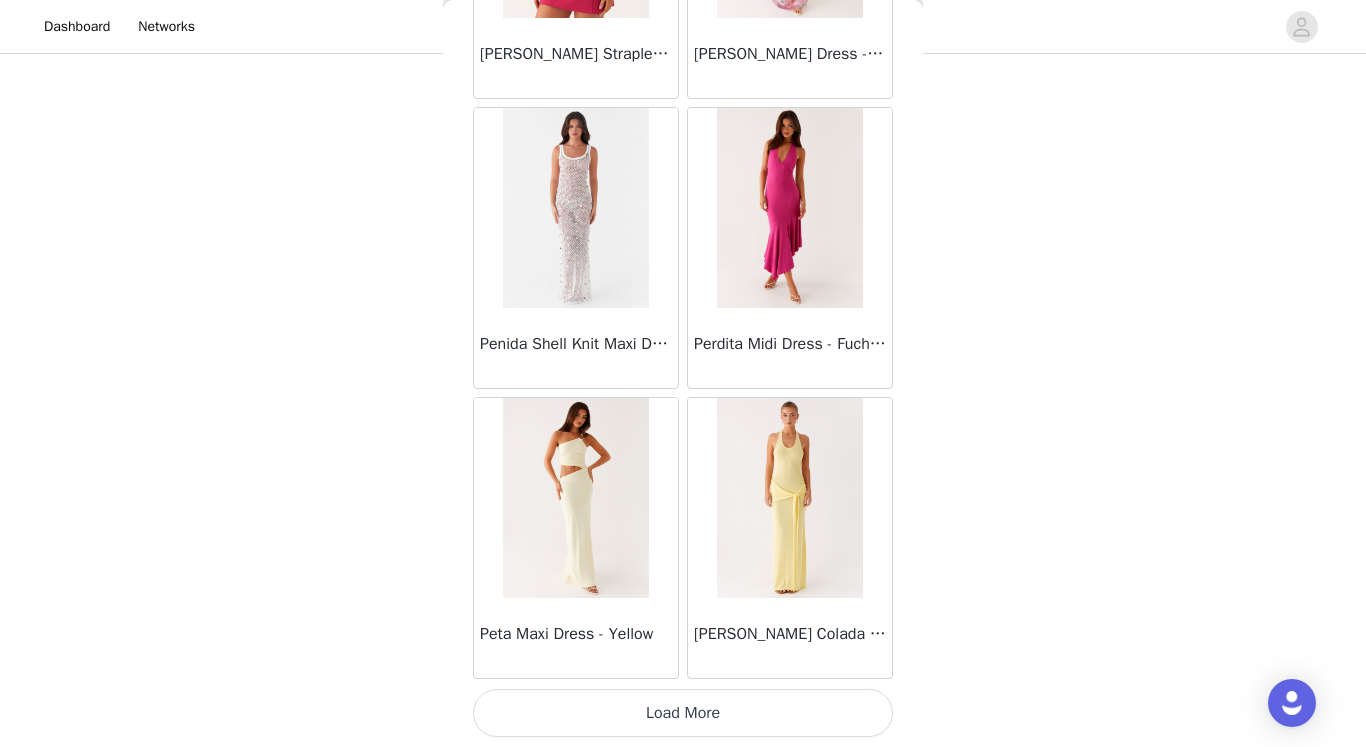click on "Load More" at bounding box center [683, 713] 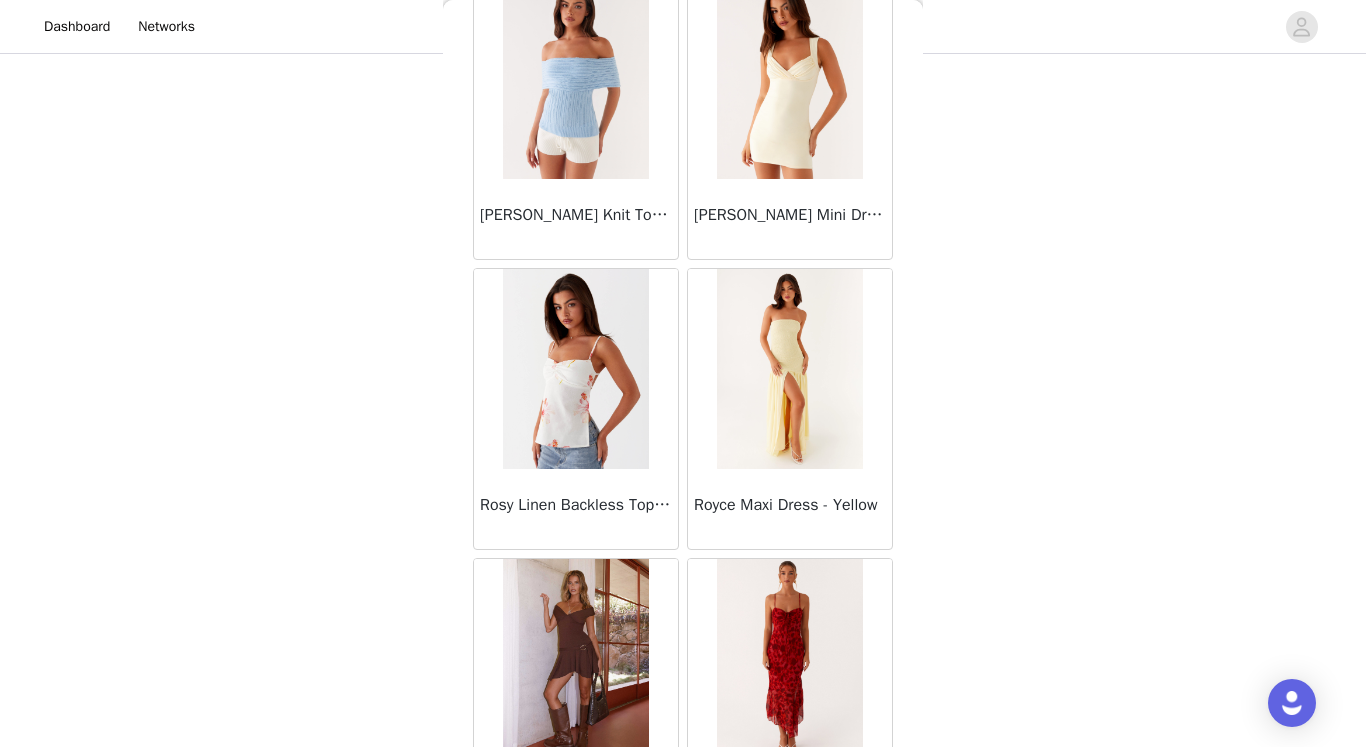 scroll, scrollTop: 51613, scrollLeft: 0, axis: vertical 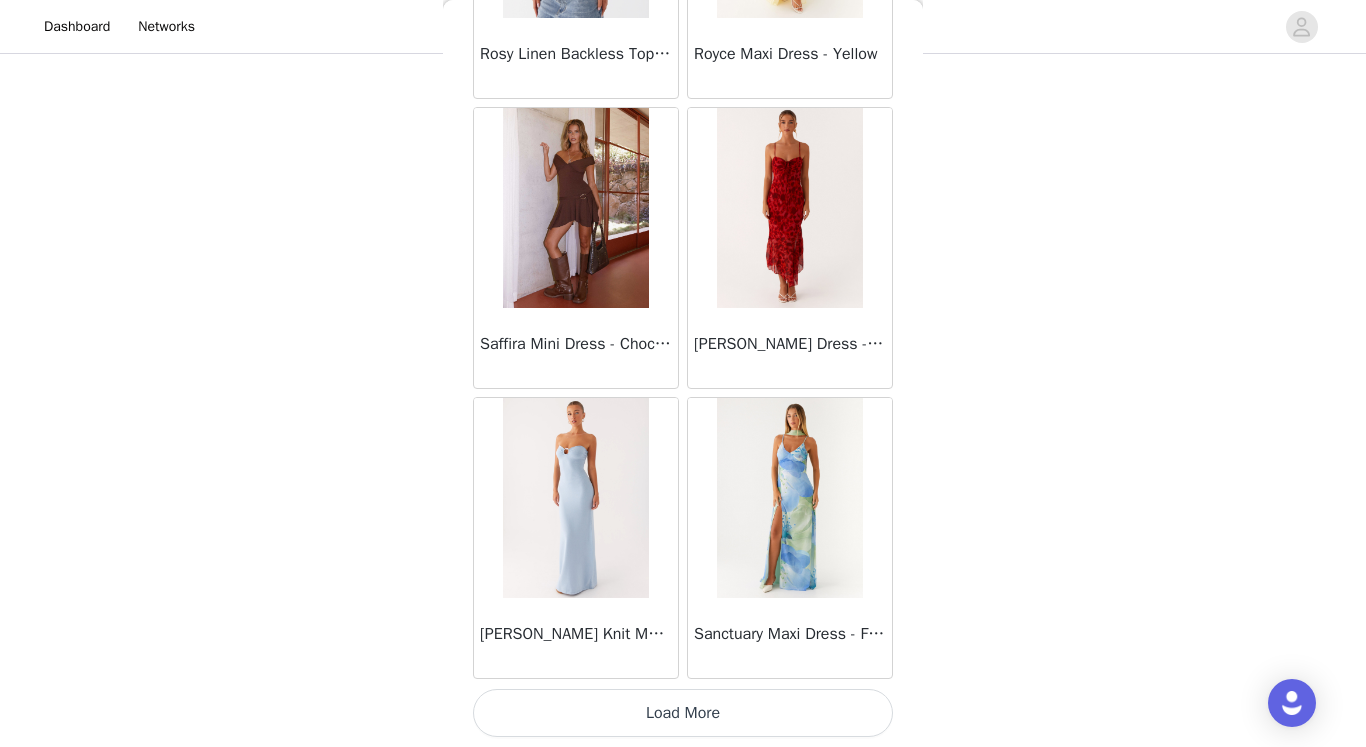 click on "Load More" at bounding box center (683, 713) 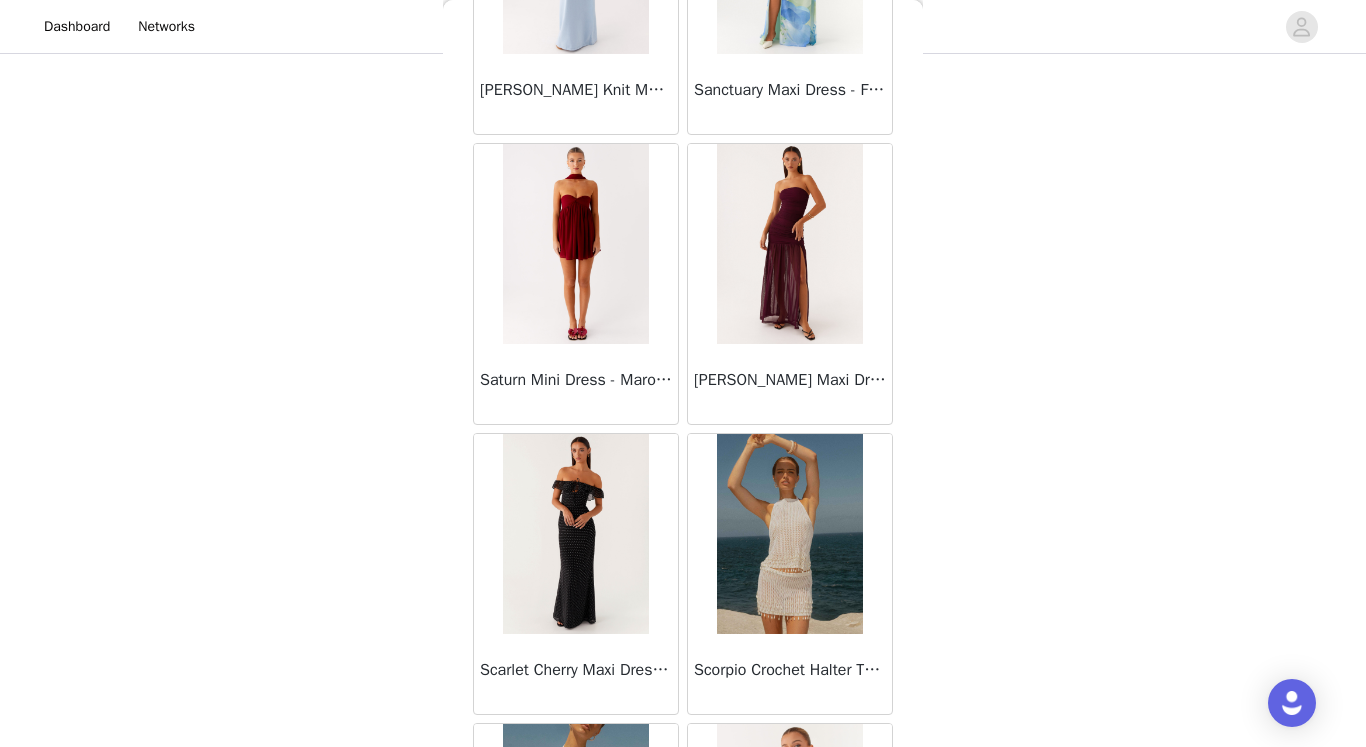 scroll 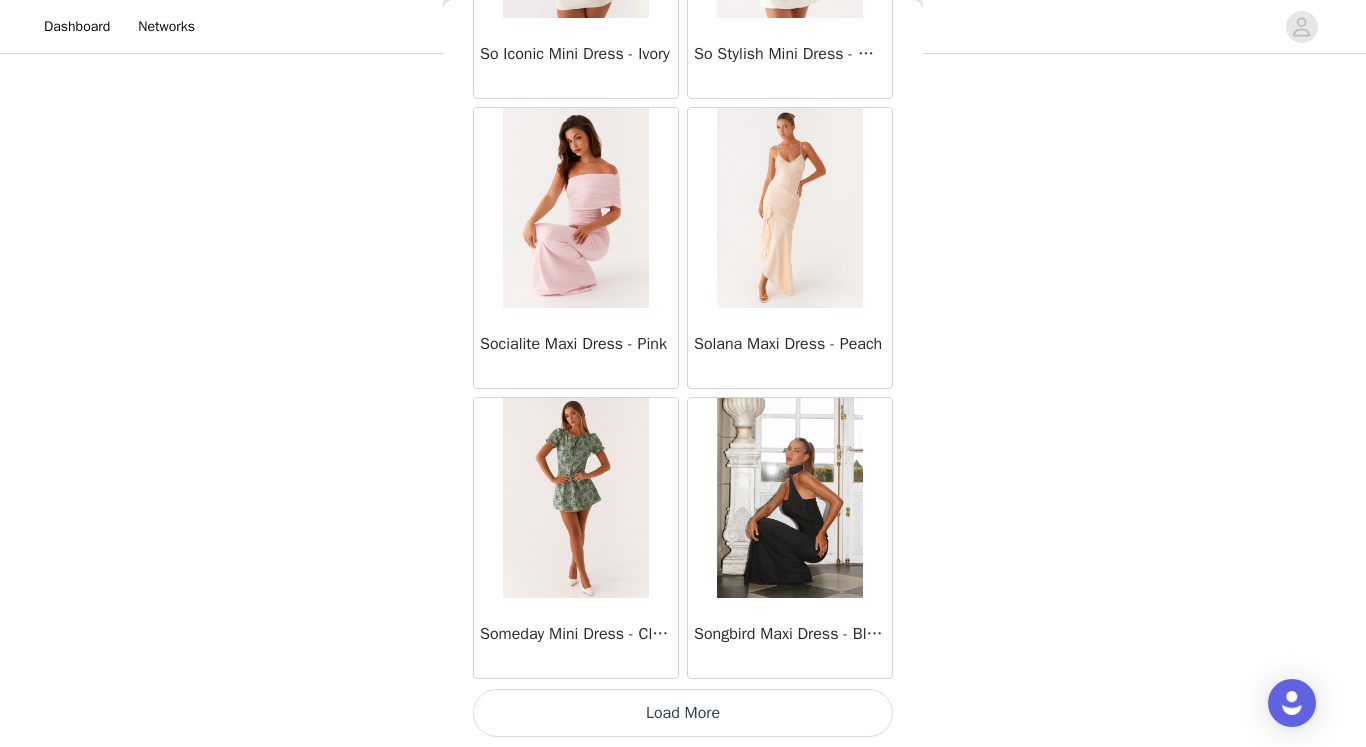 click on "Load More" at bounding box center (683, 713) 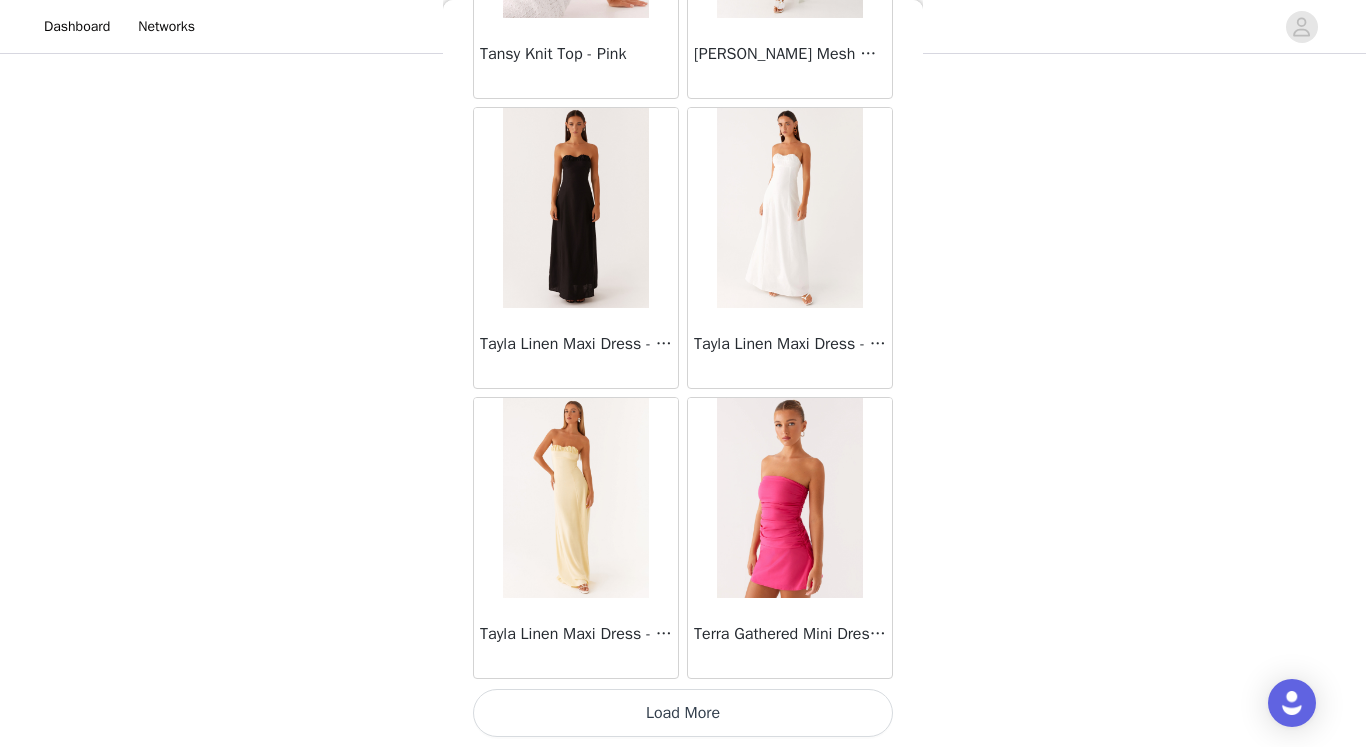 click on "Load More" at bounding box center [683, 713] 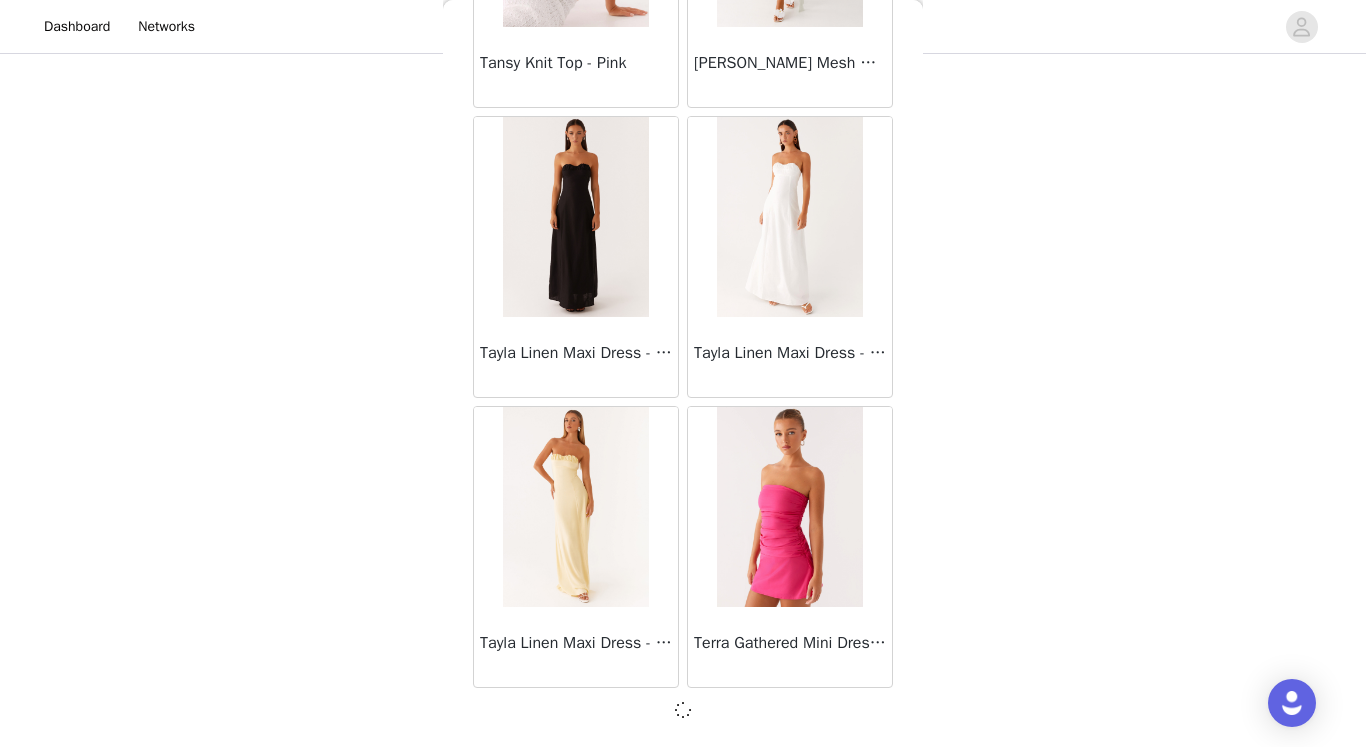 scroll, scrollTop: 57404, scrollLeft: 0, axis: vertical 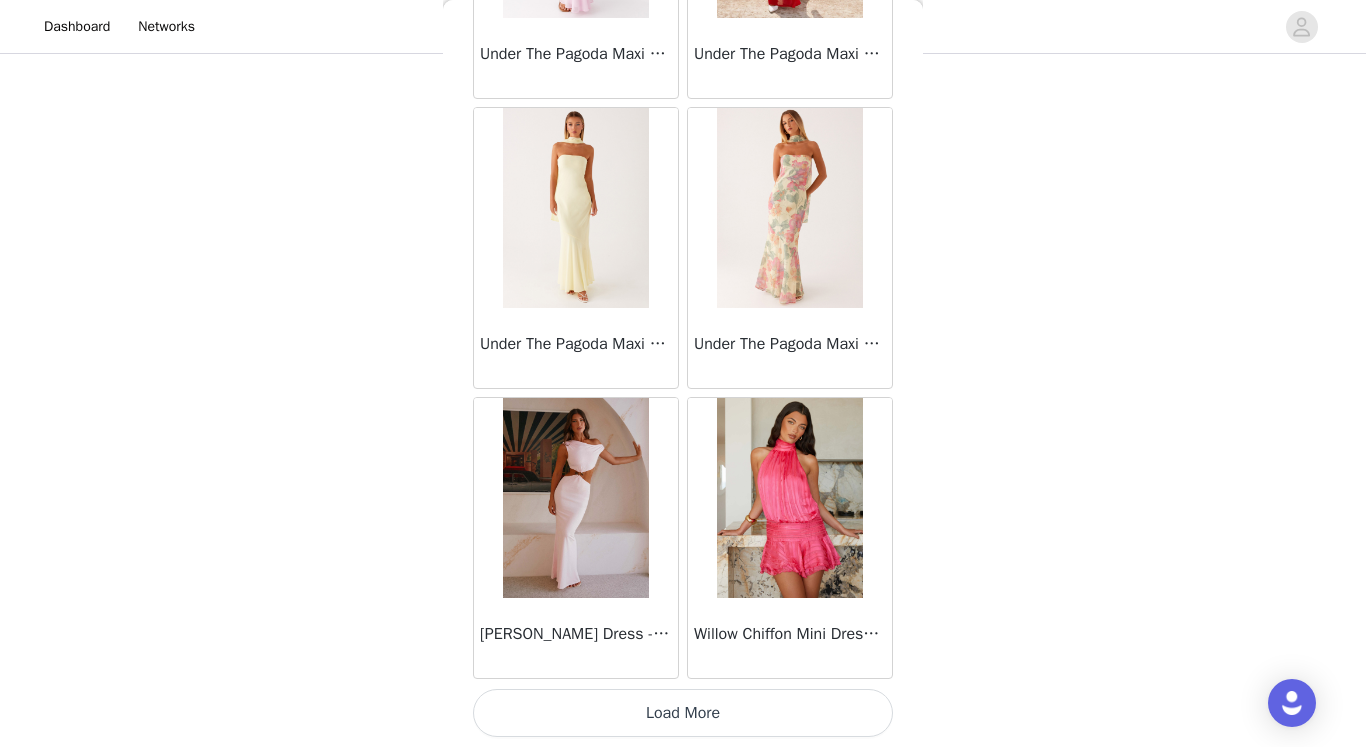 click on "Load More" at bounding box center (683, 713) 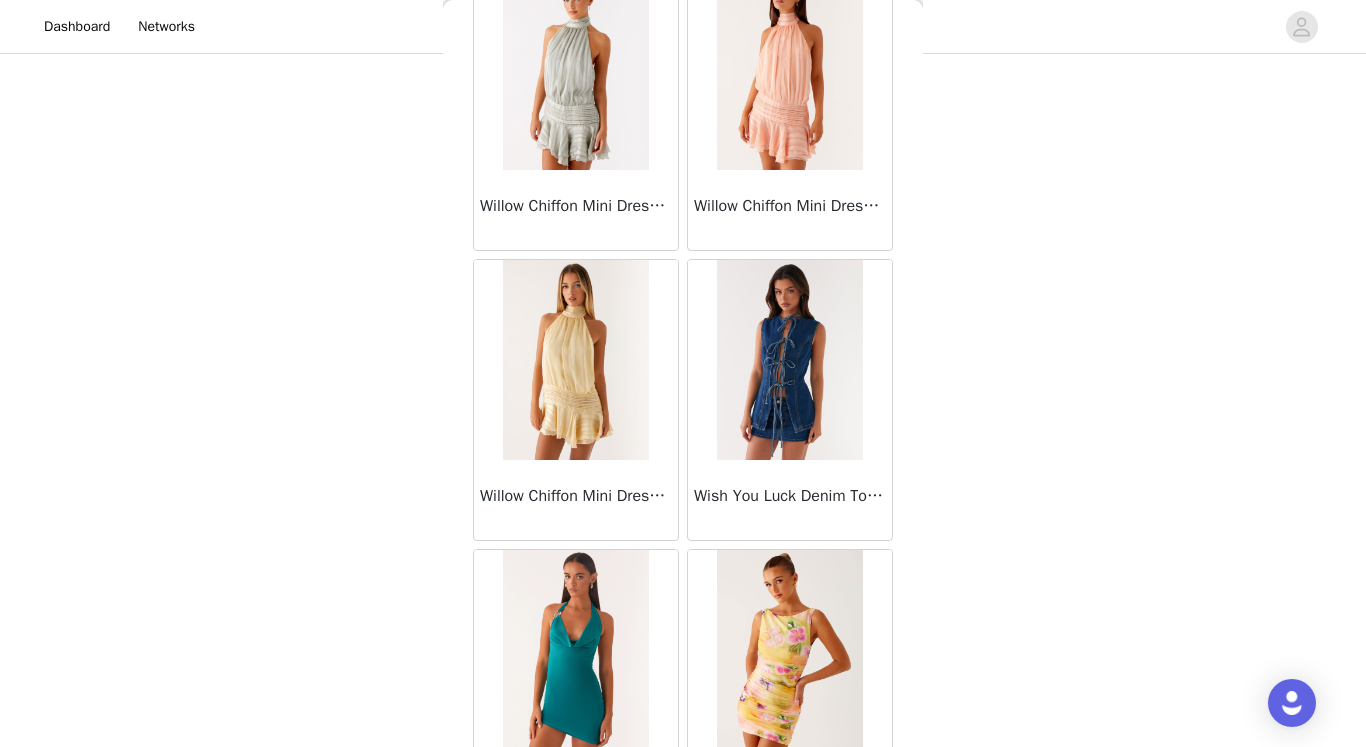 scroll, scrollTop: 63213, scrollLeft: 0, axis: vertical 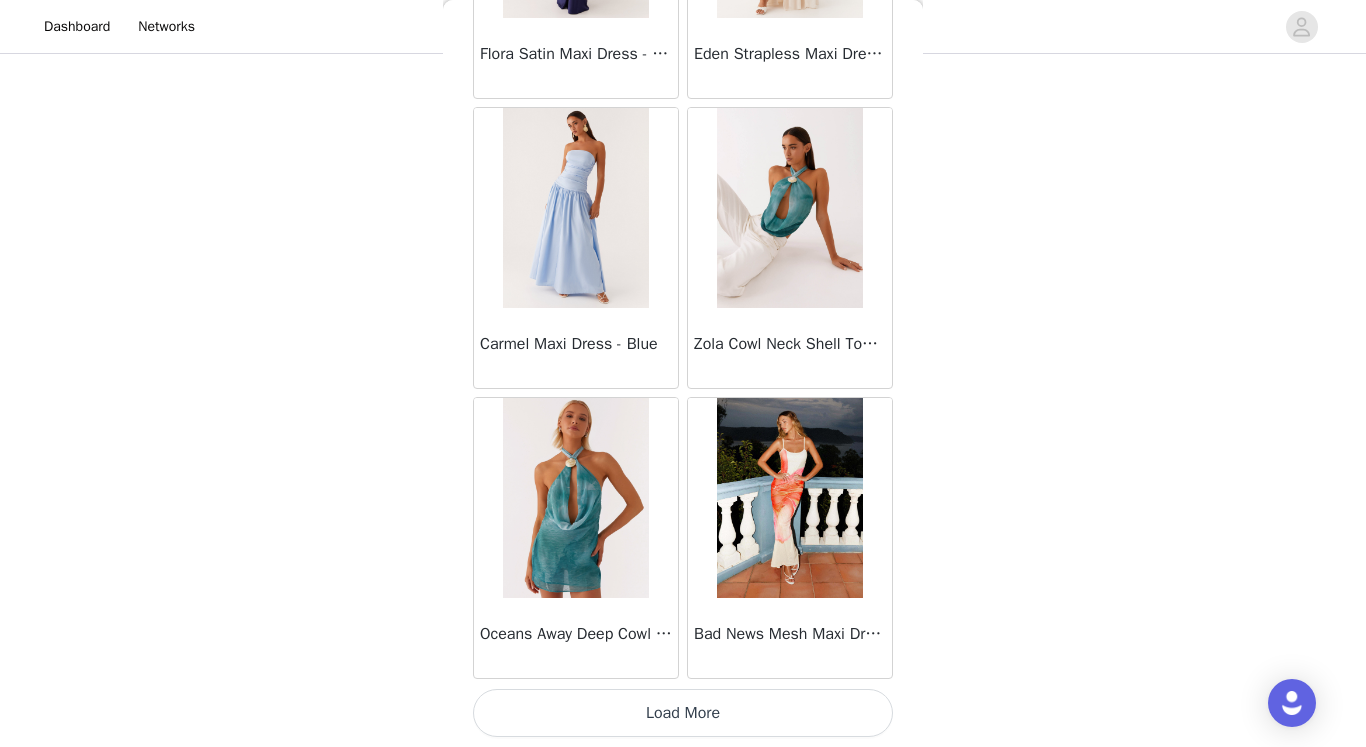 click on "Load More" at bounding box center [683, 713] 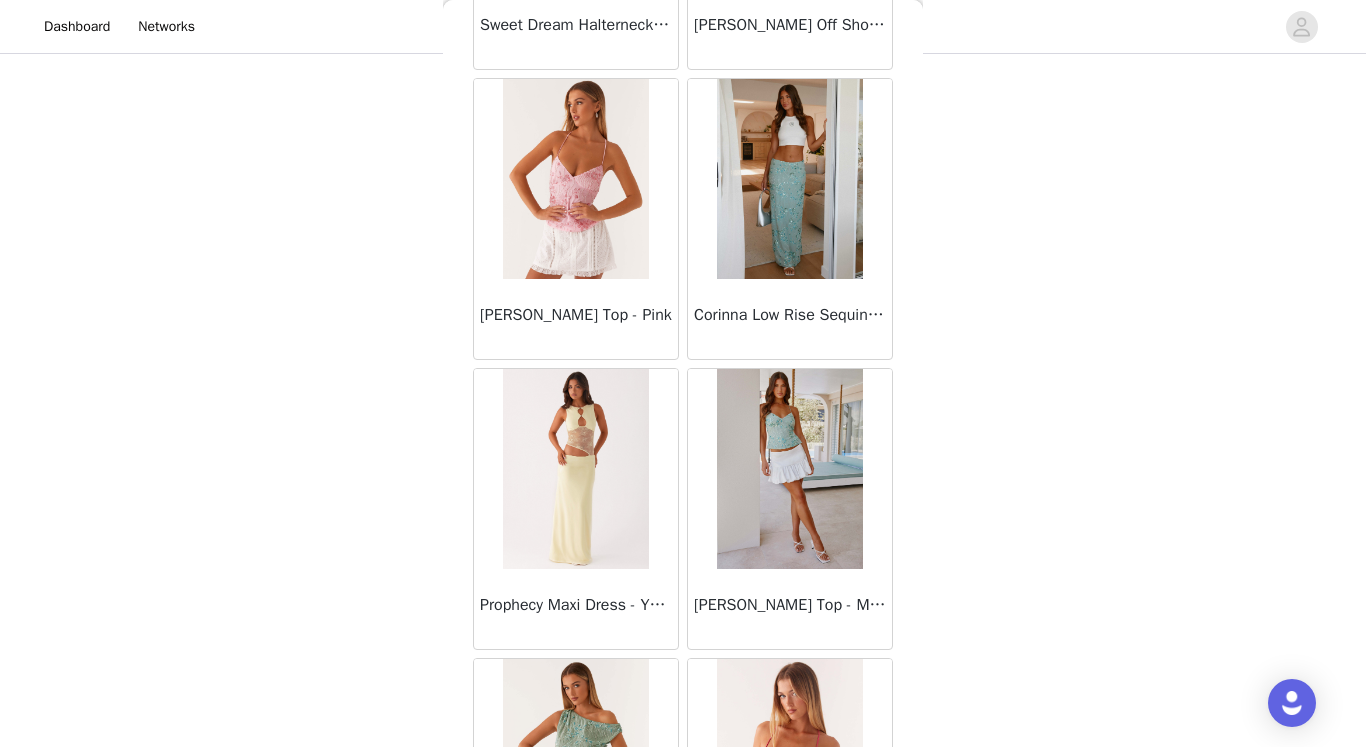 scroll, scrollTop: 66113, scrollLeft: 0, axis: vertical 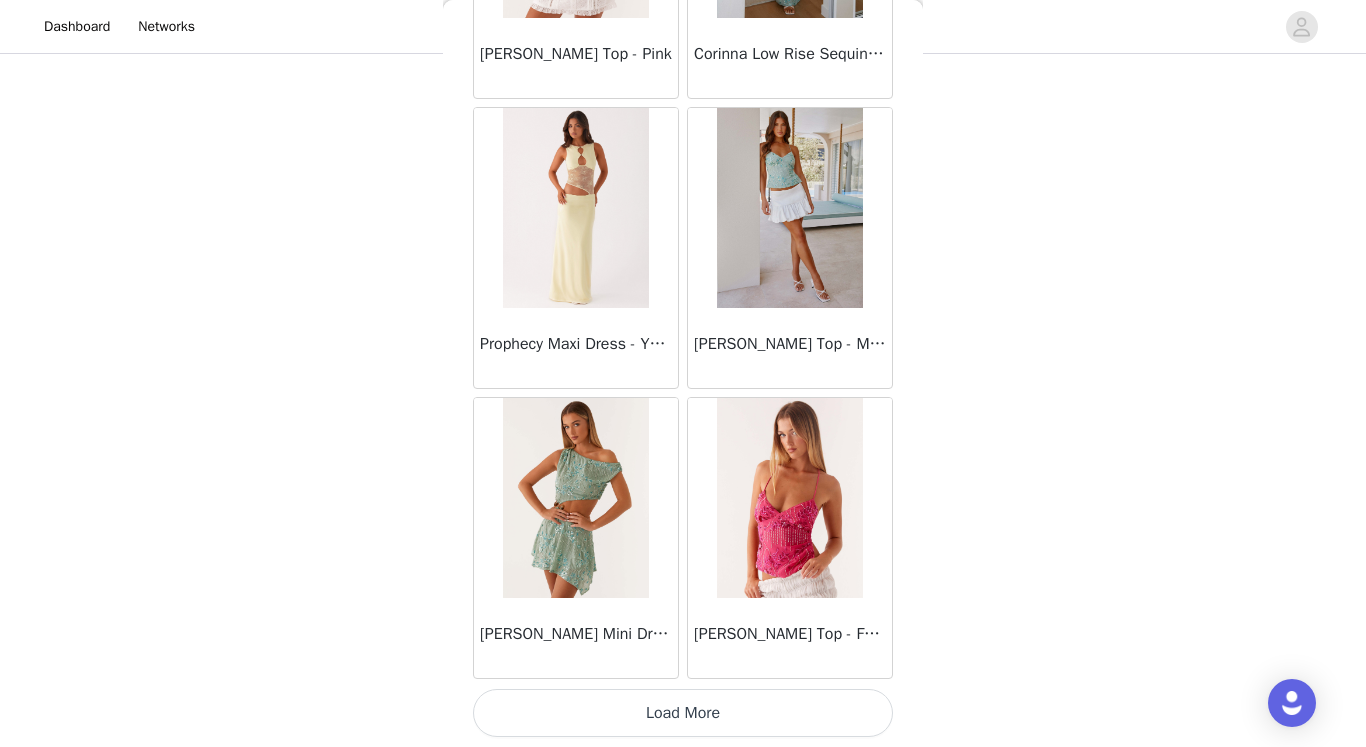 click on "Load More" at bounding box center [683, 713] 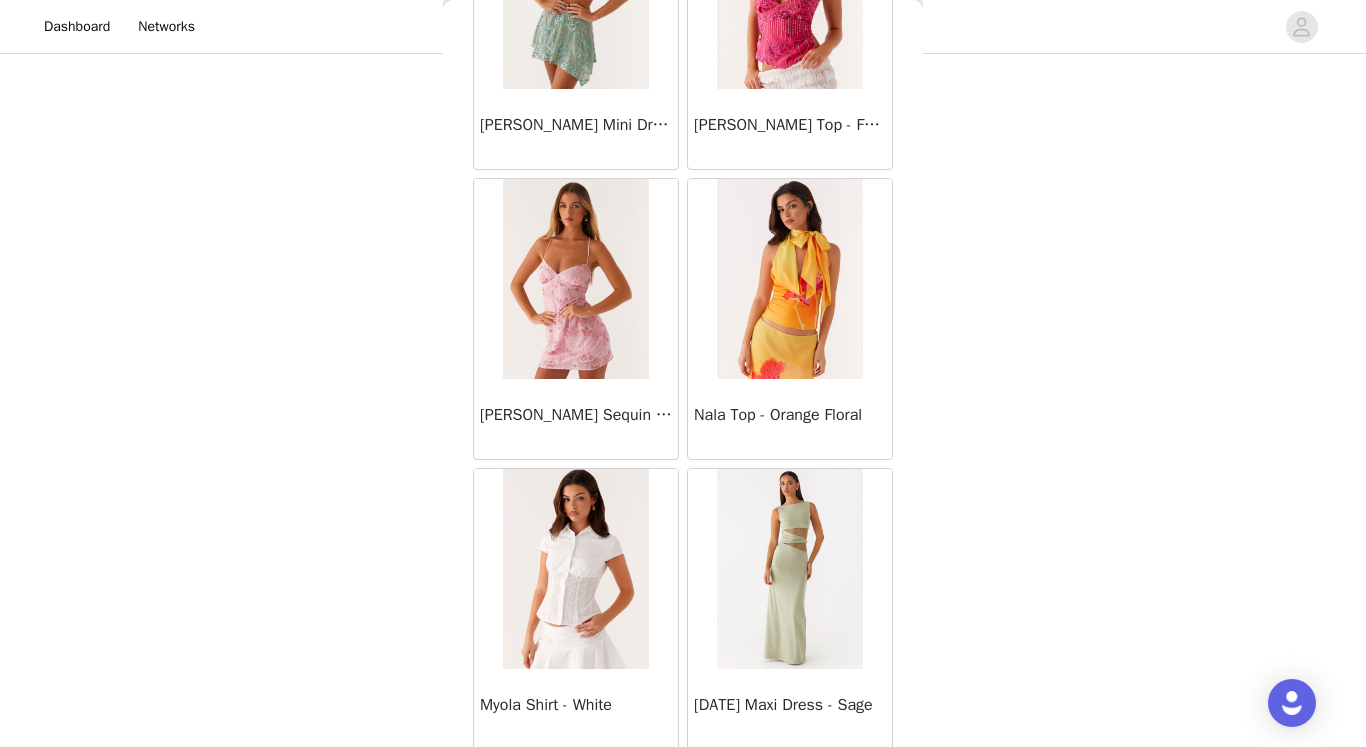 scroll, scrollTop: 69013, scrollLeft: 0, axis: vertical 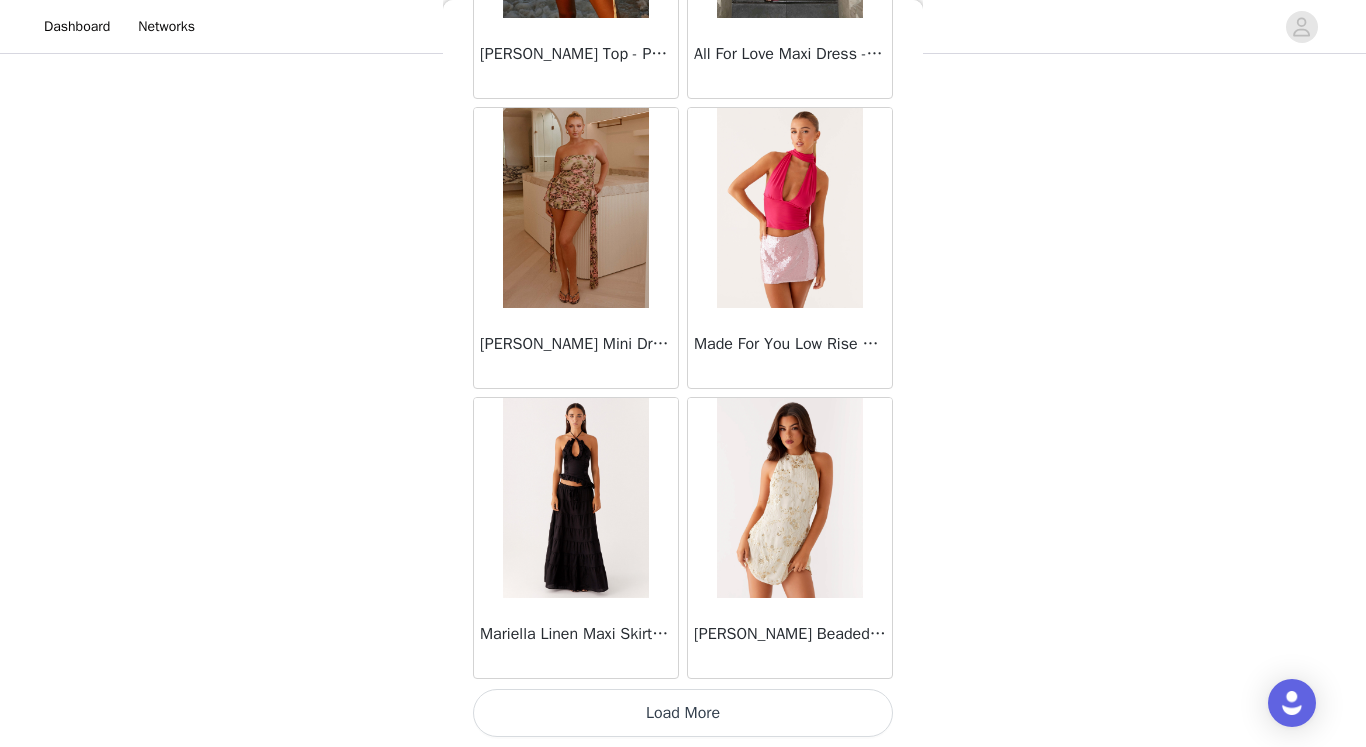 click on "Load More" at bounding box center [683, 713] 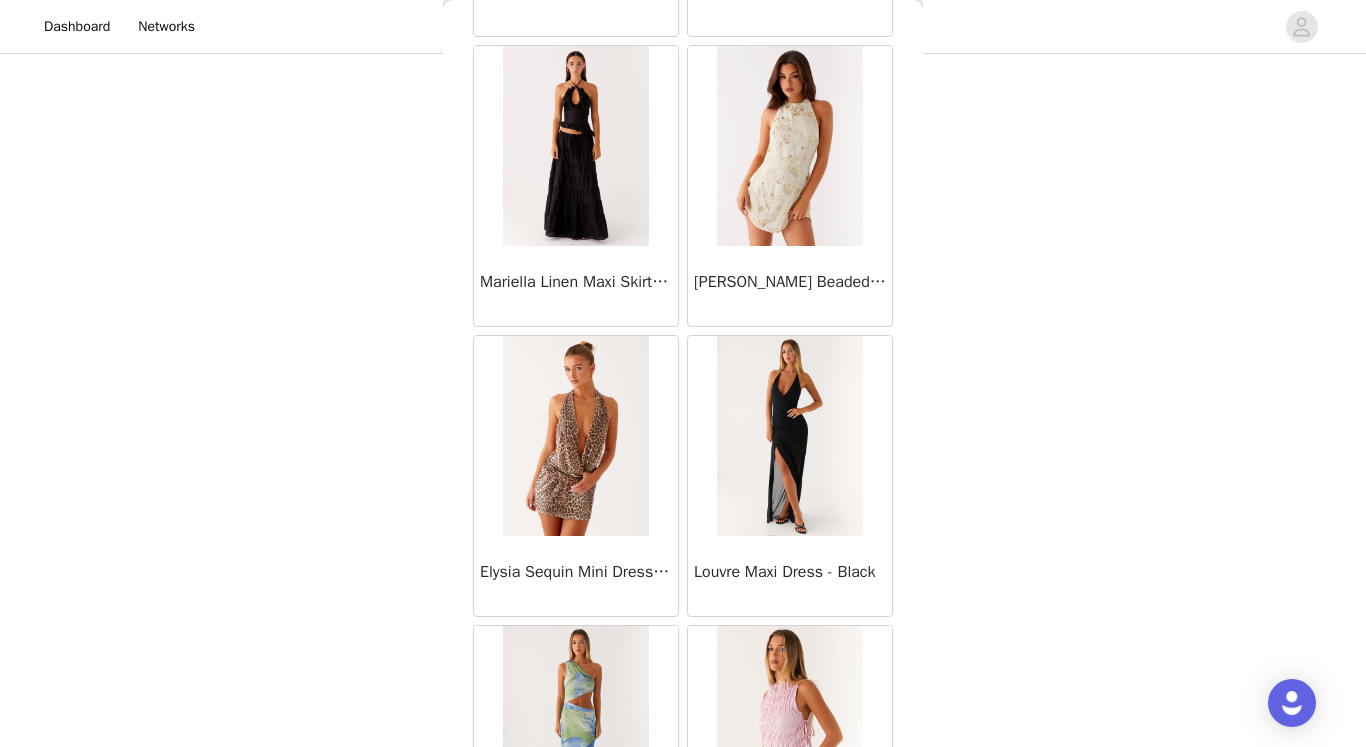 scroll, scrollTop: 71913, scrollLeft: 0, axis: vertical 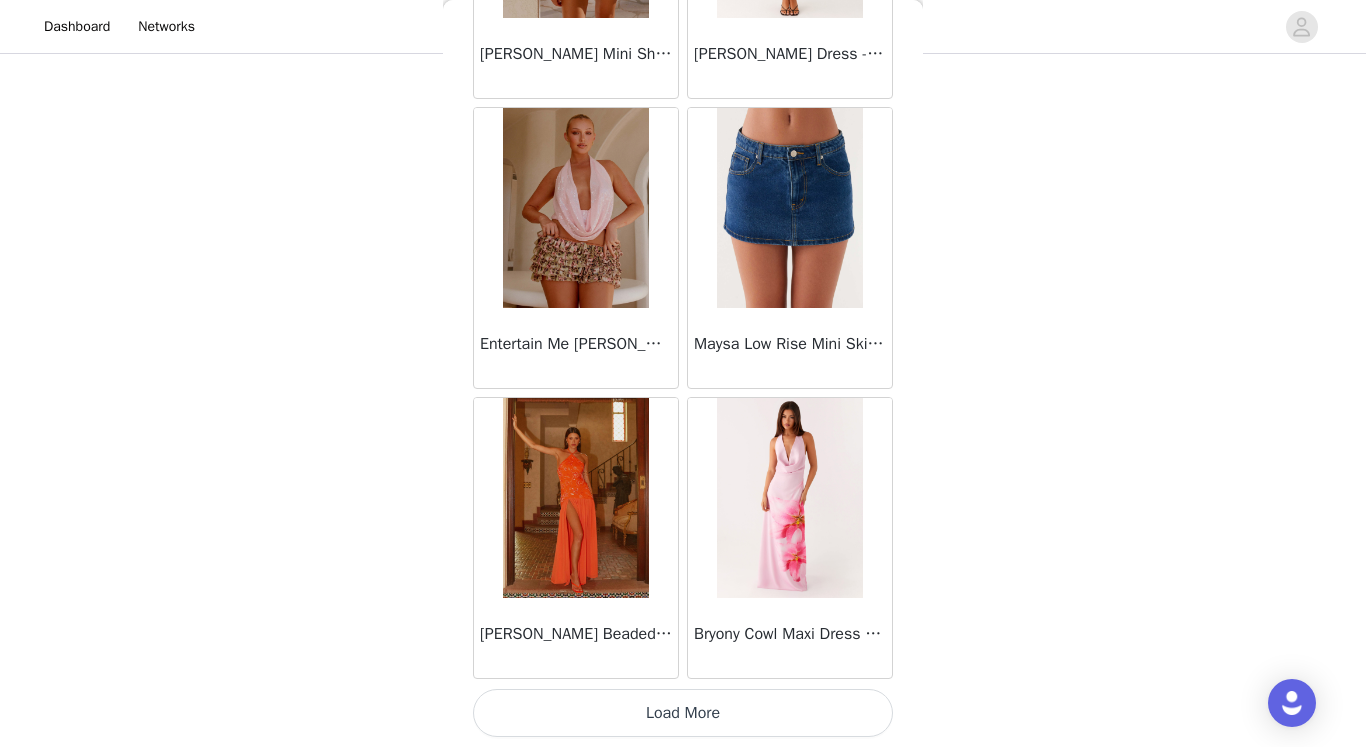 click on "Load More" at bounding box center (683, 713) 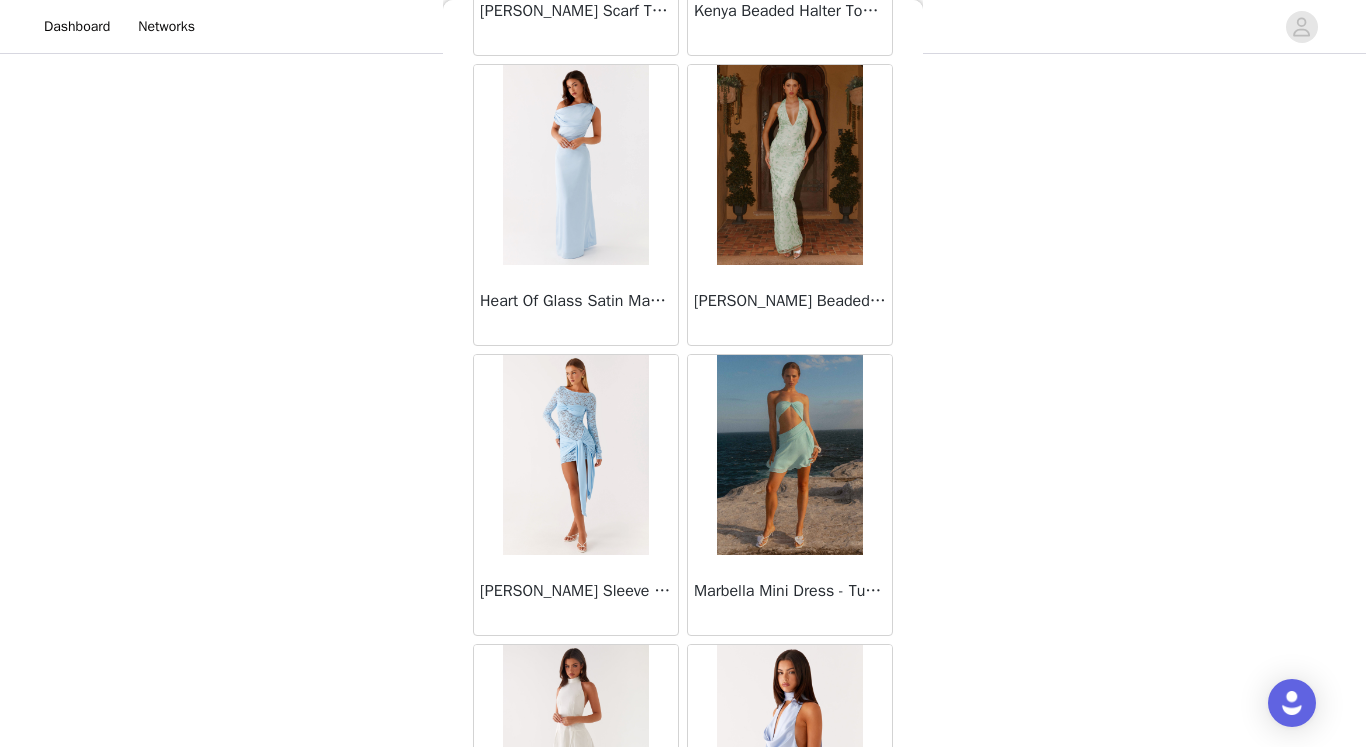 scroll, scrollTop: 74813, scrollLeft: 0, axis: vertical 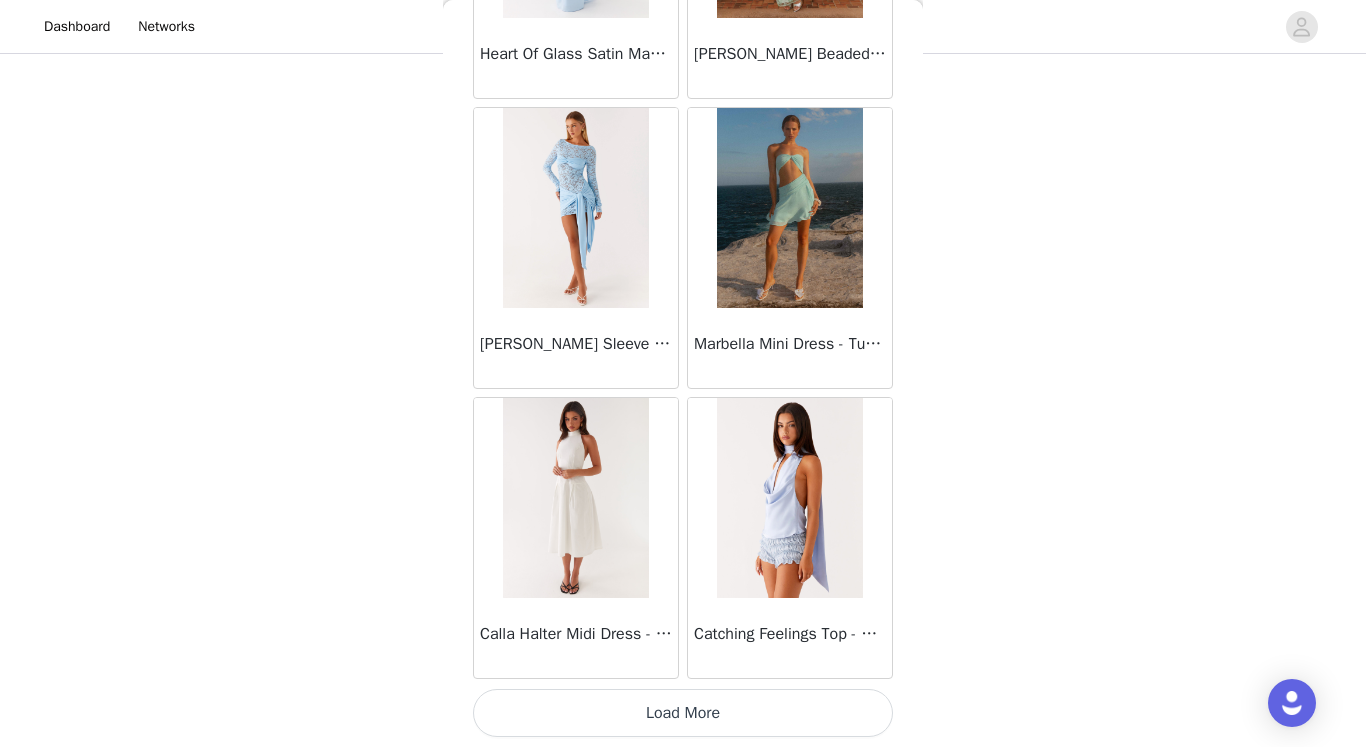 click on "Load More" at bounding box center (683, 713) 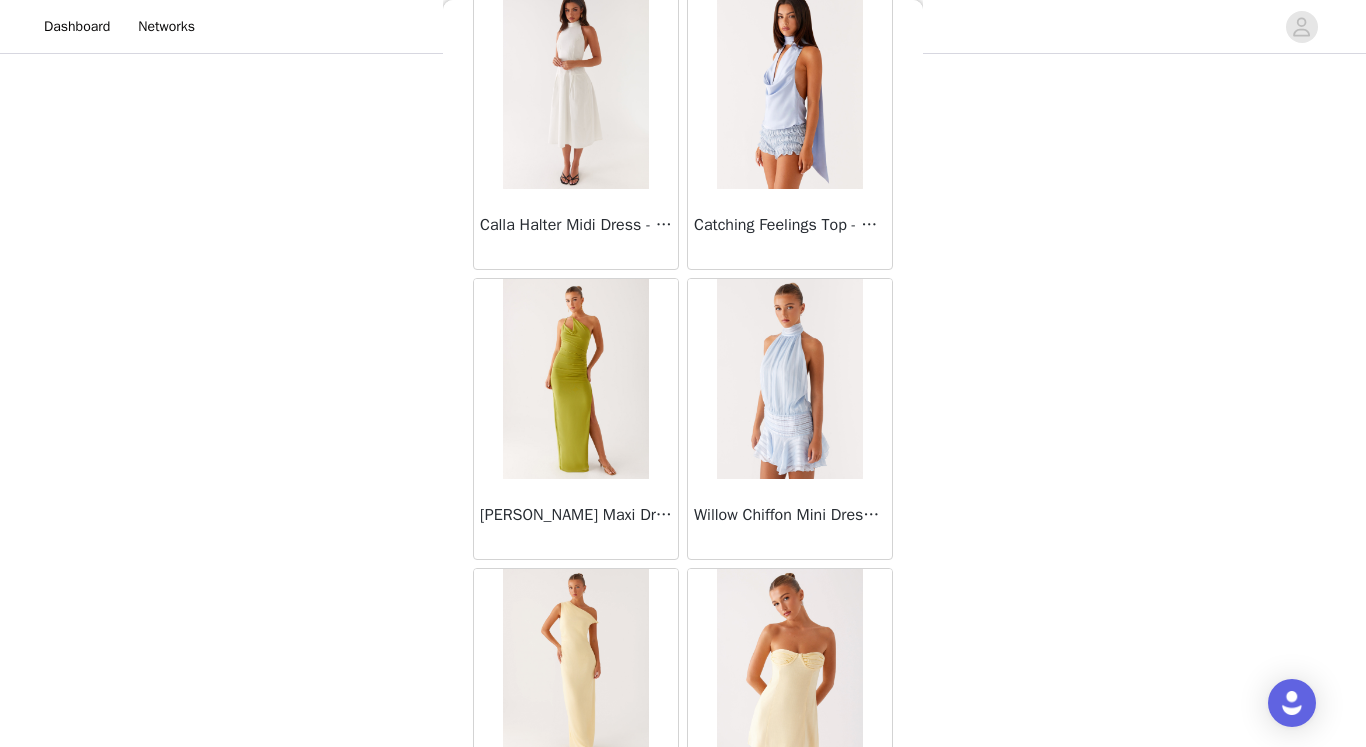 scroll, scrollTop: 77713, scrollLeft: 0, axis: vertical 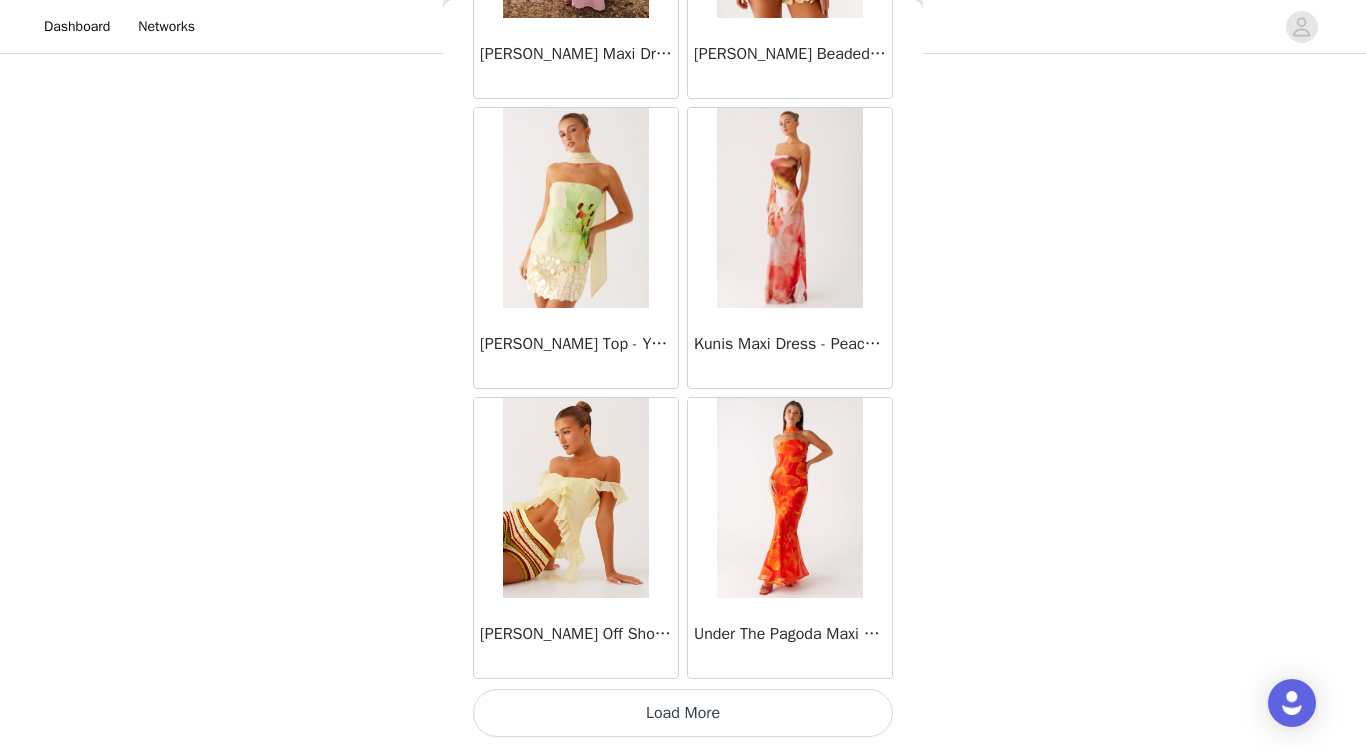 click on "Load More" at bounding box center (683, 713) 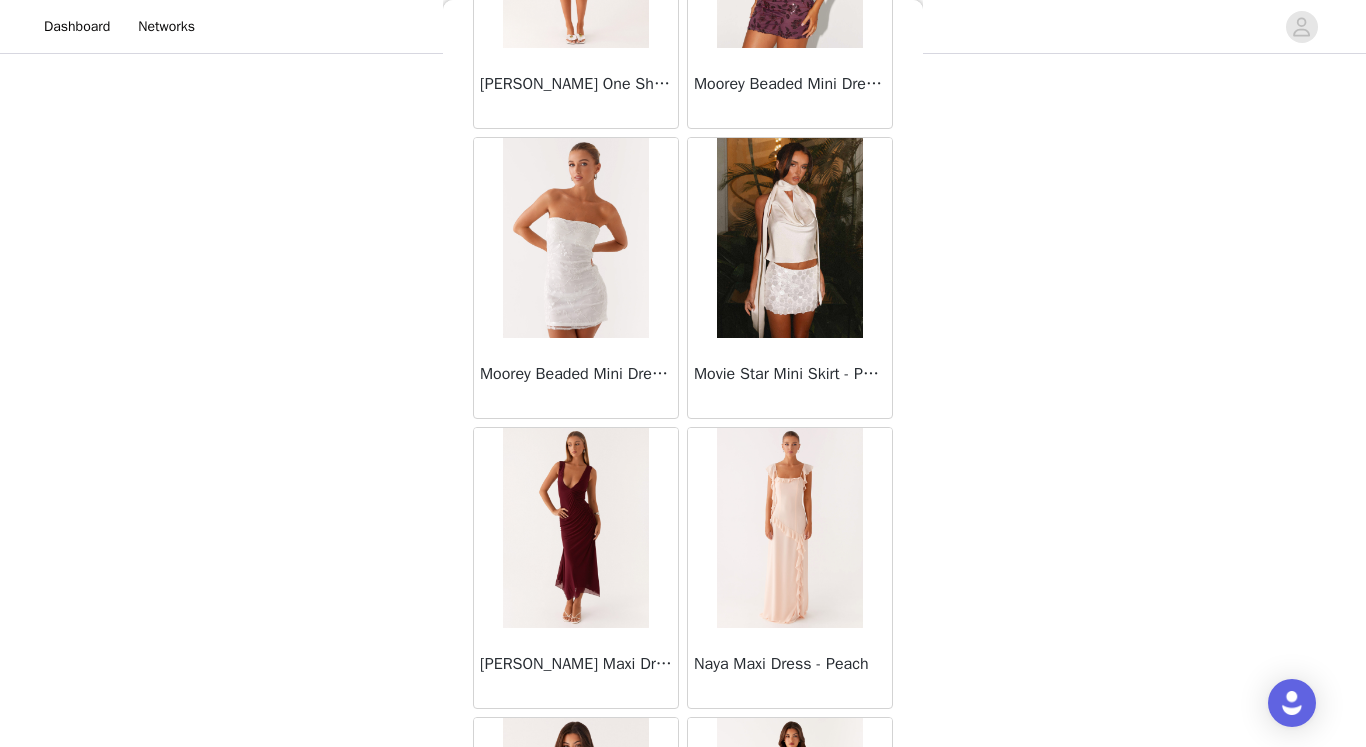 scroll, scrollTop: 66663, scrollLeft: 0, axis: vertical 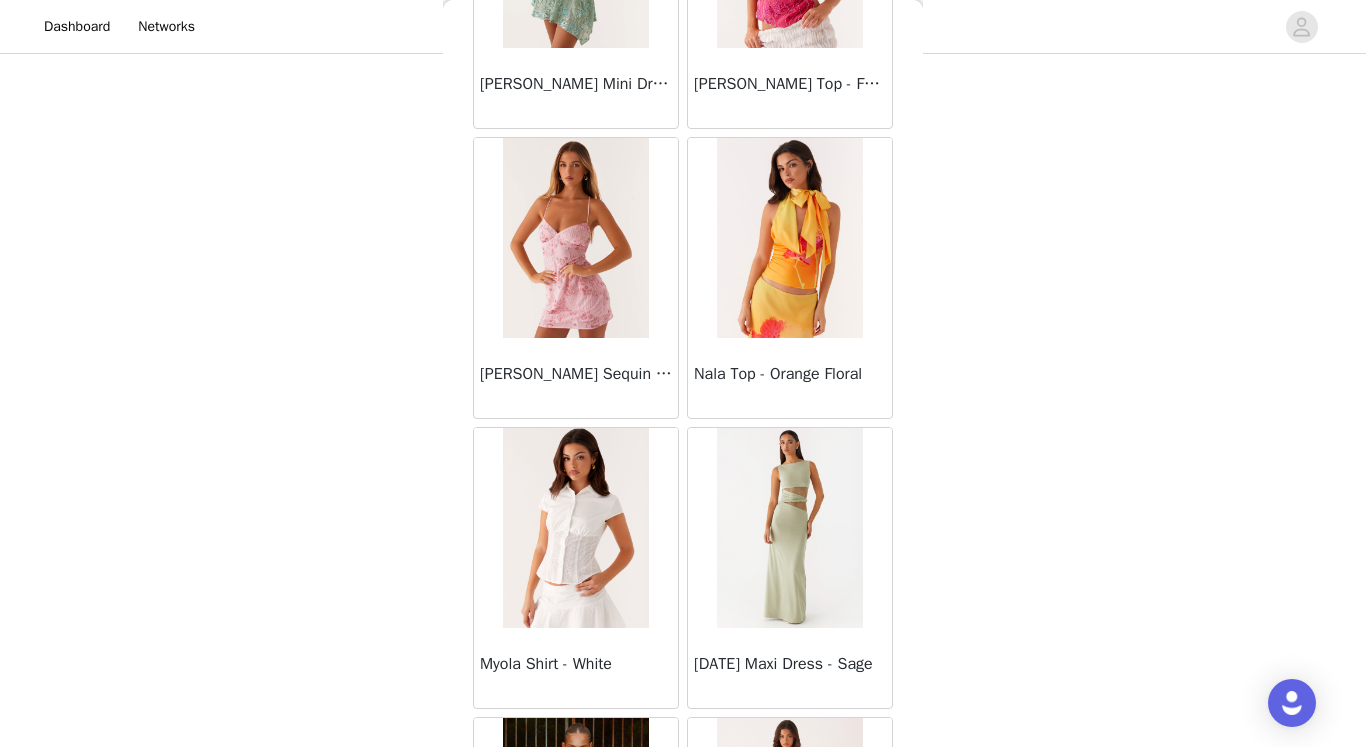 click at bounding box center (575, 238) 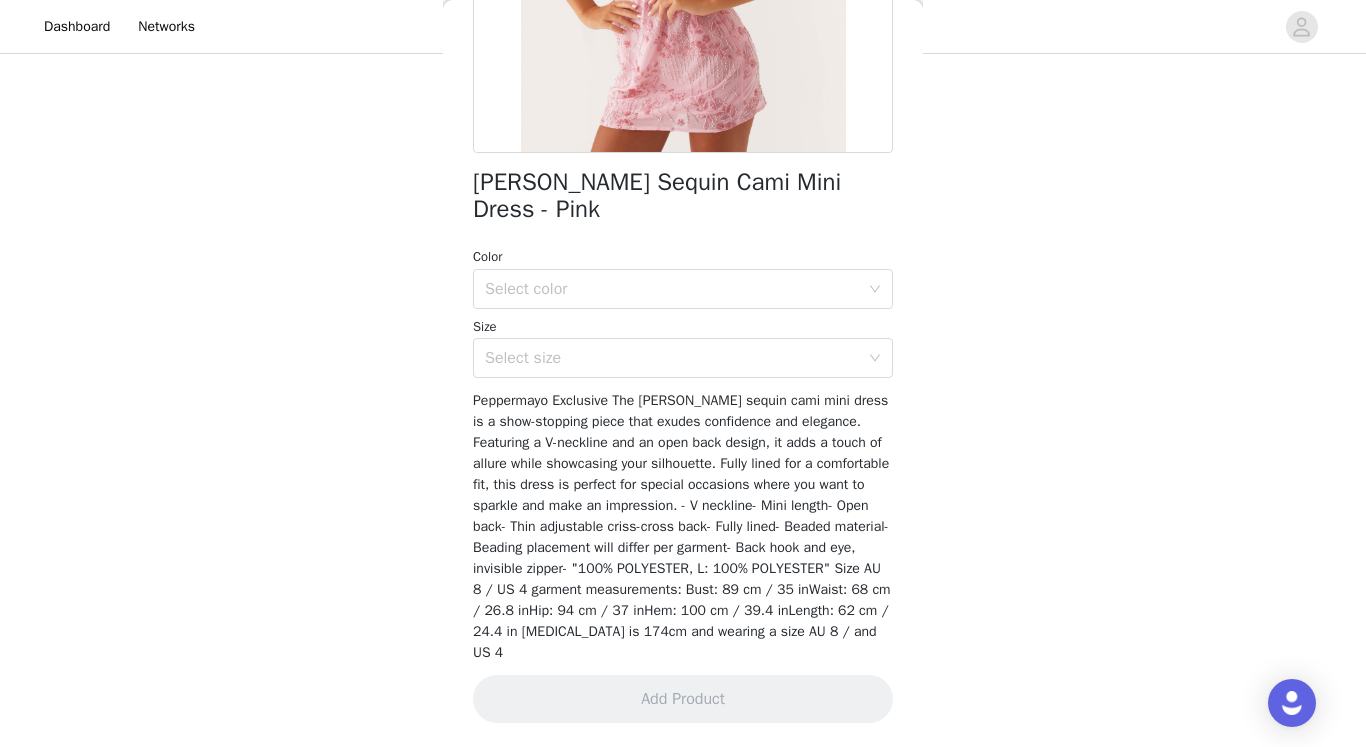scroll, scrollTop: 370, scrollLeft: 0, axis: vertical 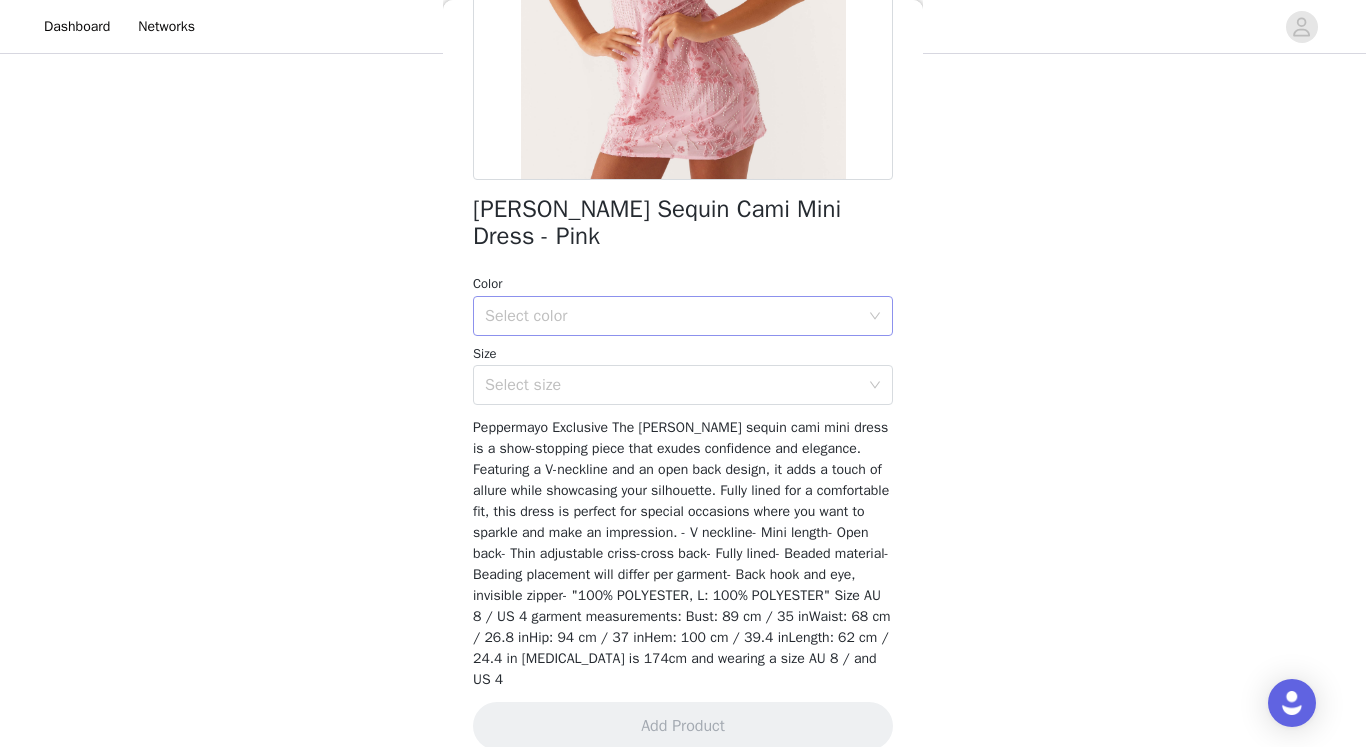 click on "Select color" at bounding box center [672, 316] 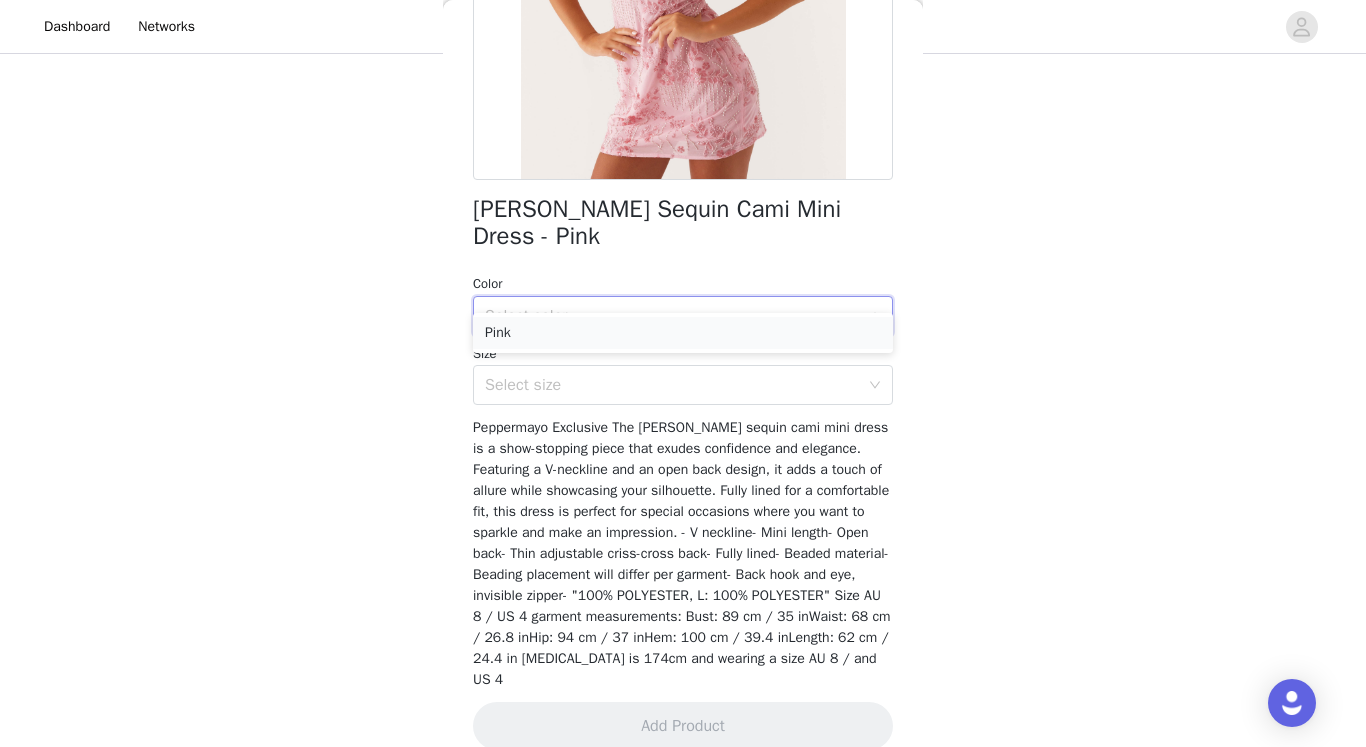click on "Pink" at bounding box center [683, 333] 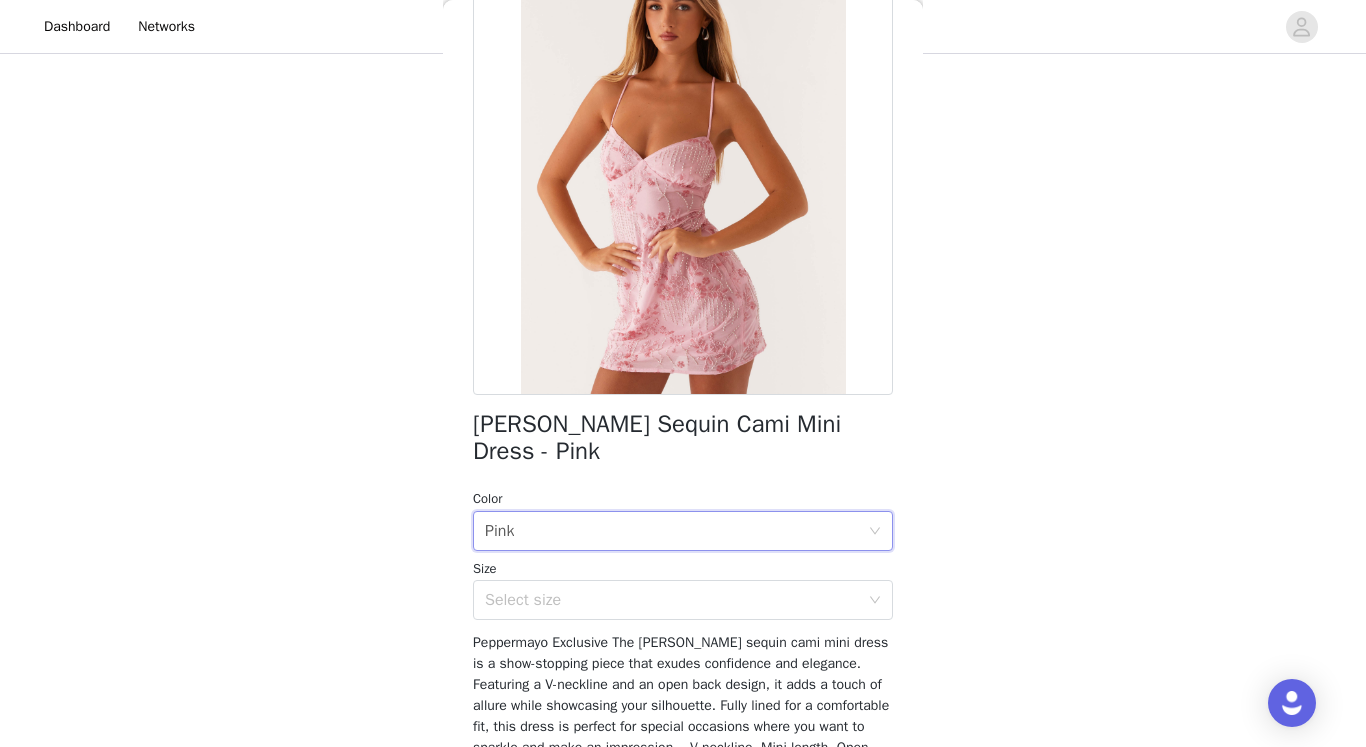 scroll, scrollTop: 150, scrollLeft: 0, axis: vertical 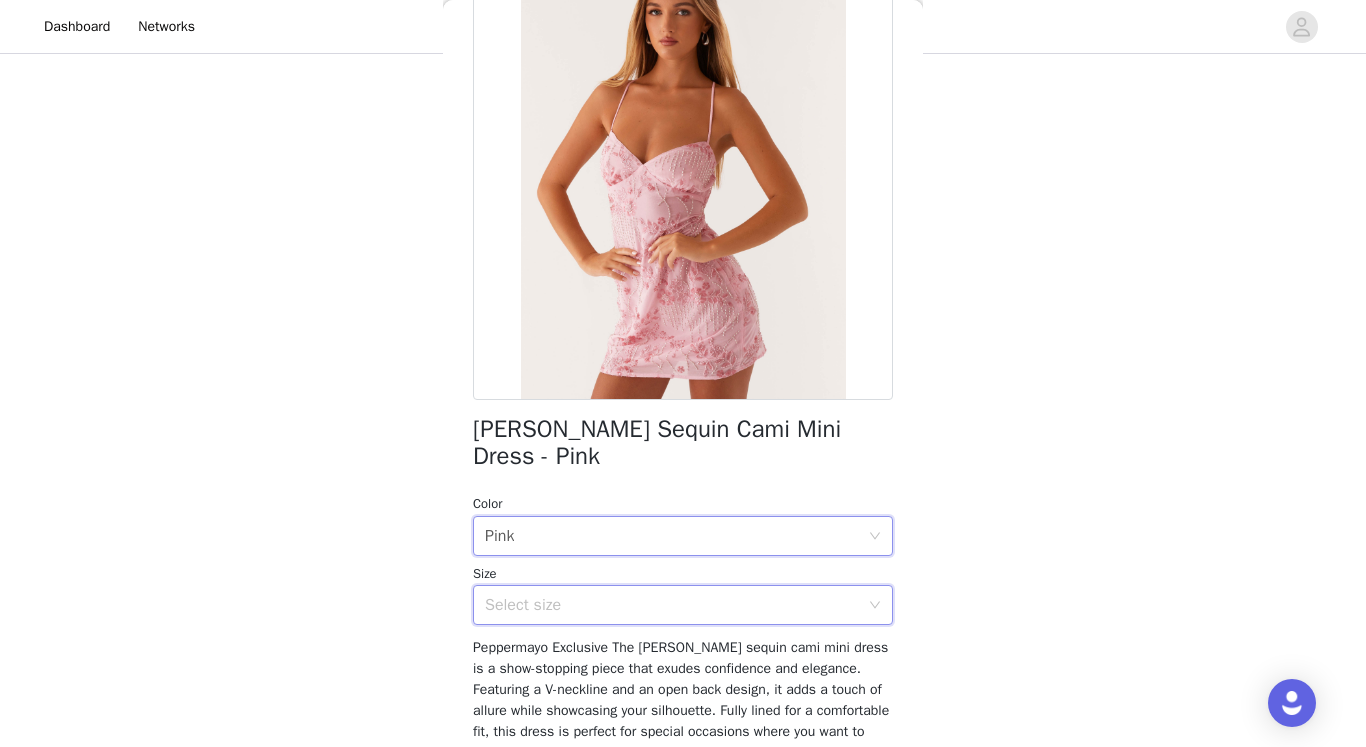 click on "Select size" at bounding box center [683, 605] 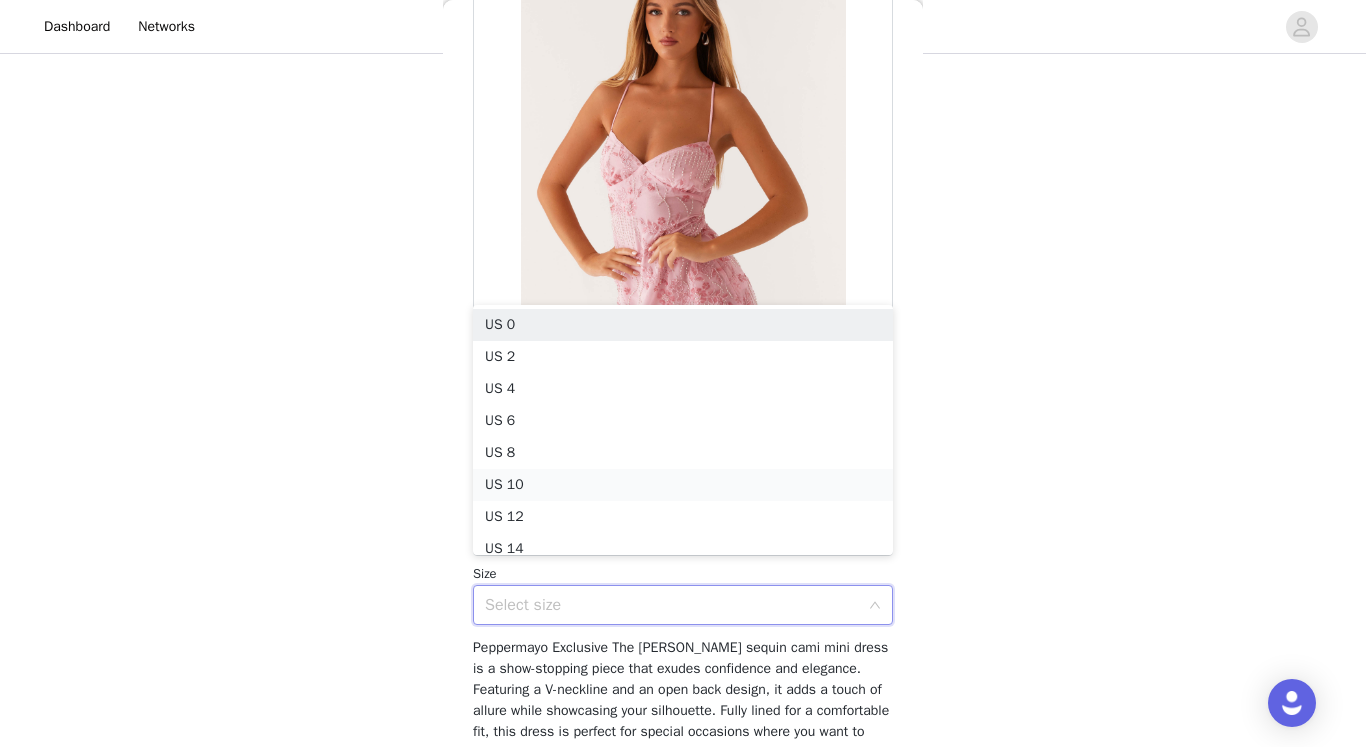 scroll, scrollTop: 10, scrollLeft: 0, axis: vertical 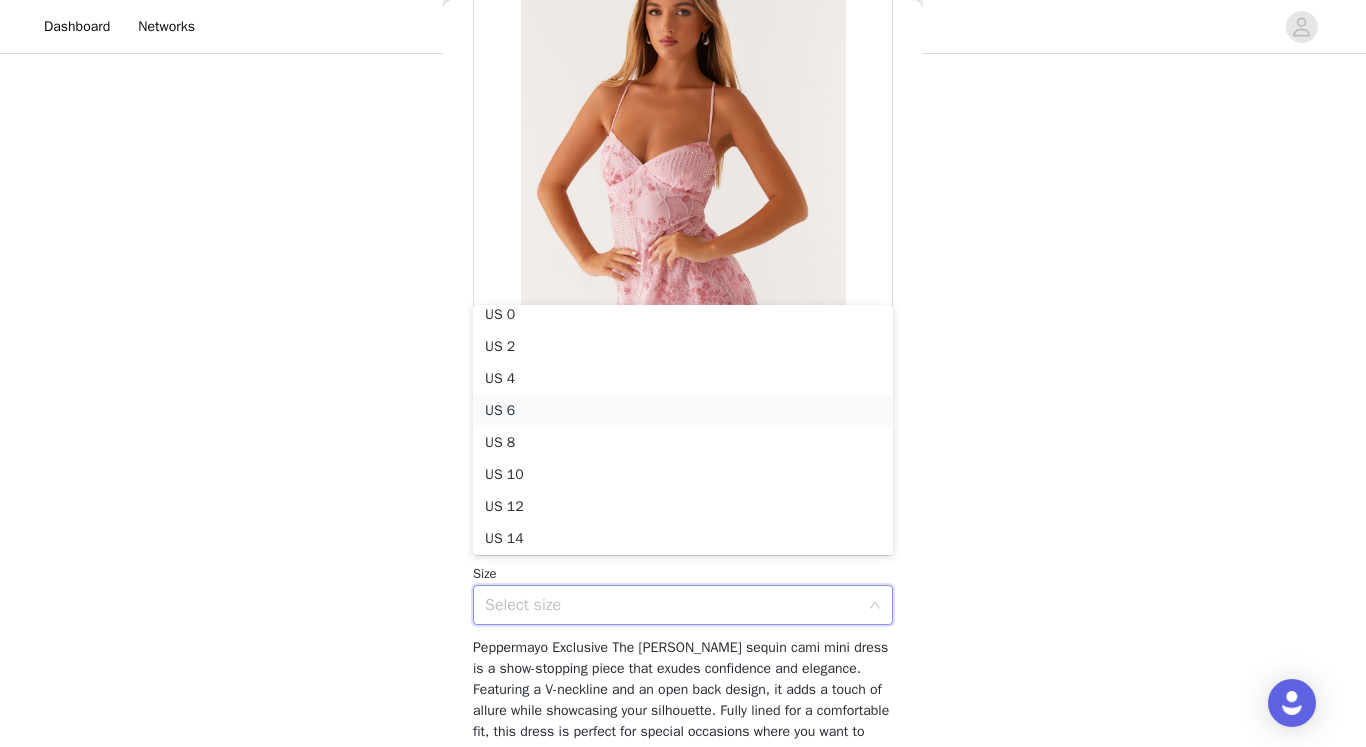 click on "US 6" at bounding box center (683, 411) 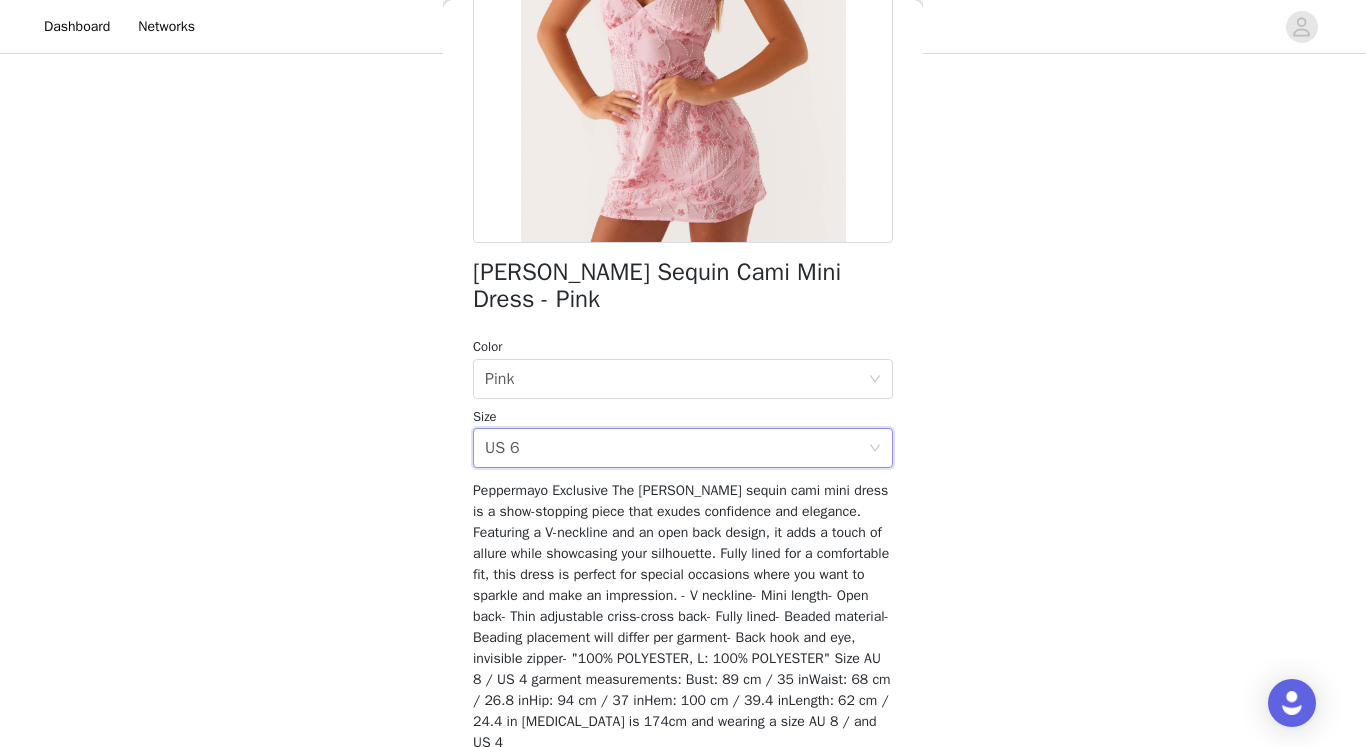 scroll, scrollTop: 370, scrollLeft: 0, axis: vertical 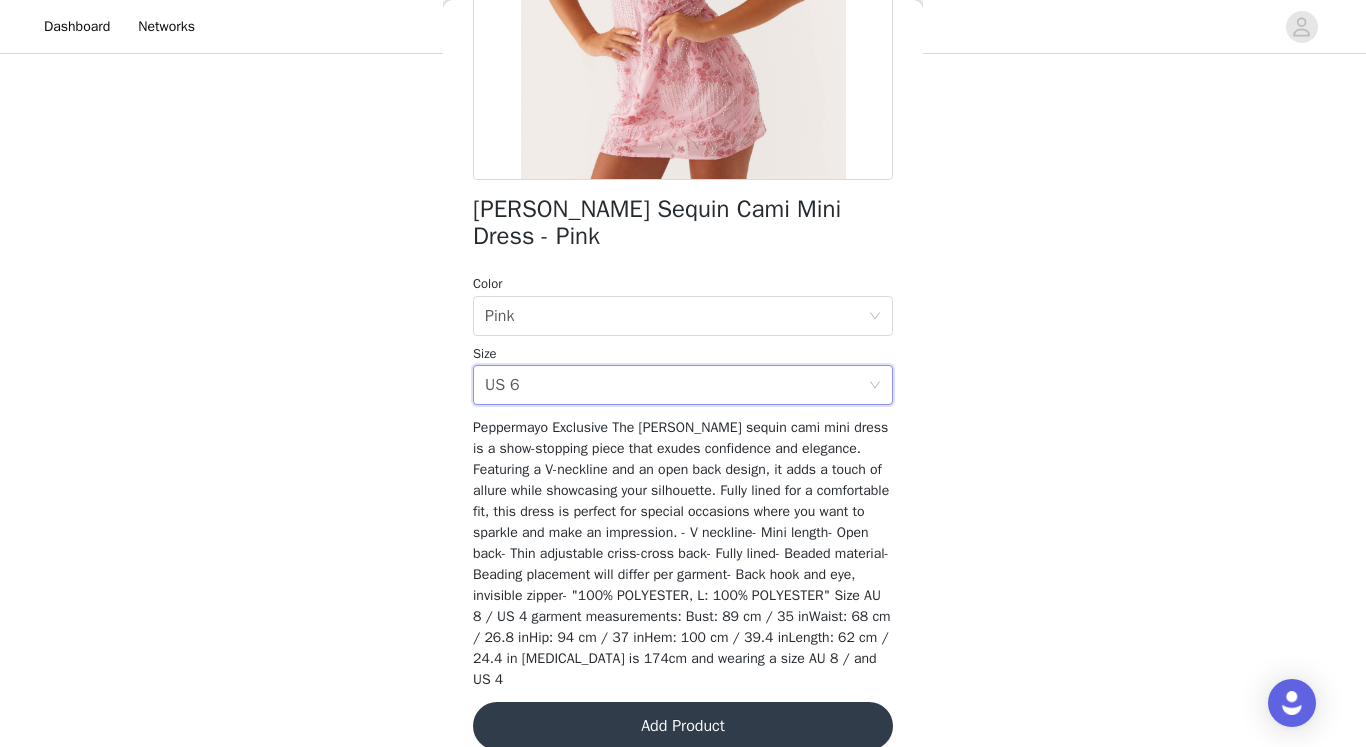 click on "Add Product" at bounding box center [683, 726] 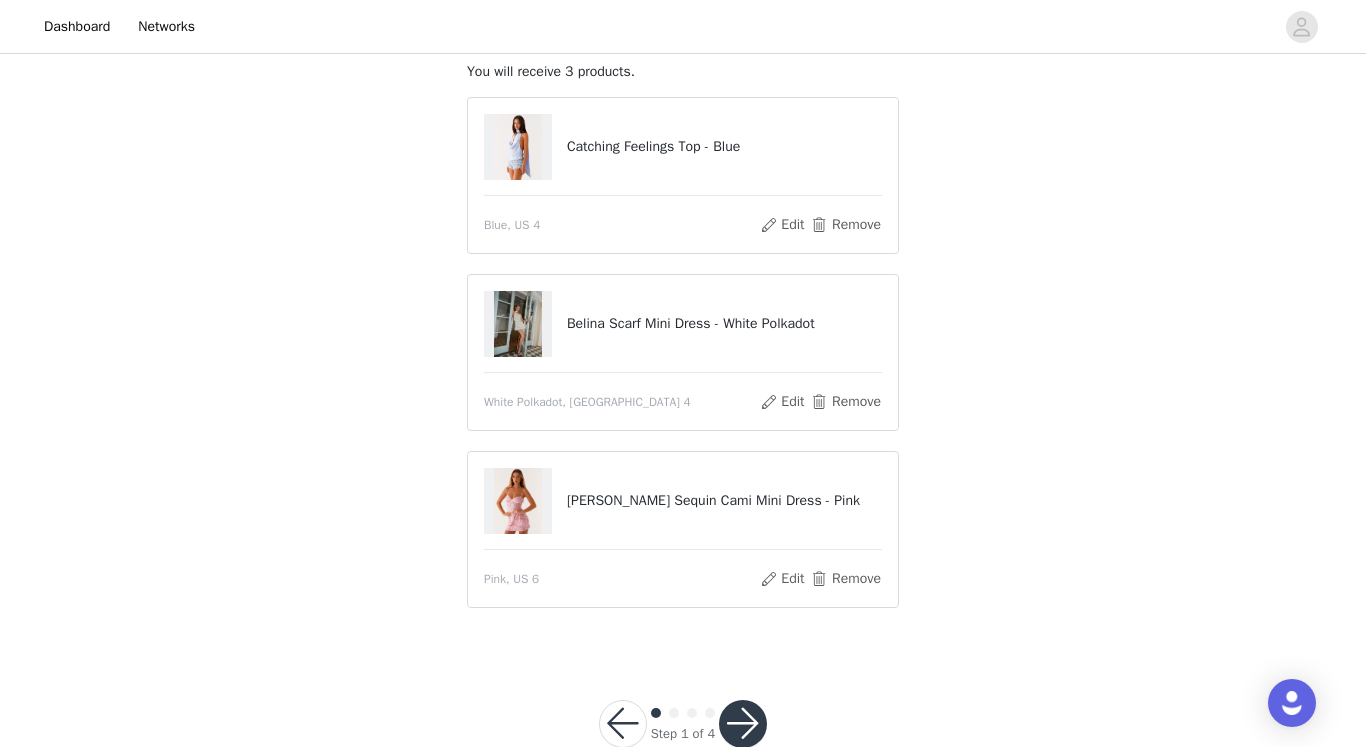click at bounding box center [743, 724] 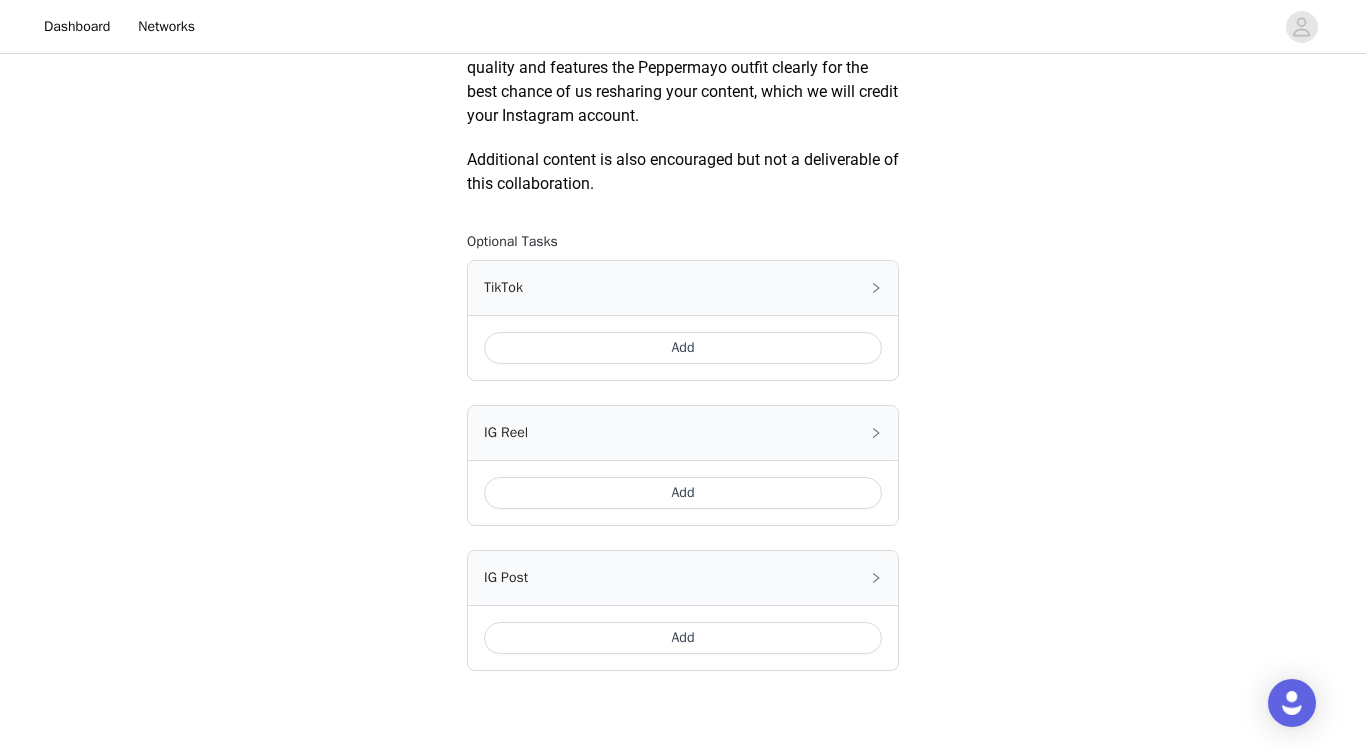 scroll, scrollTop: 1101, scrollLeft: 0, axis: vertical 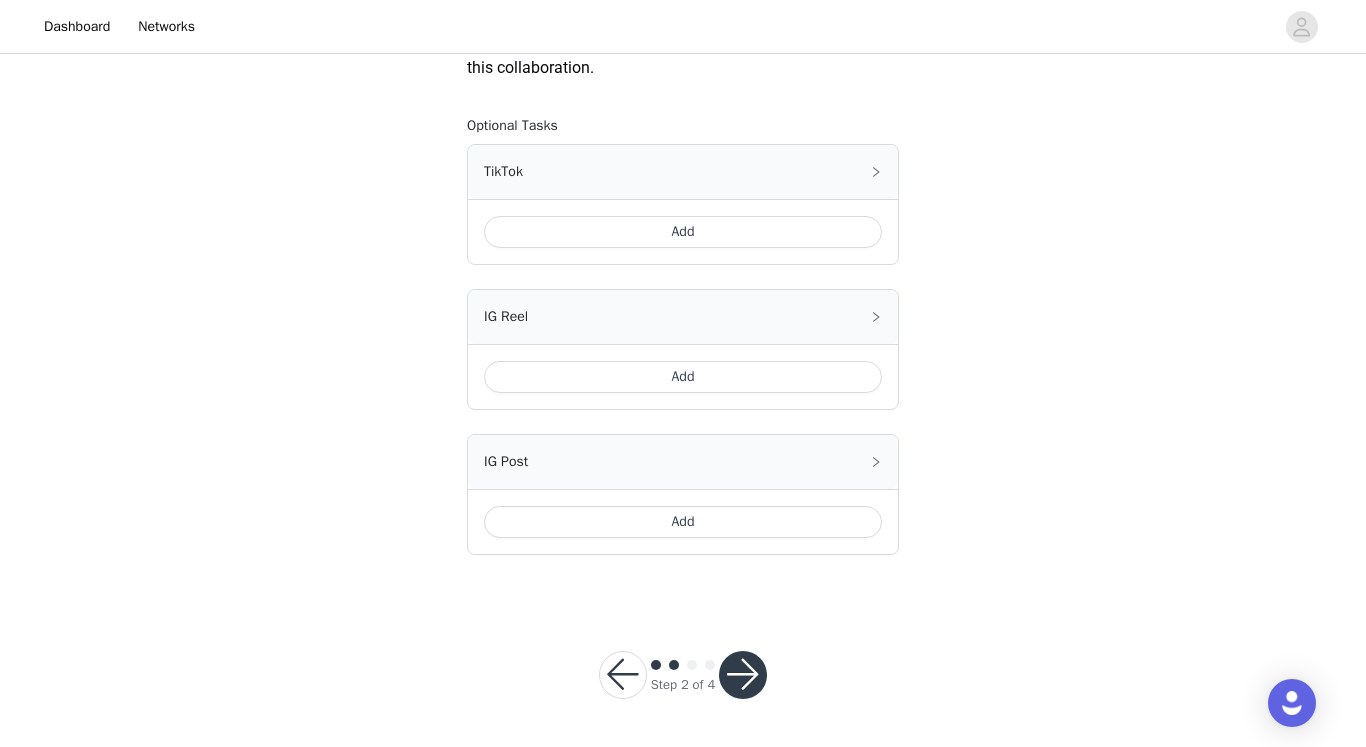 click on "Add" at bounding box center [683, 232] 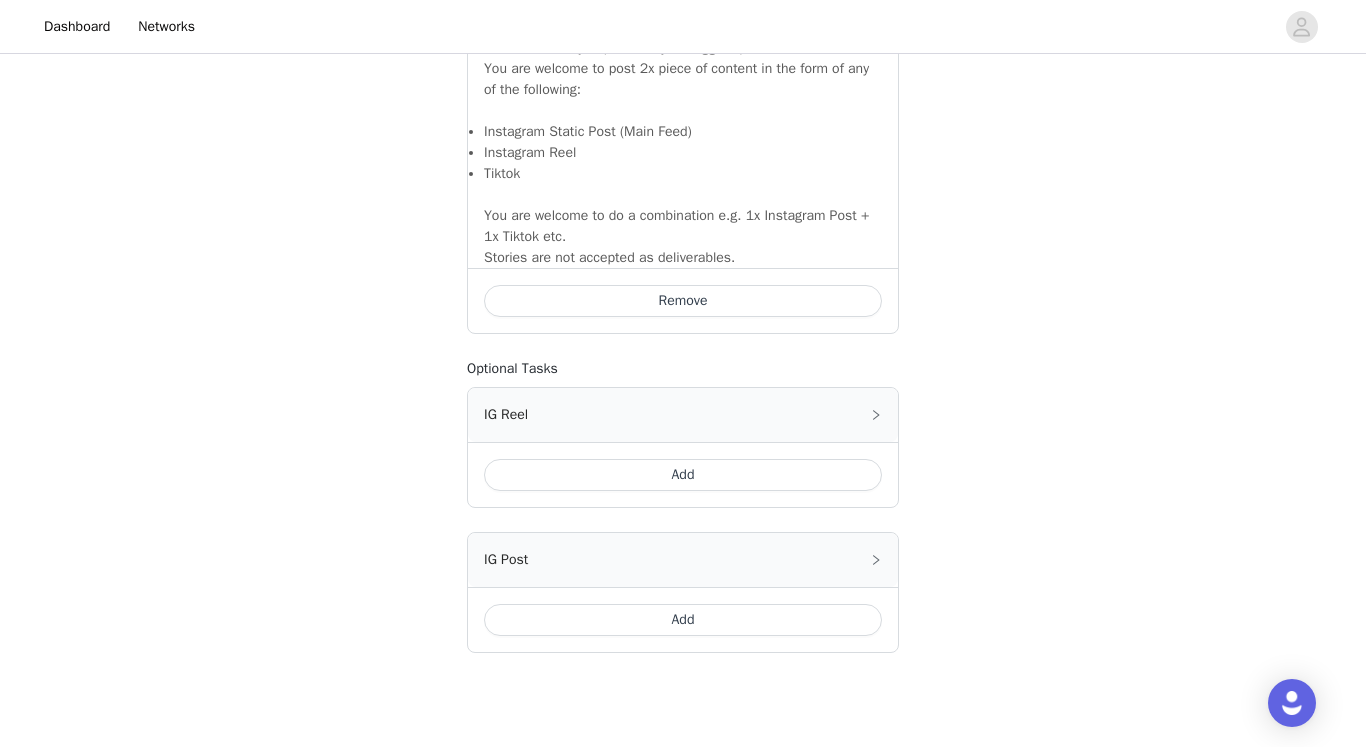 scroll, scrollTop: 1457, scrollLeft: 0, axis: vertical 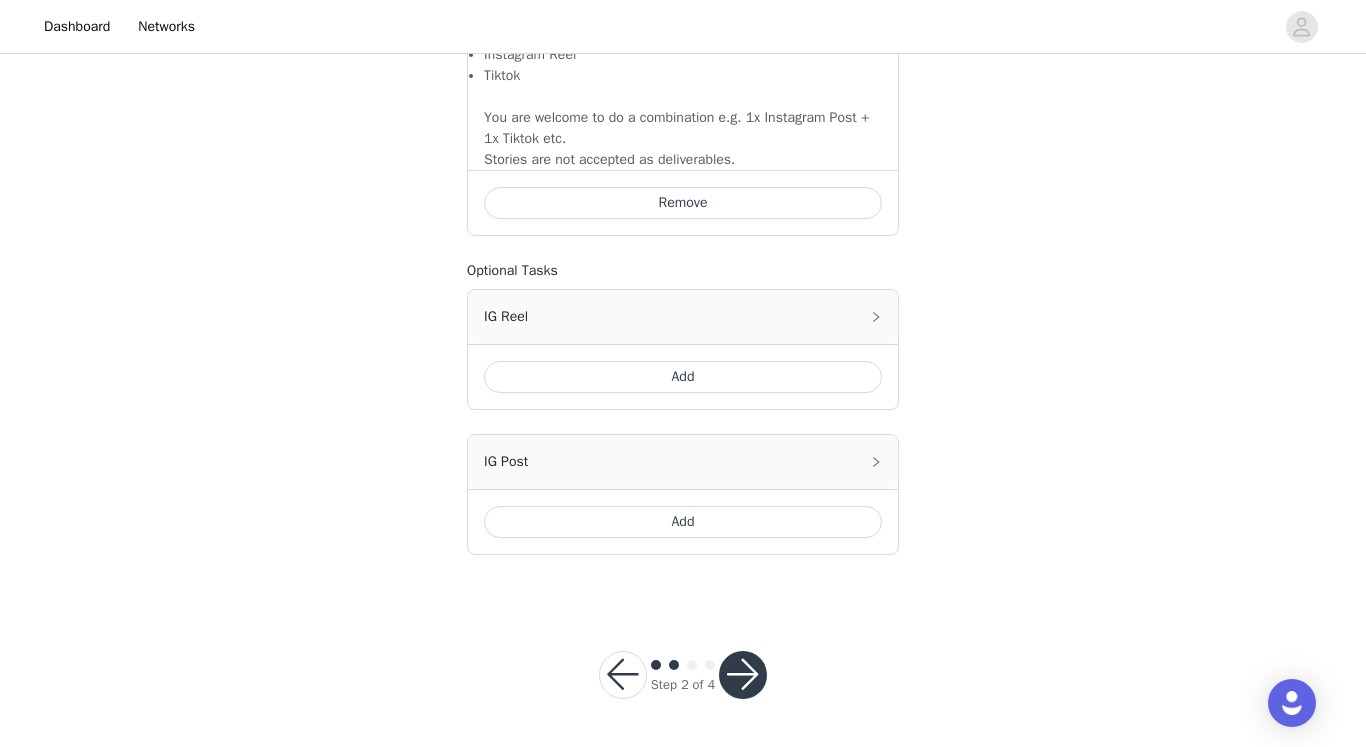click on "Add" at bounding box center [683, 522] 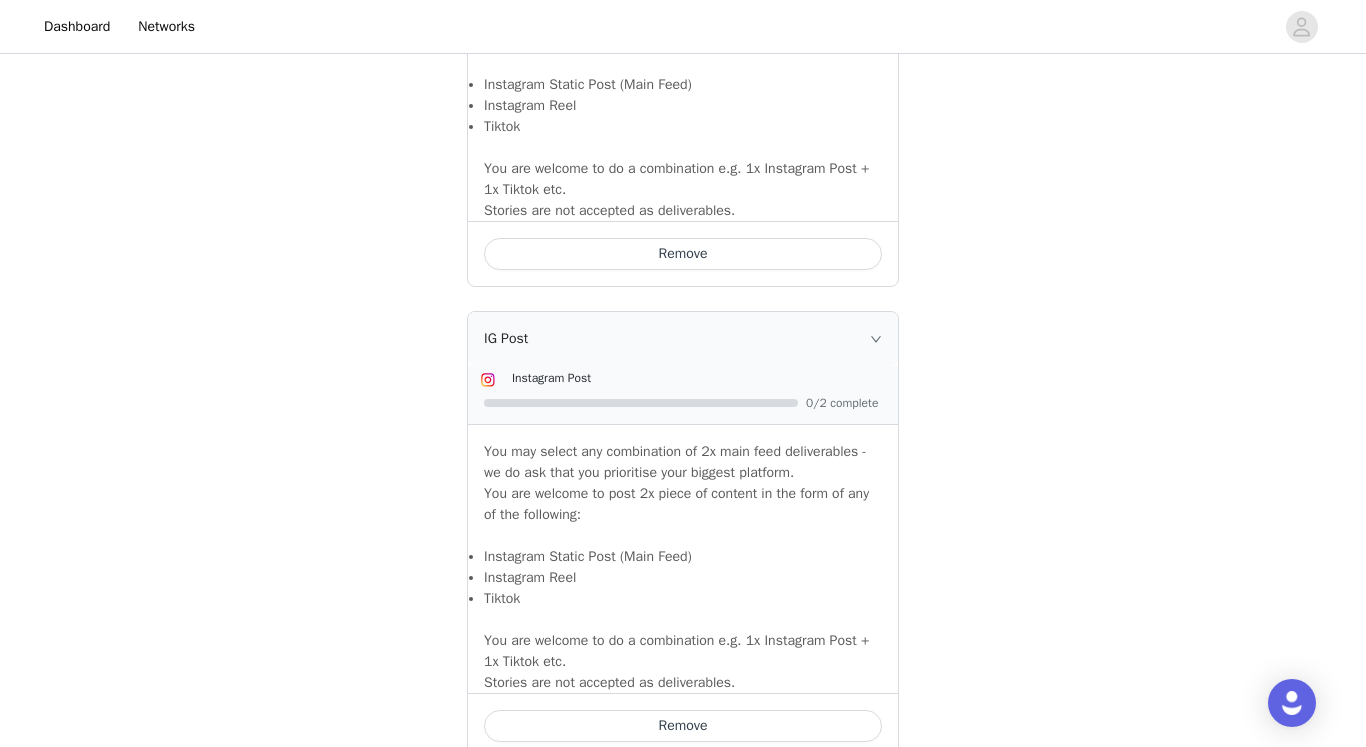 scroll, scrollTop: 1784, scrollLeft: 0, axis: vertical 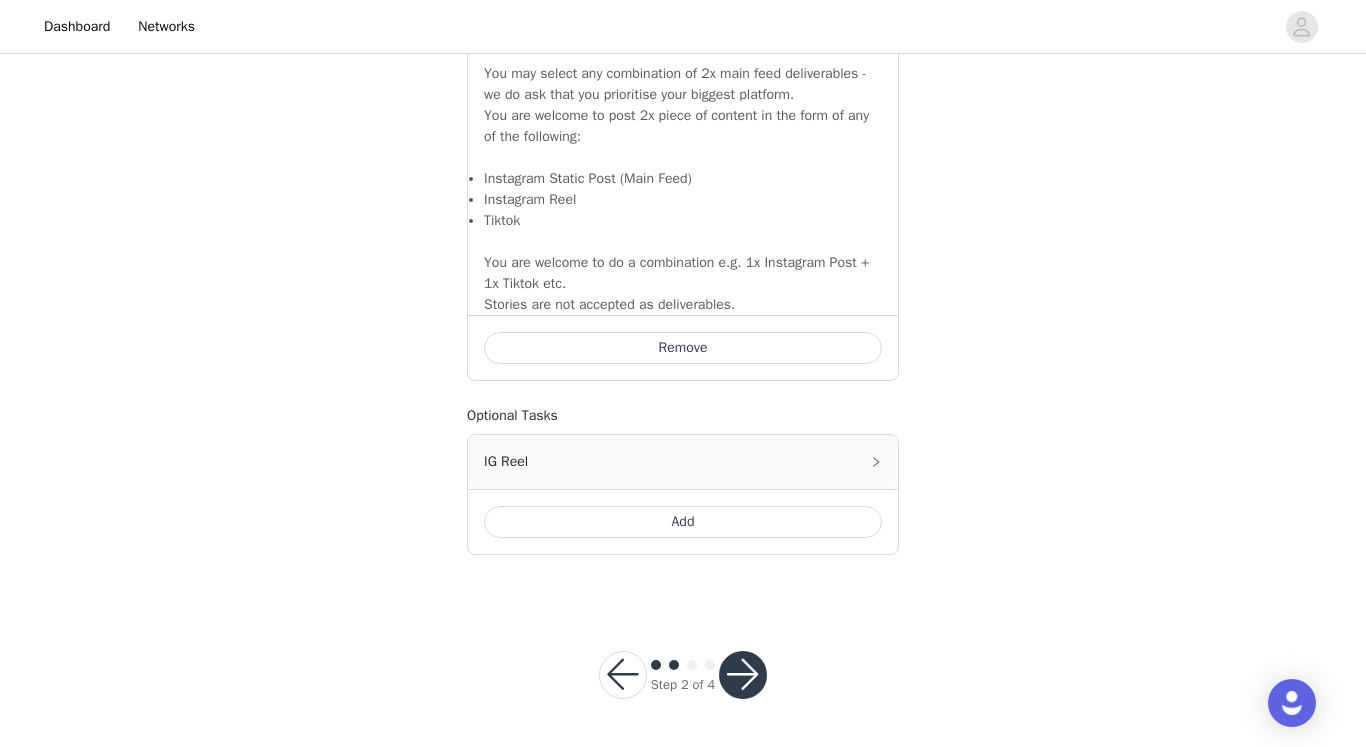 click at bounding box center [743, 675] 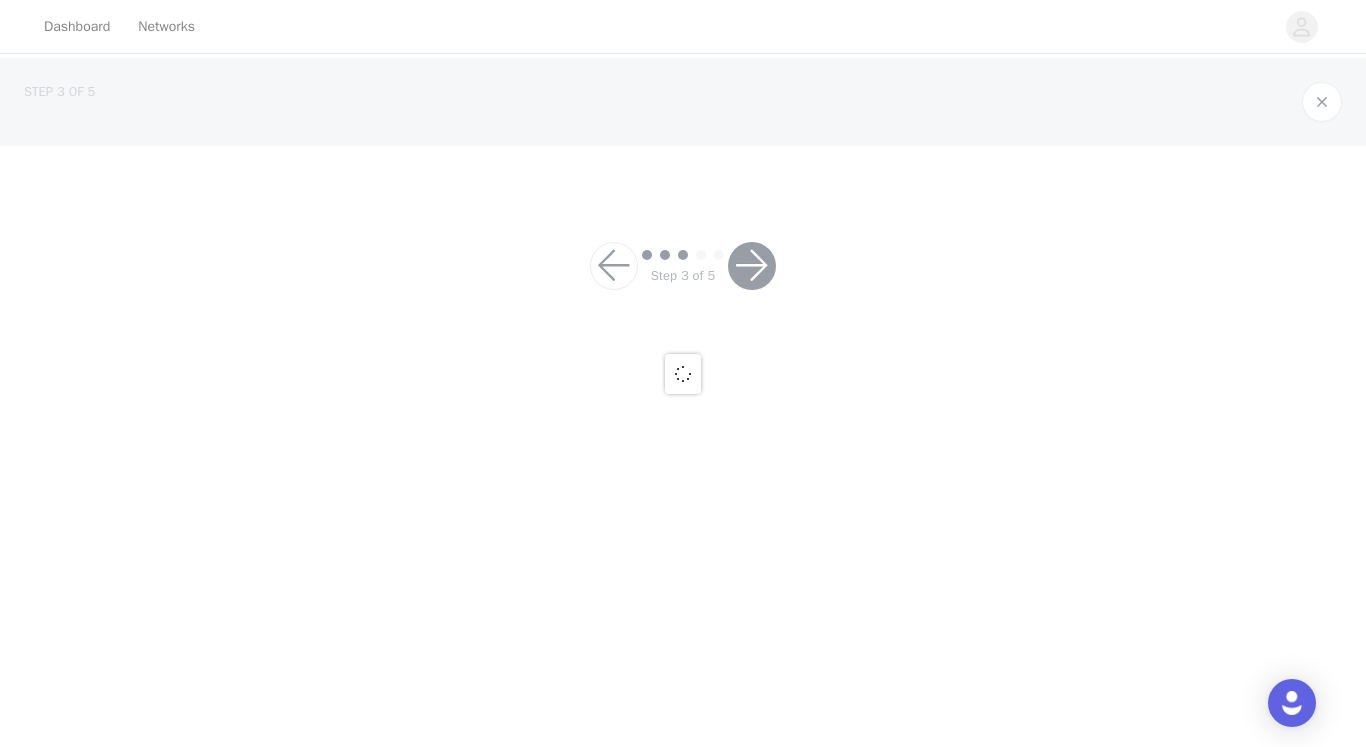 scroll, scrollTop: 0, scrollLeft: 0, axis: both 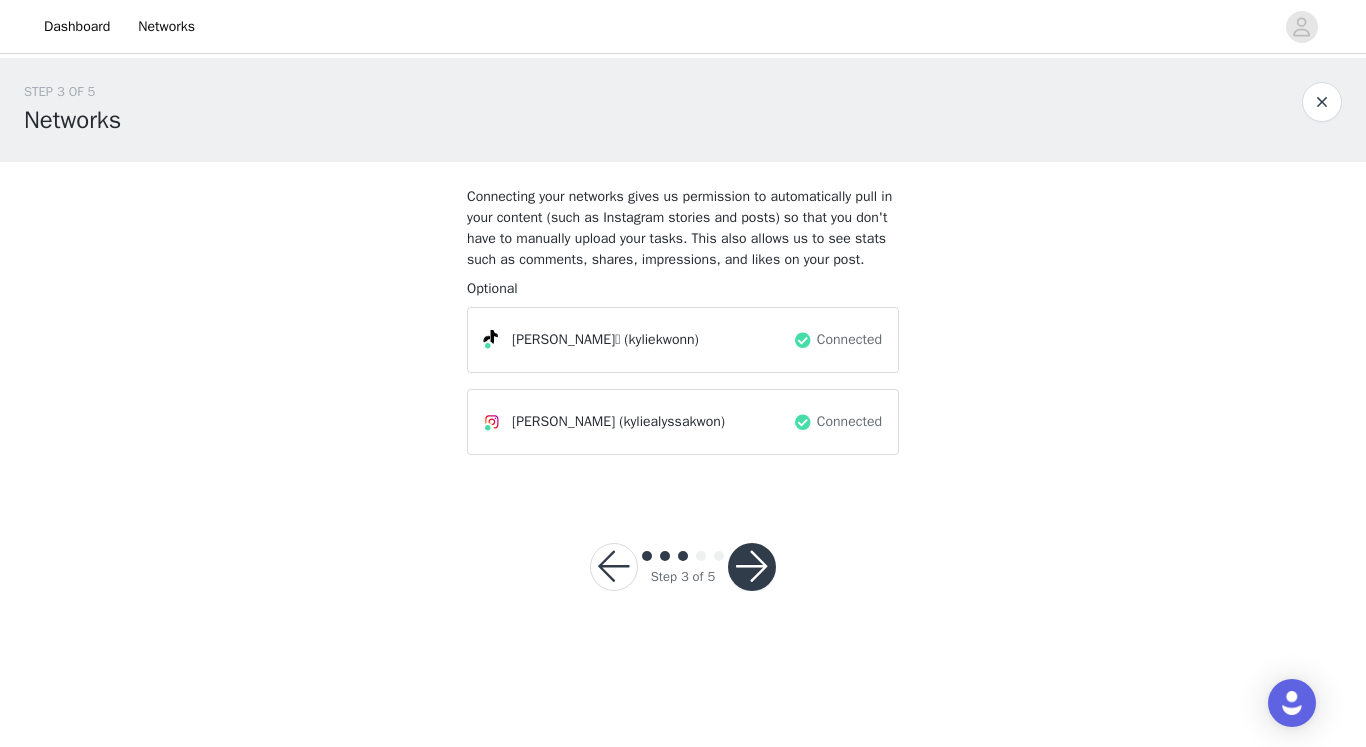 click at bounding box center (752, 567) 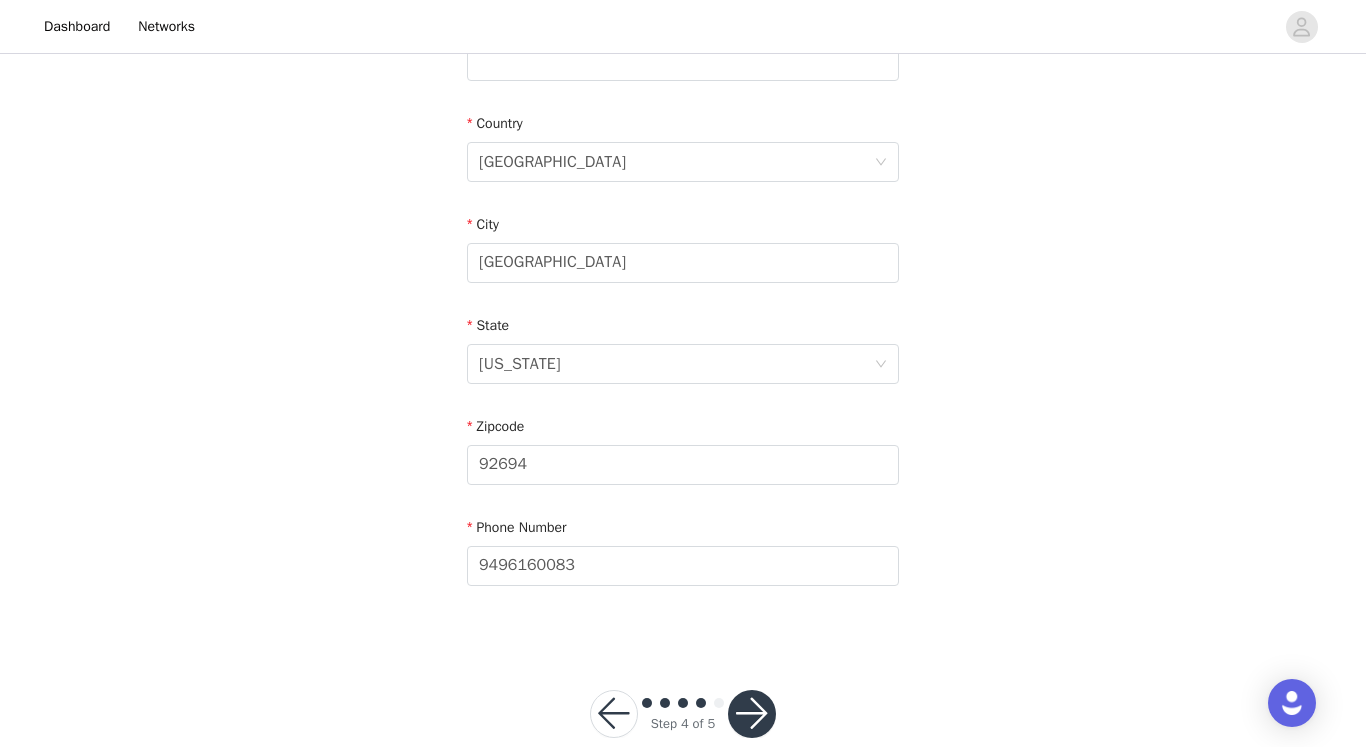 scroll, scrollTop: 616, scrollLeft: 0, axis: vertical 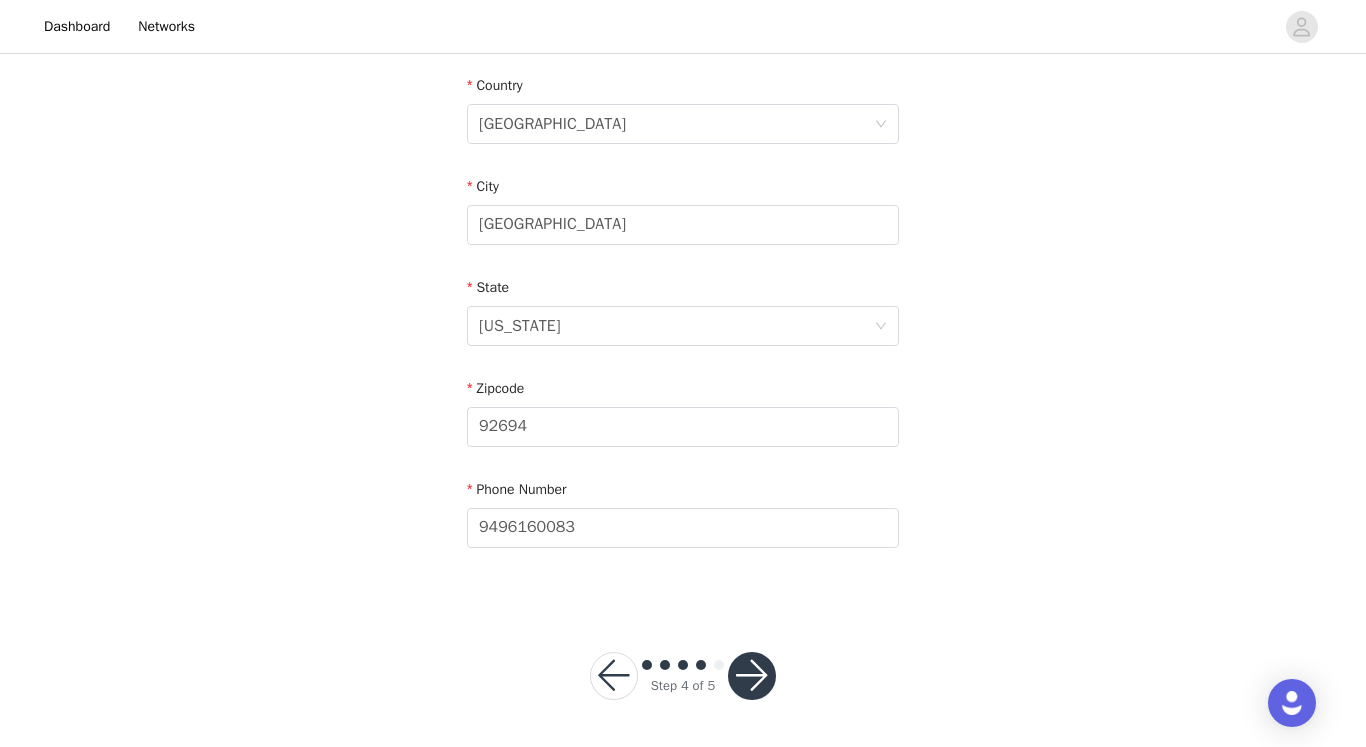 click at bounding box center (752, 676) 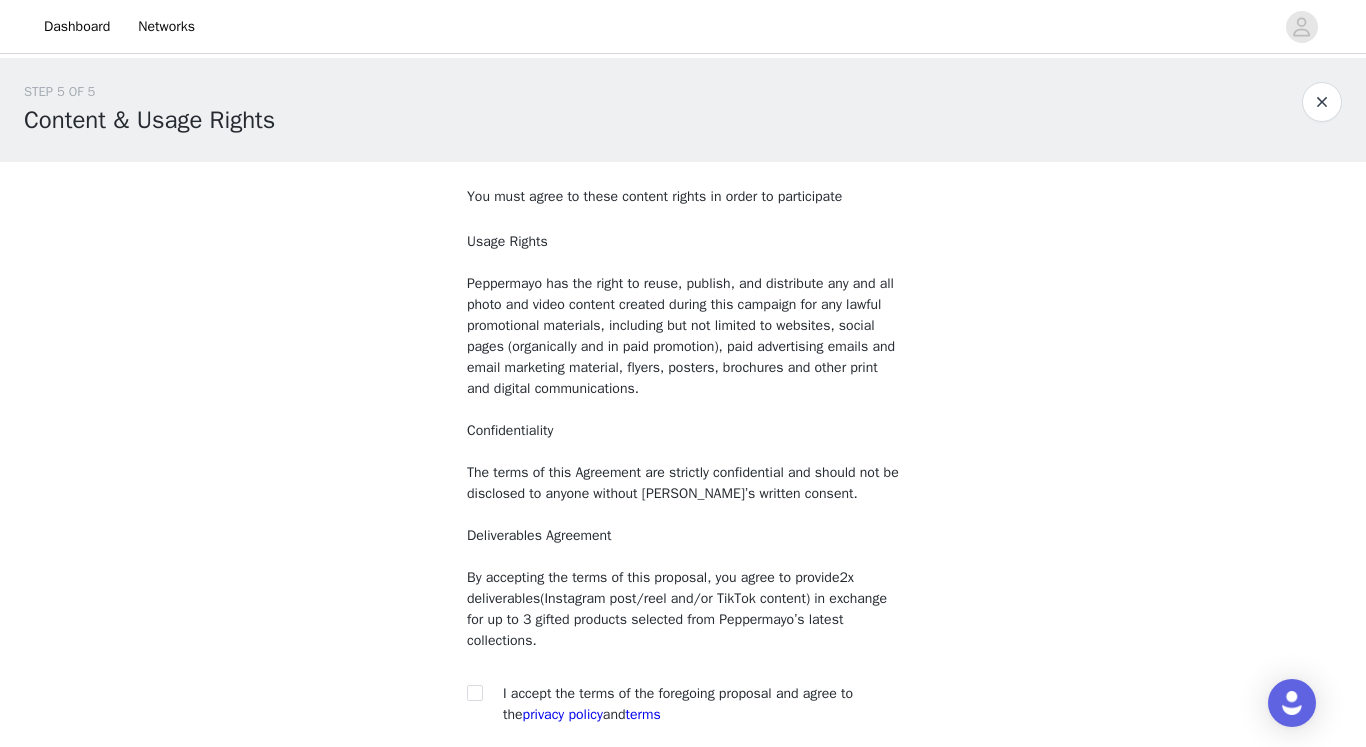 scroll, scrollTop: 177, scrollLeft: 0, axis: vertical 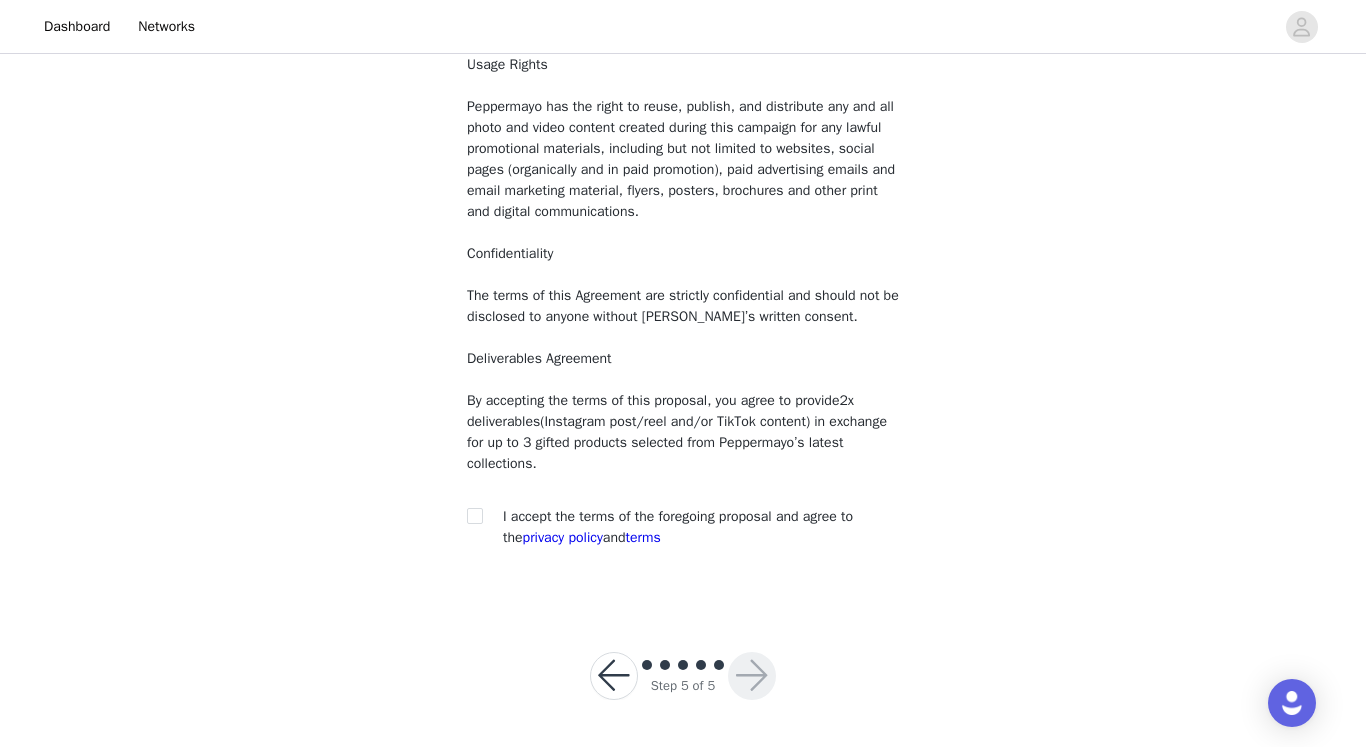 click on "I accept the terms of the foregoing proposal and agree to the
privacy policy
and
terms" at bounding box center [678, 527] 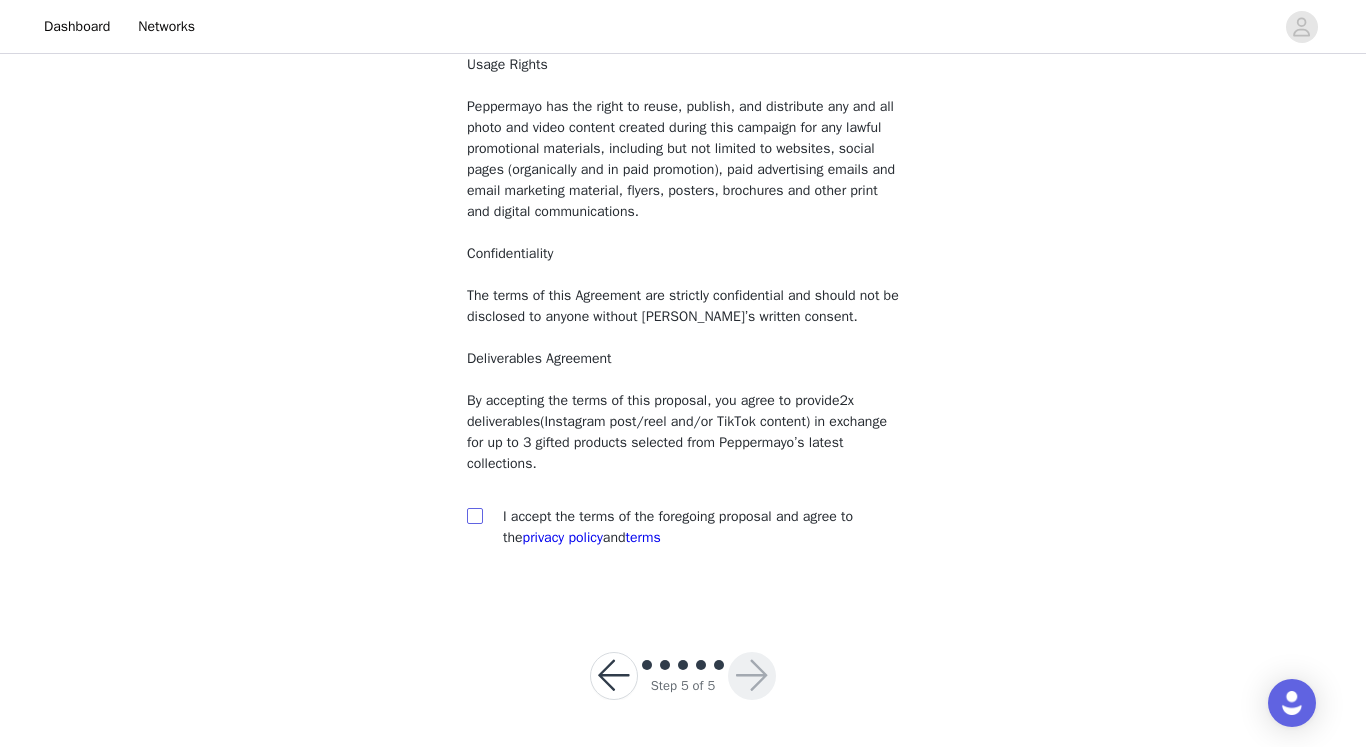 click at bounding box center (474, 515) 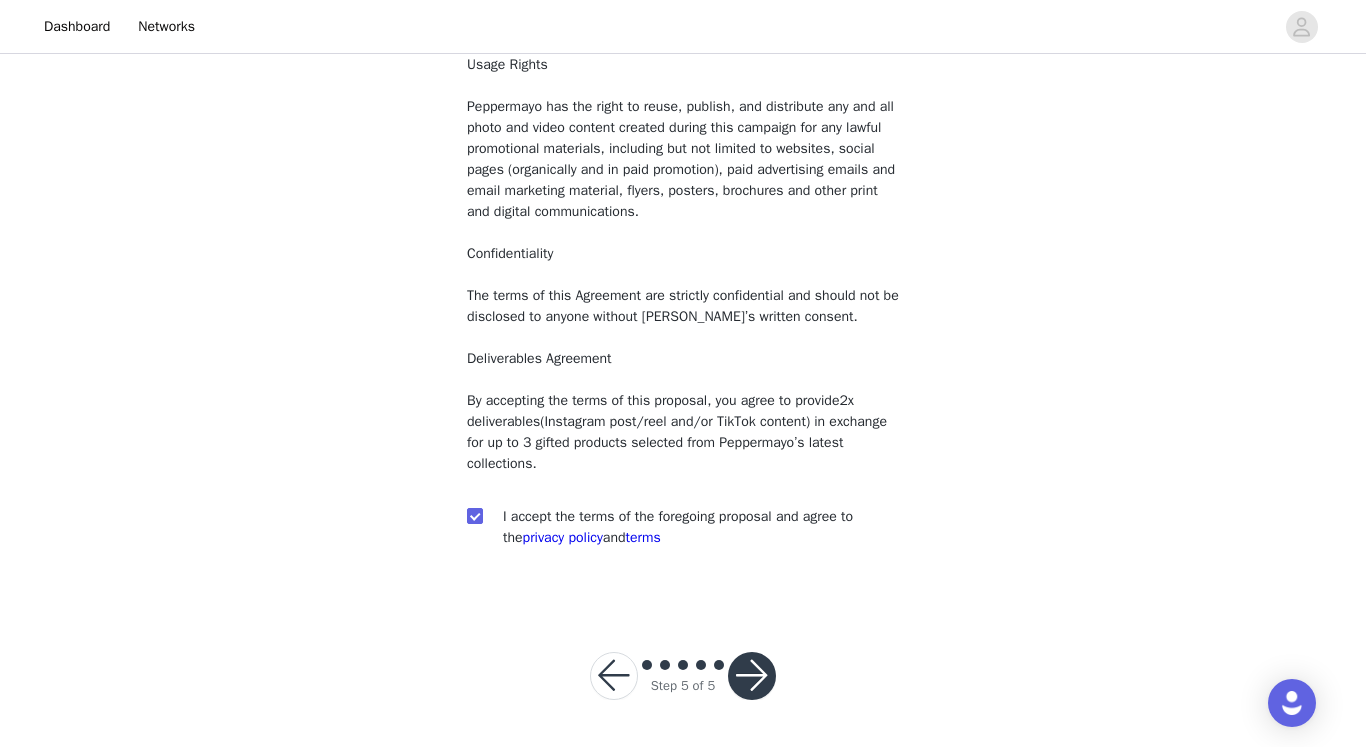 click at bounding box center (752, 676) 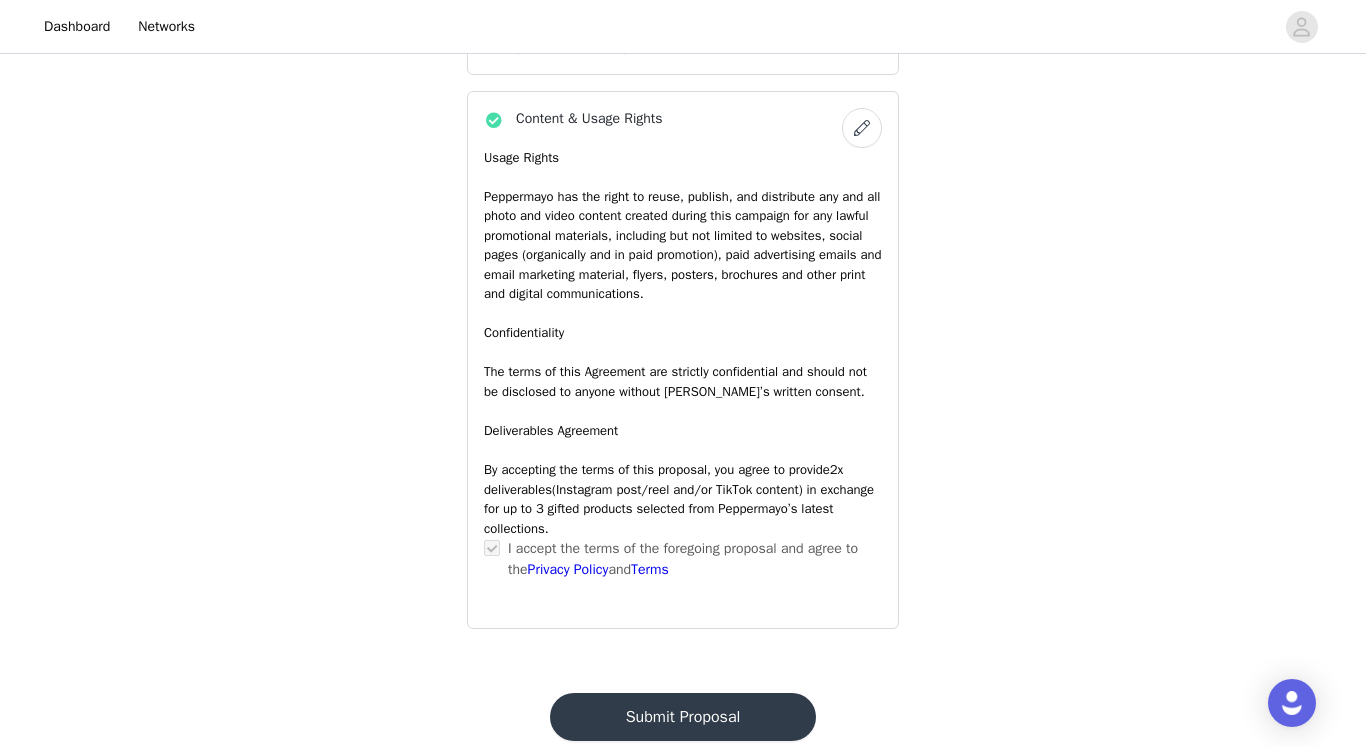 scroll, scrollTop: 1677, scrollLeft: 0, axis: vertical 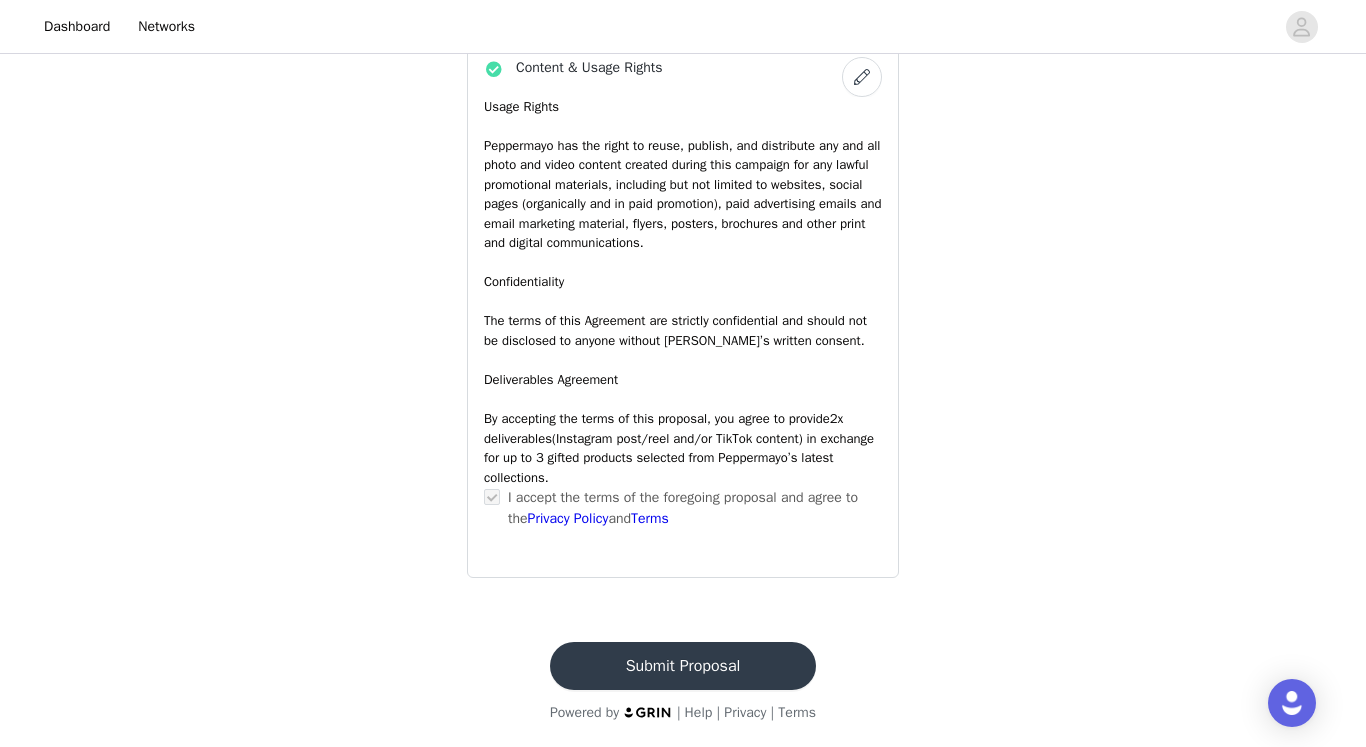 click on "Submit Proposal" at bounding box center [683, 666] 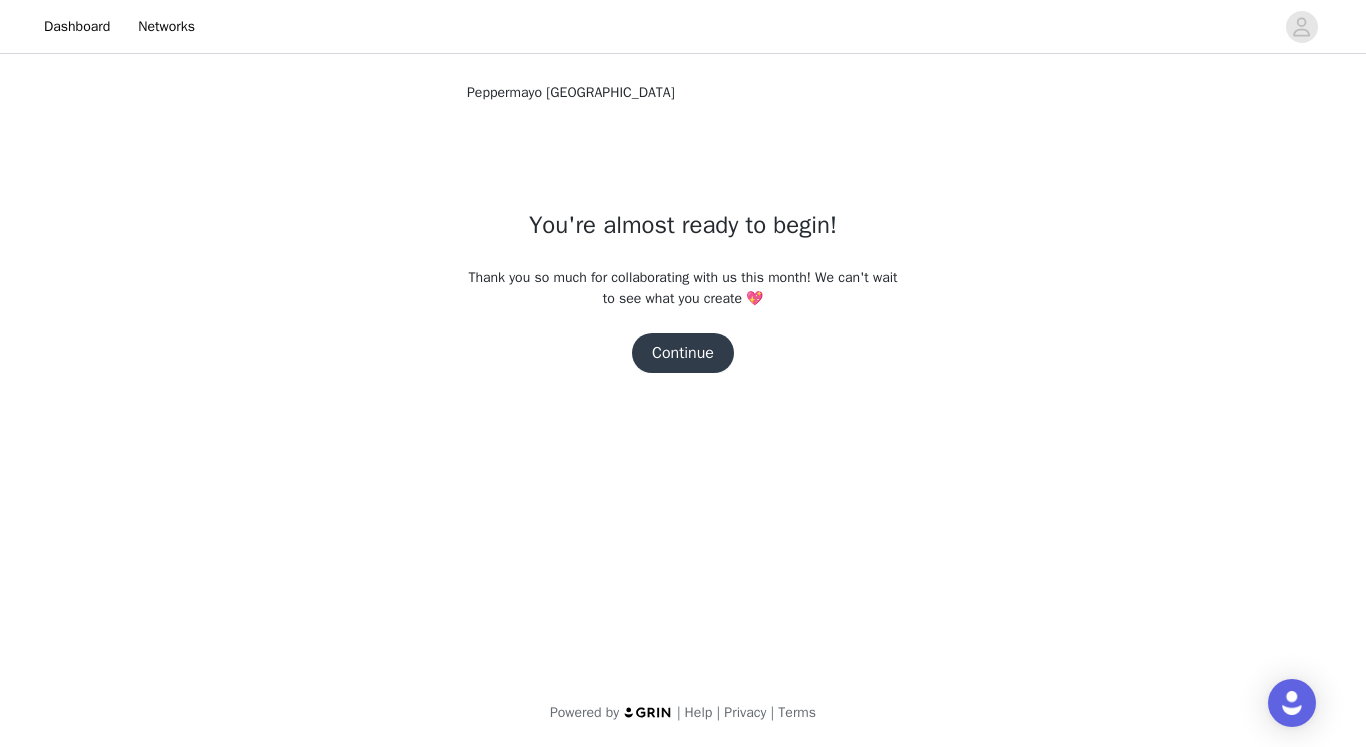 scroll, scrollTop: 0, scrollLeft: 0, axis: both 